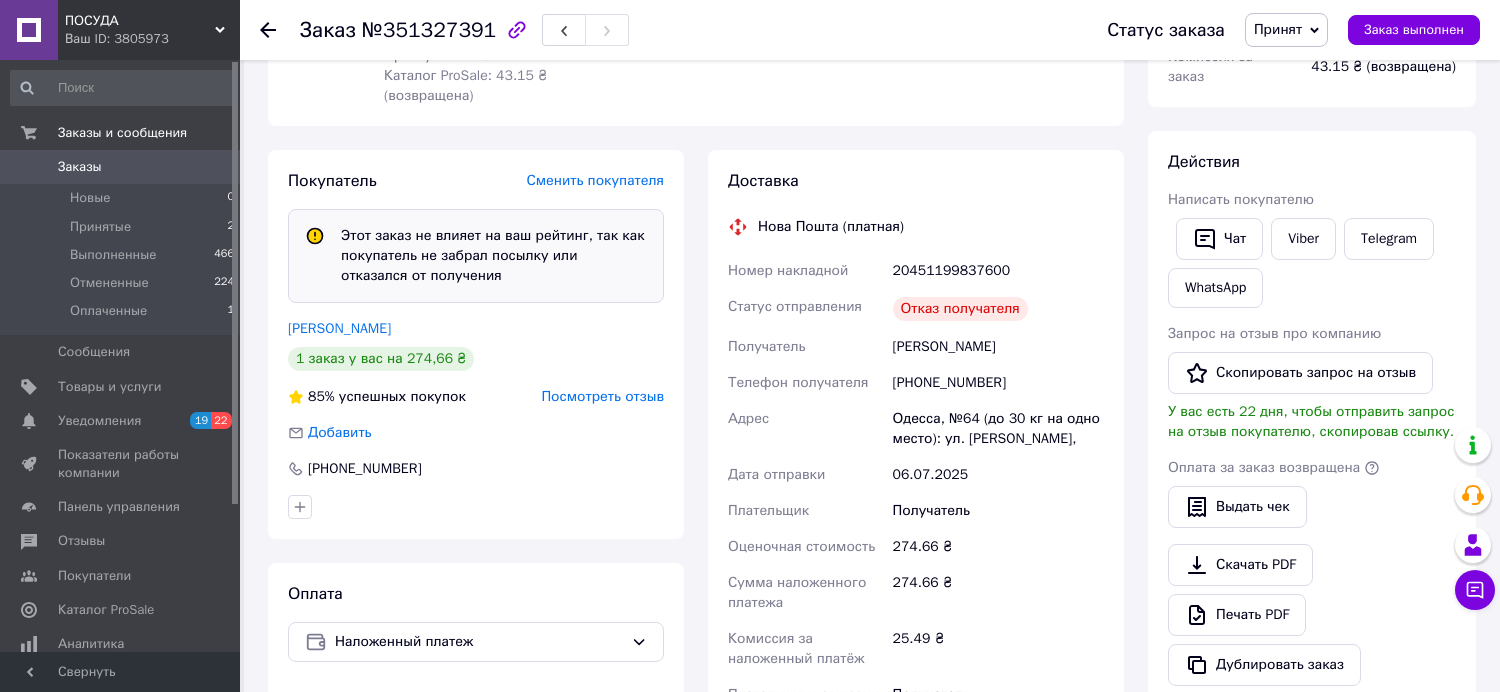 scroll, scrollTop: 333, scrollLeft: 0, axis: vertical 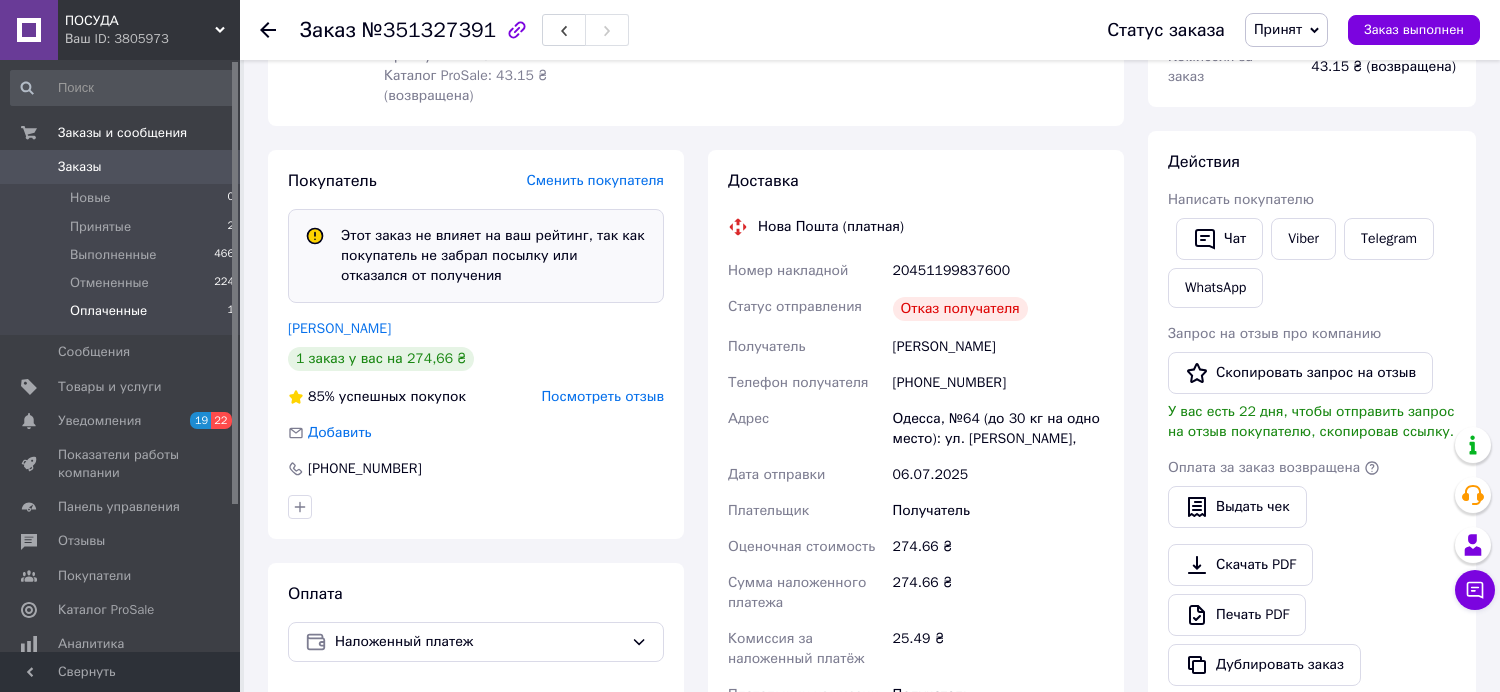 click on "Оплаченные" at bounding box center (108, 311) 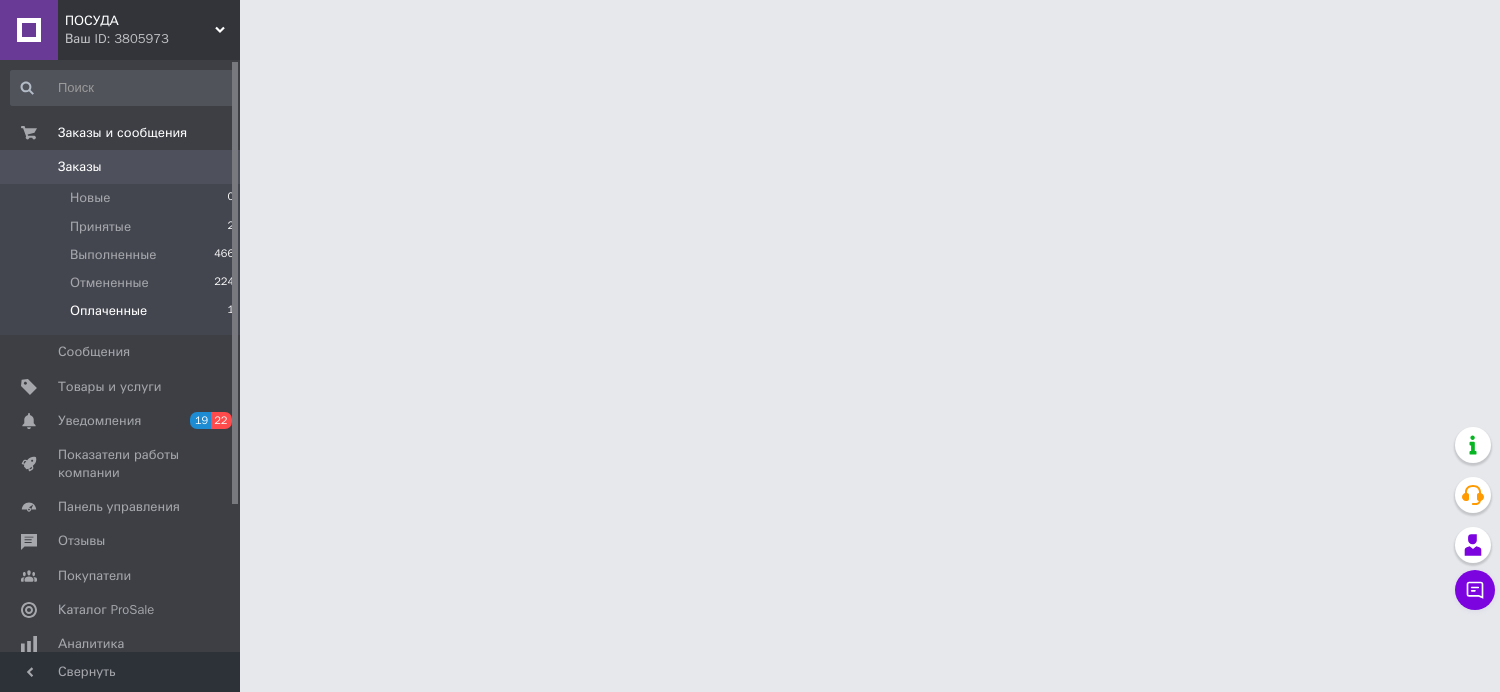 scroll, scrollTop: 0, scrollLeft: 0, axis: both 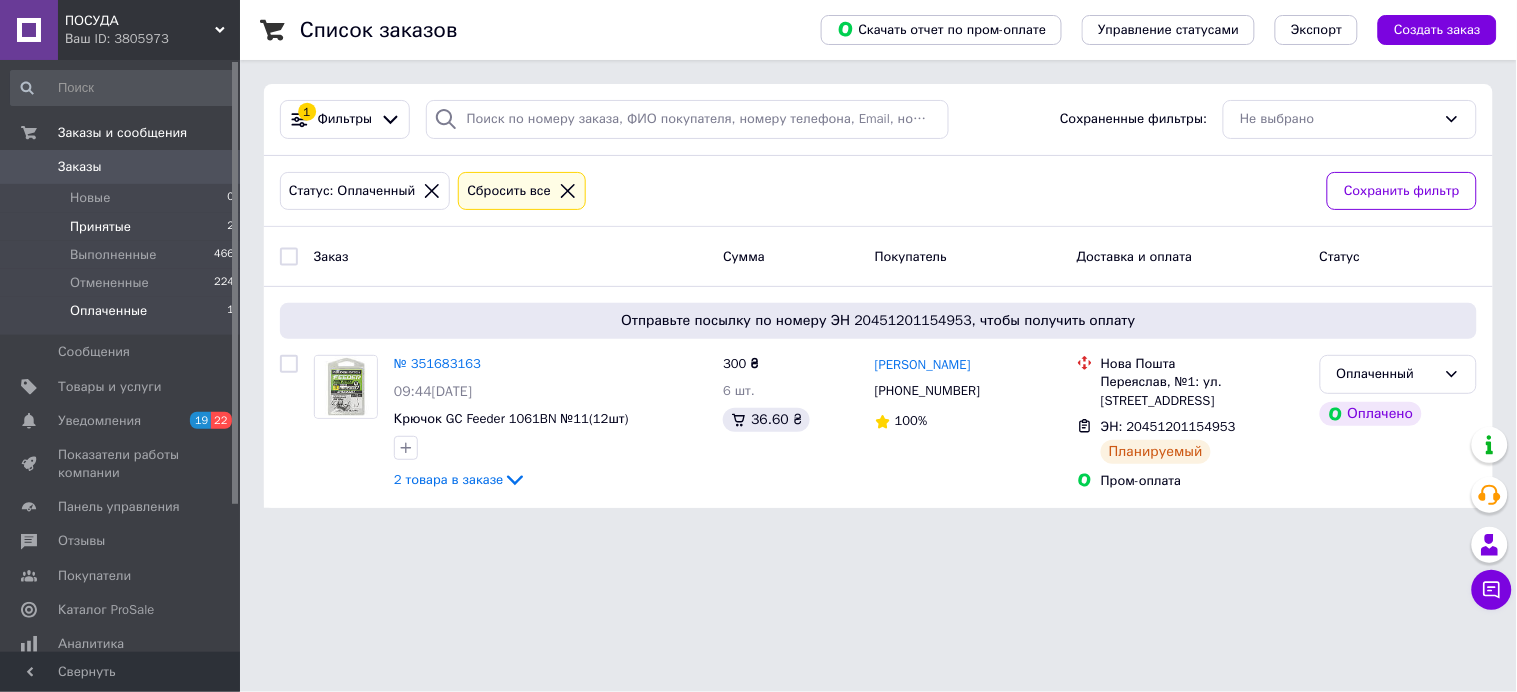 click on "Принятые" at bounding box center (100, 227) 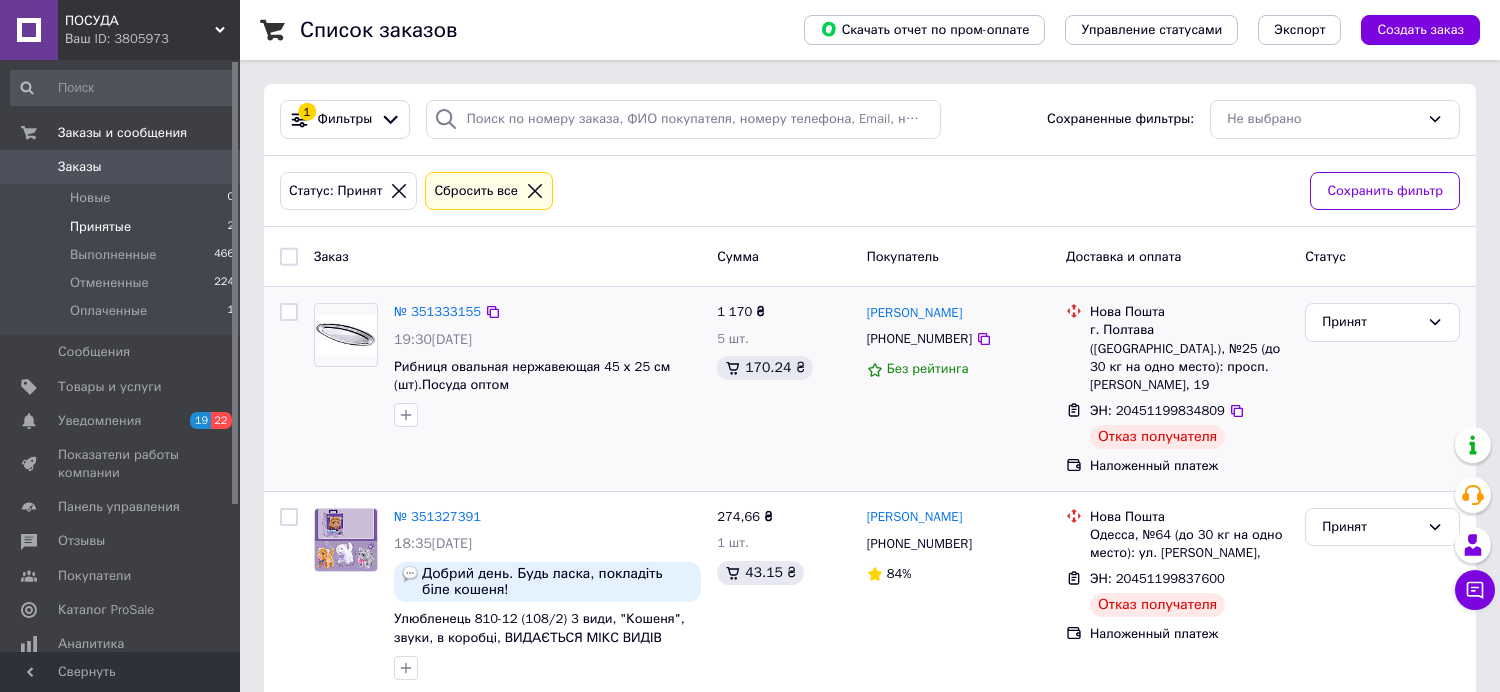 scroll, scrollTop: 10, scrollLeft: 0, axis: vertical 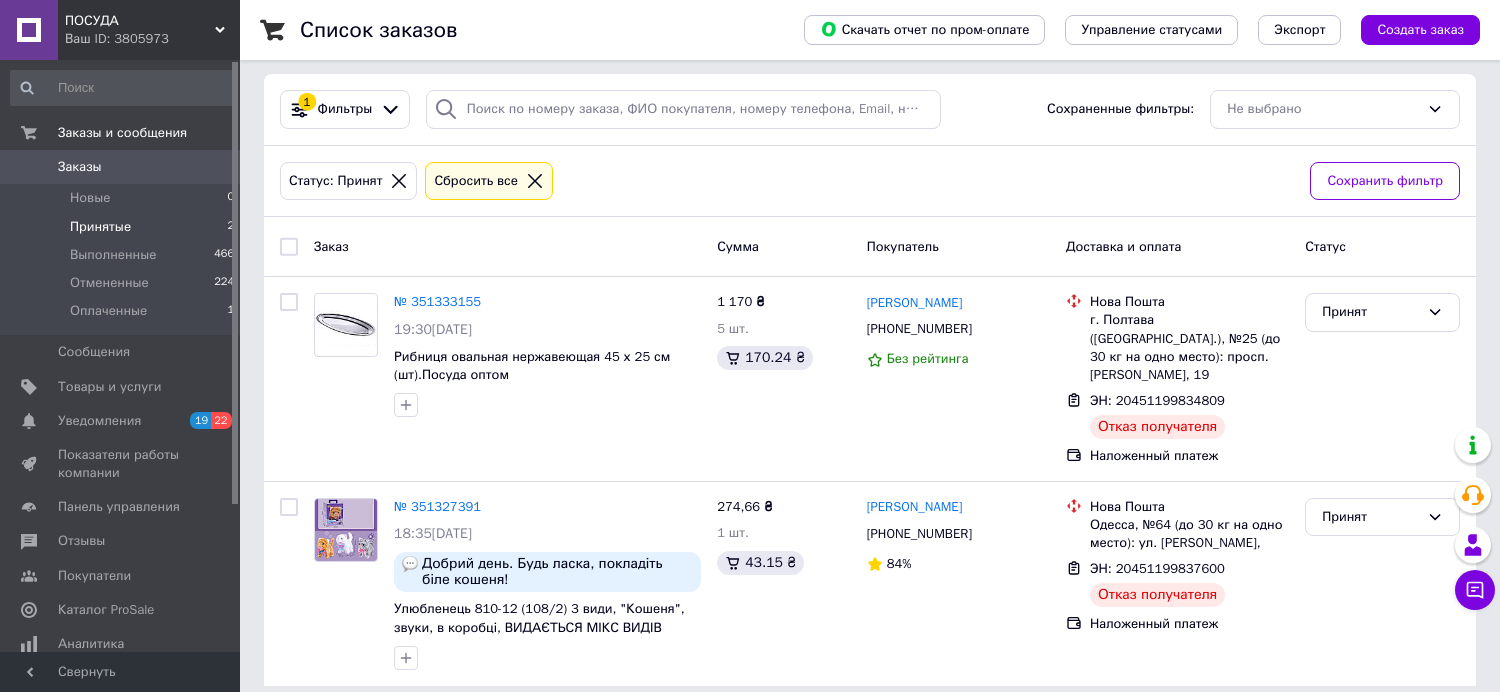 click on "ПОСУДА" at bounding box center (140, 21) 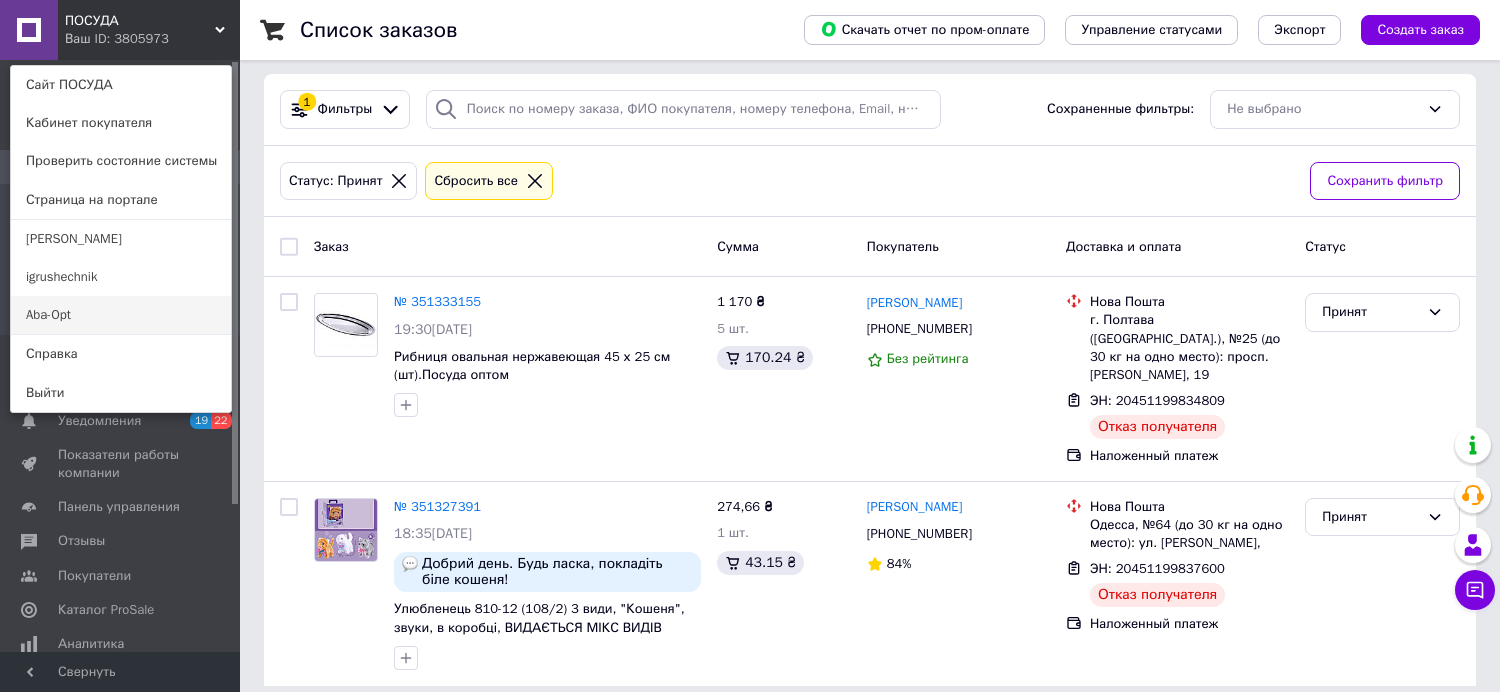 click on "Aba-Opt" at bounding box center (121, 315) 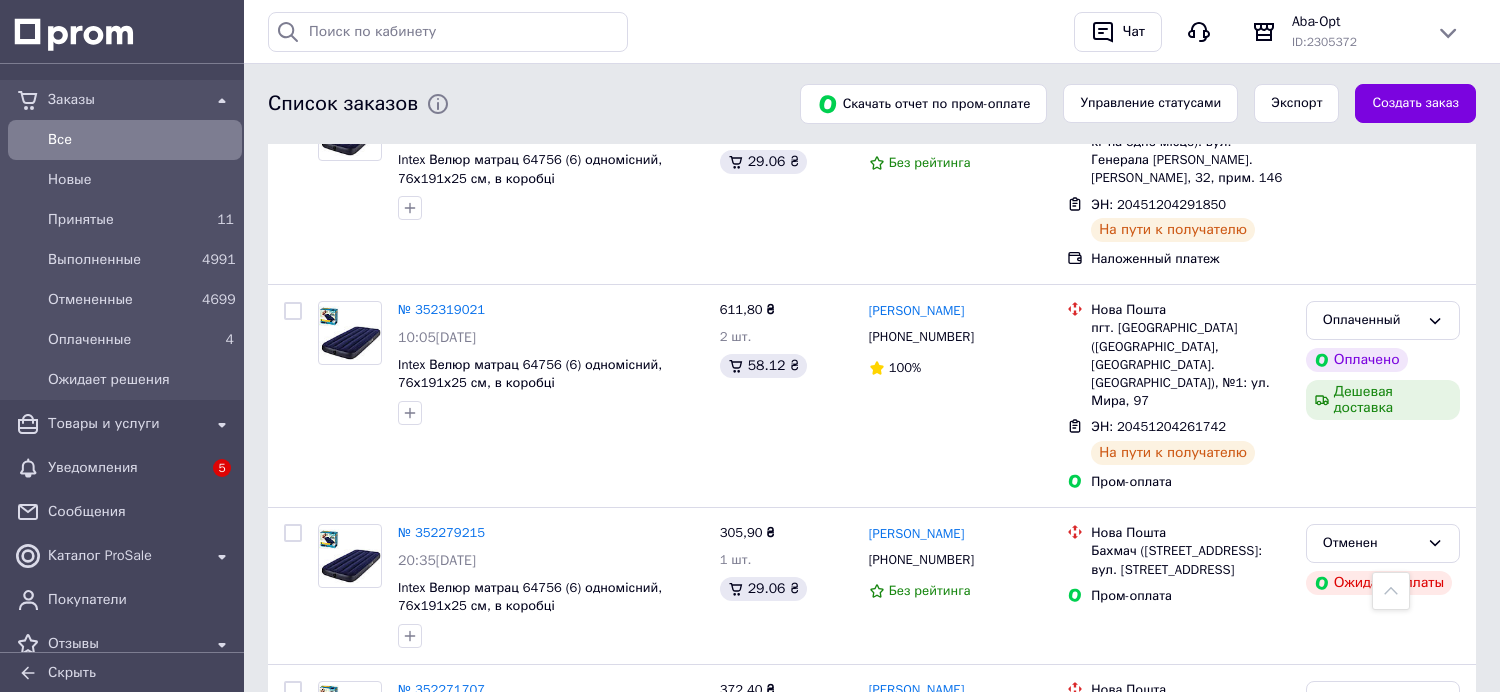 scroll, scrollTop: 1222, scrollLeft: 0, axis: vertical 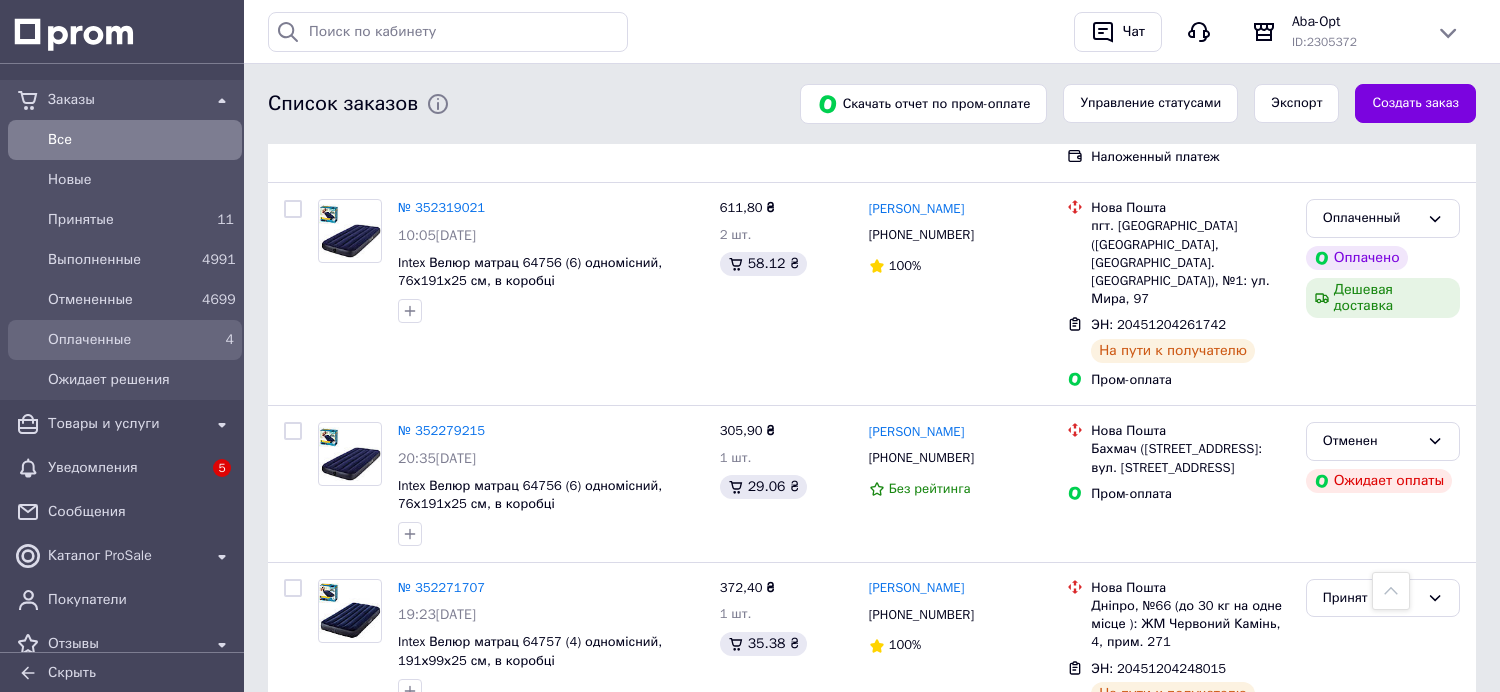 click on "Оплаченные" at bounding box center (121, 340) 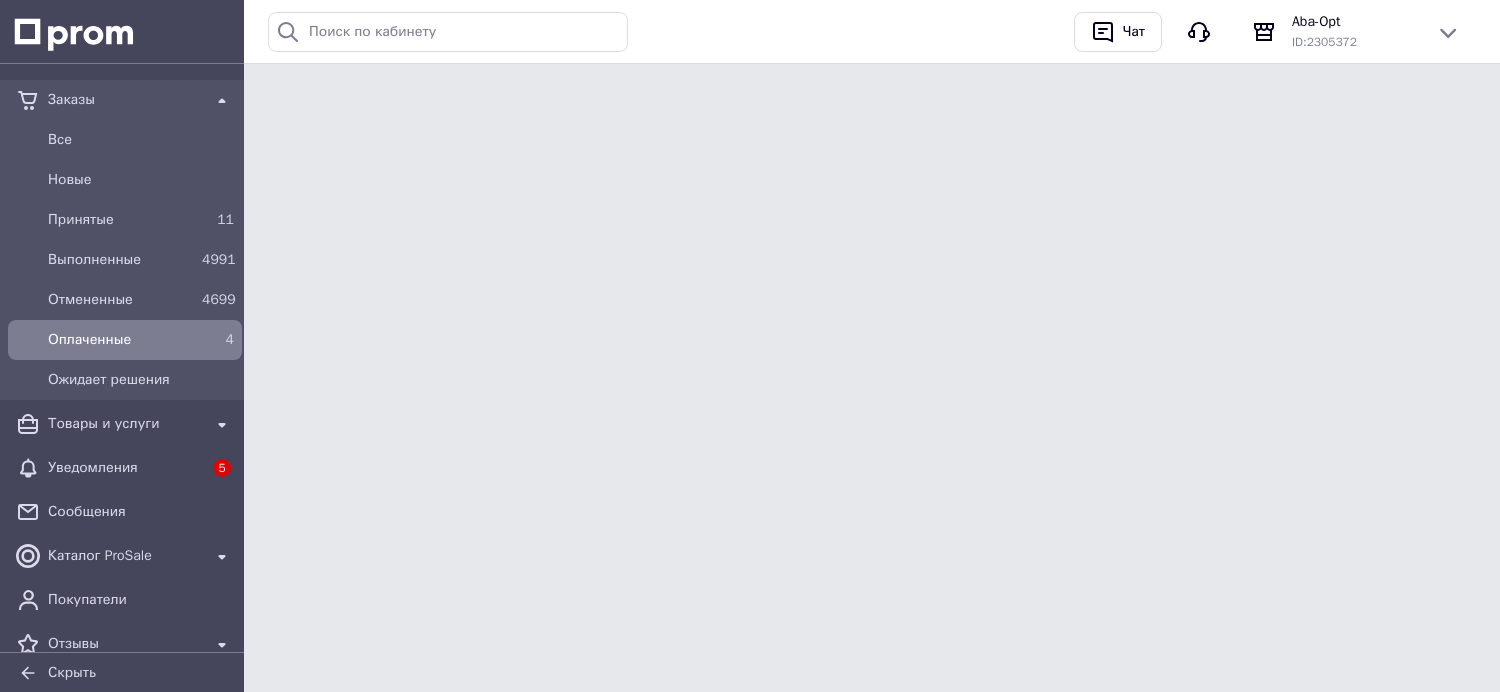 scroll, scrollTop: 0, scrollLeft: 0, axis: both 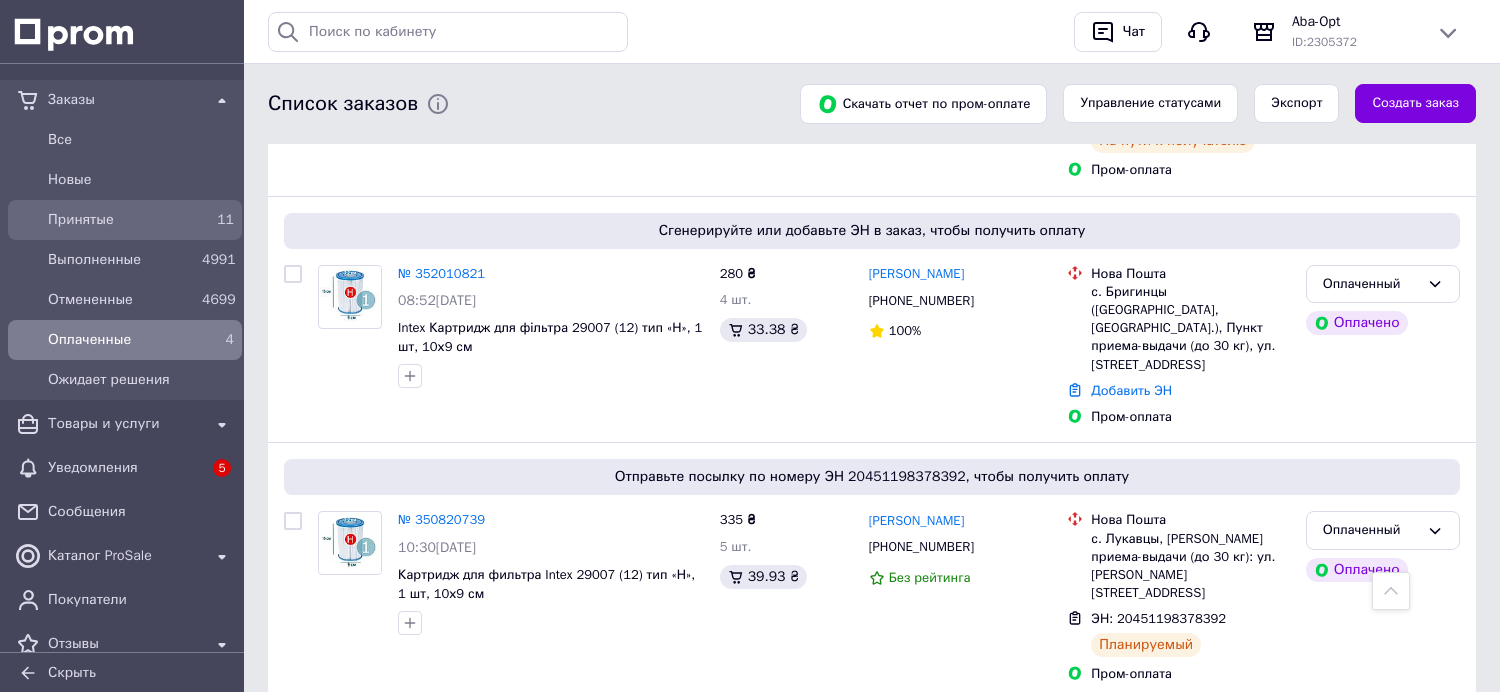 click on "Принятые" at bounding box center [121, 220] 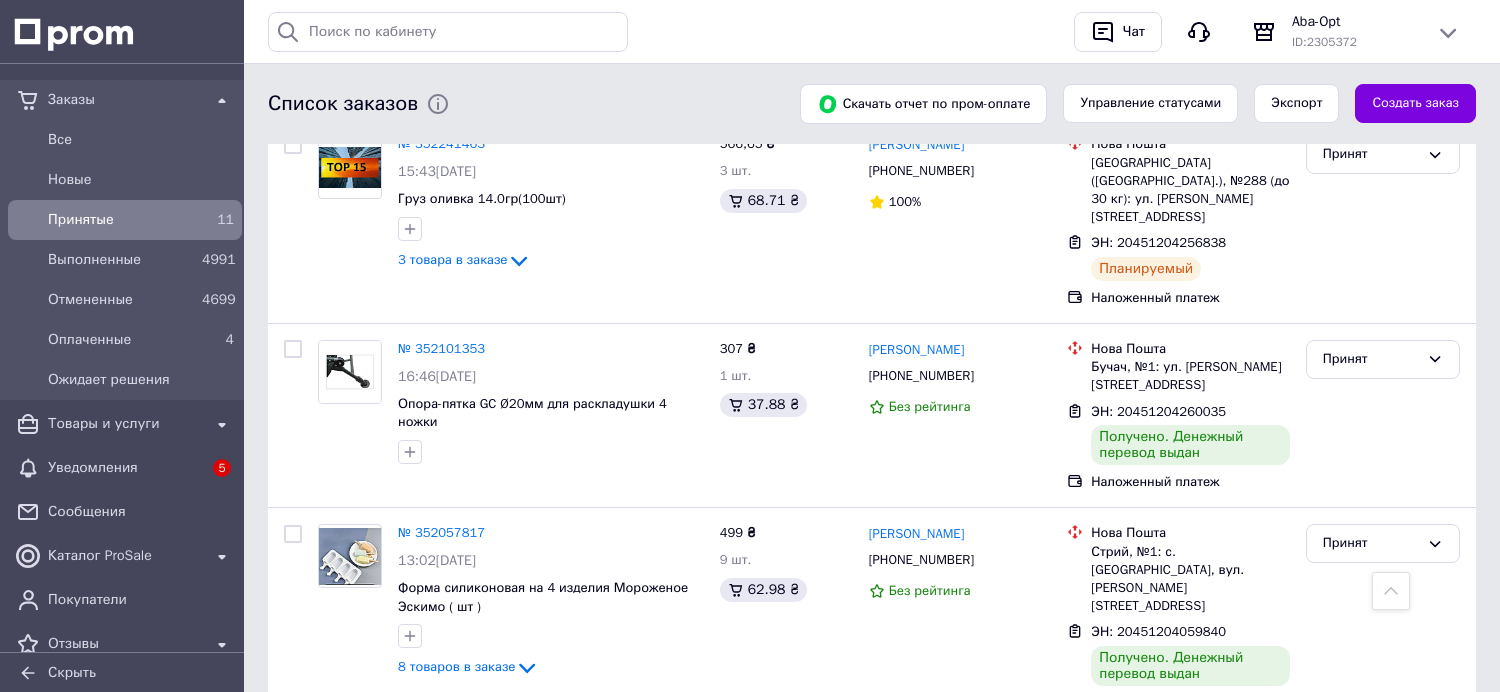scroll, scrollTop: 1000, scrollLeft: 0, axis: vertical 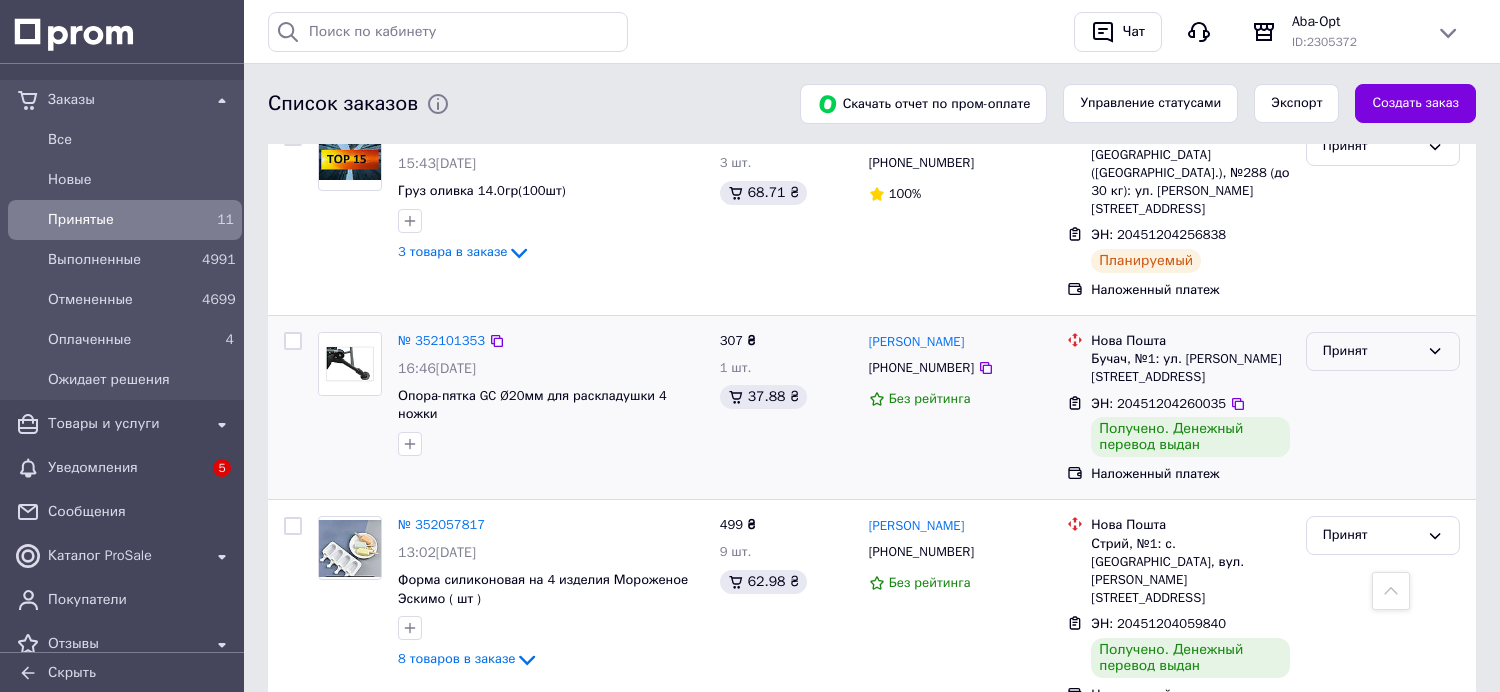 click on "Принят" at bounding box center (1371, 351) 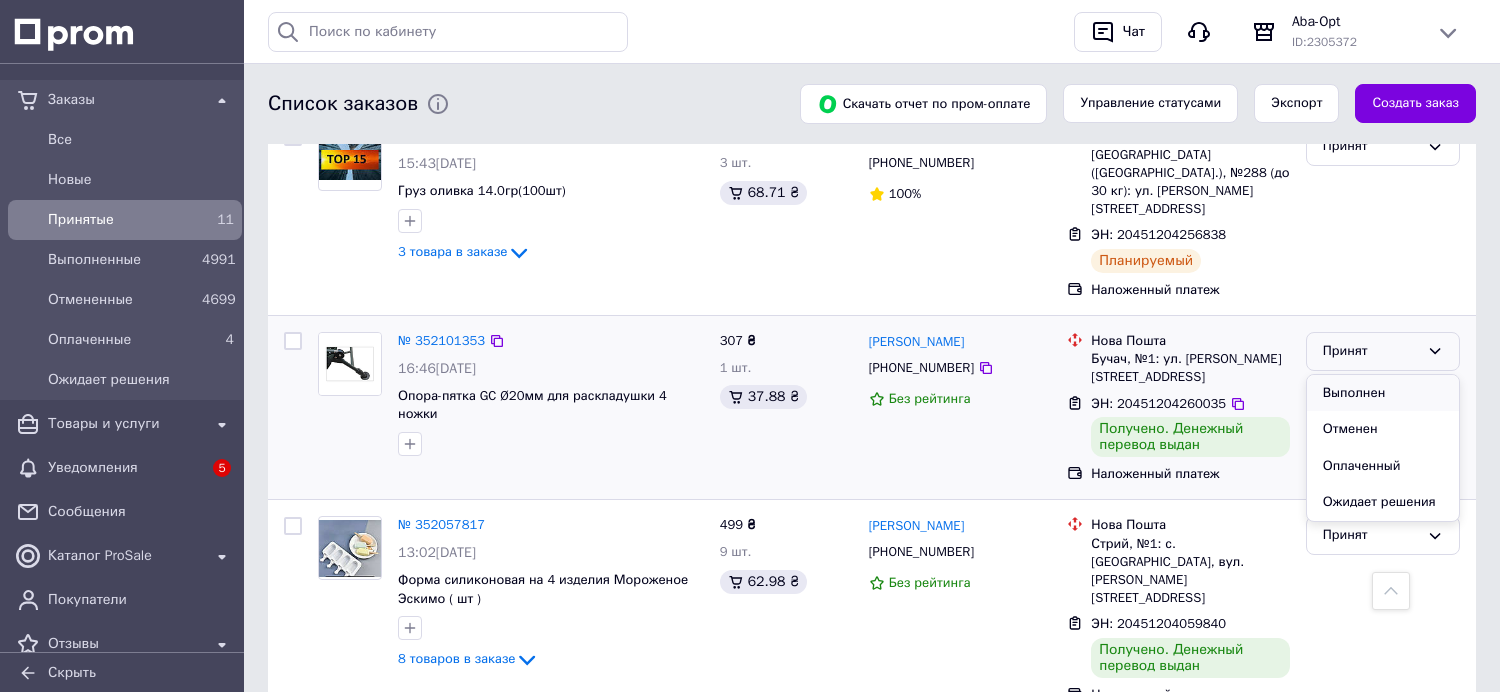 click on "Выполнен" at bounding box center (1383, 393) 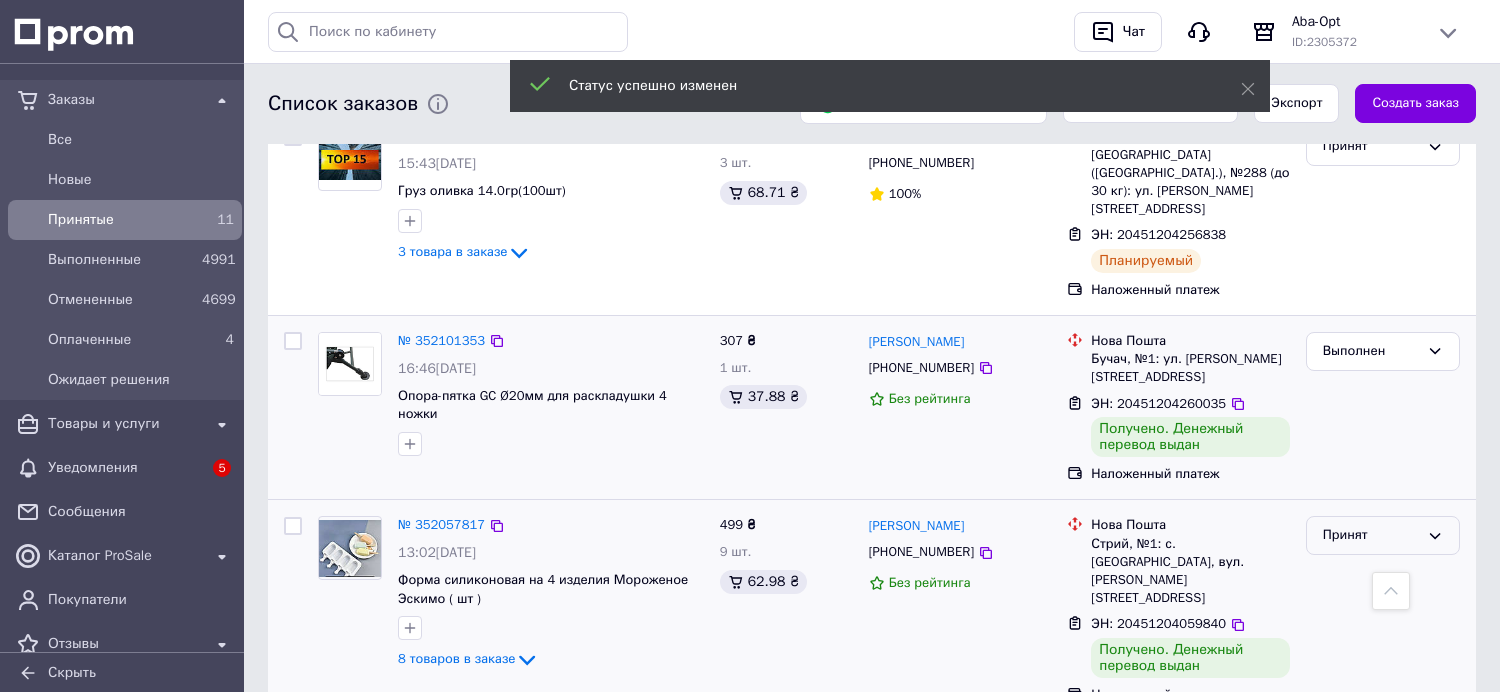 click on "Принят" at bounding box center (1383, 535) 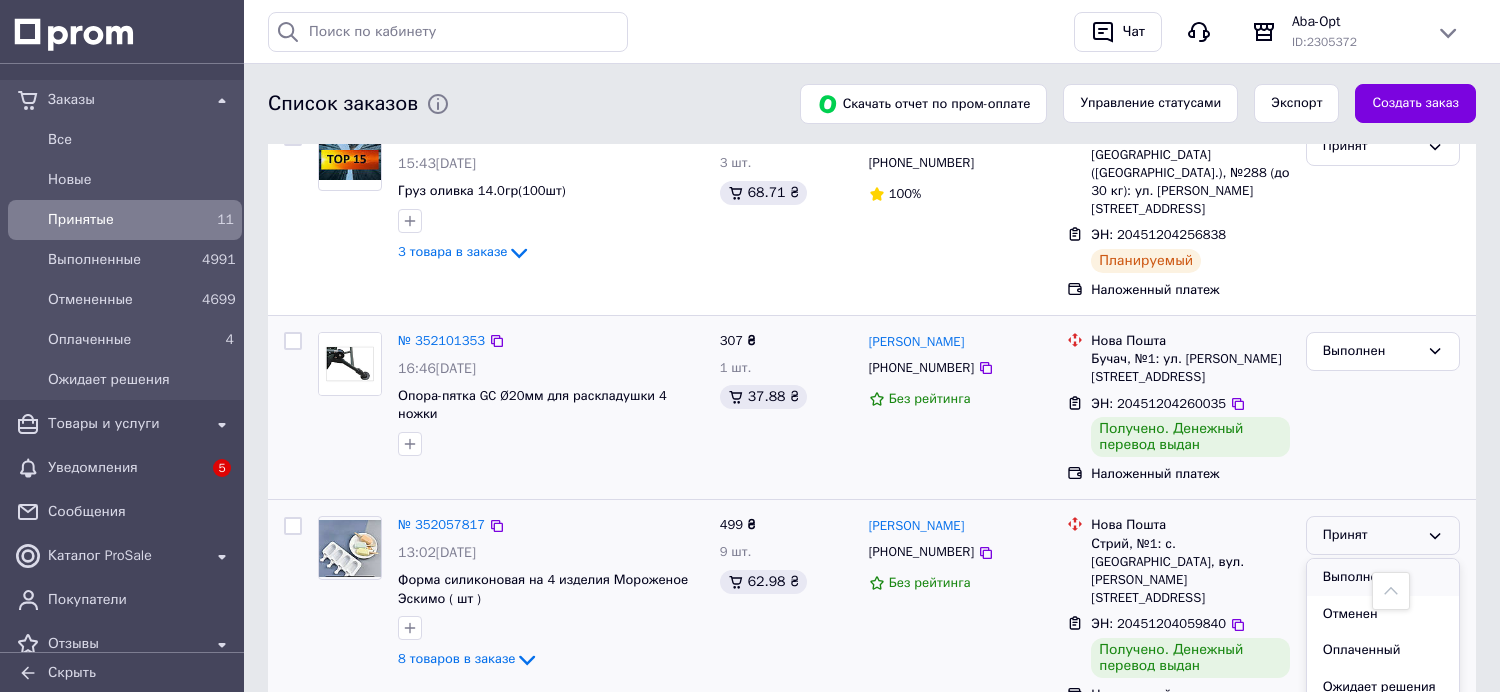 click on "Выполнен" at bounding box center (1383, 577) 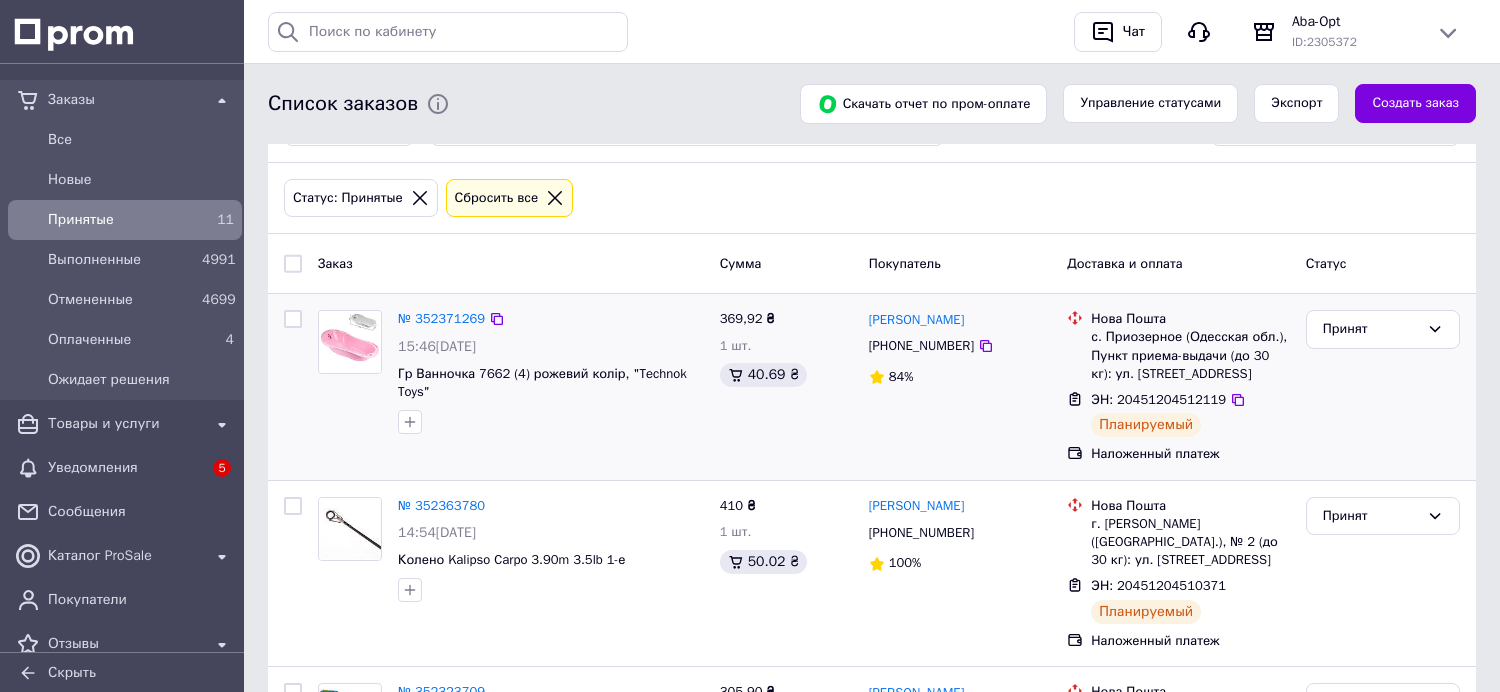 scroll, scrollTop: 0, scrollLeft: 0, axis: both 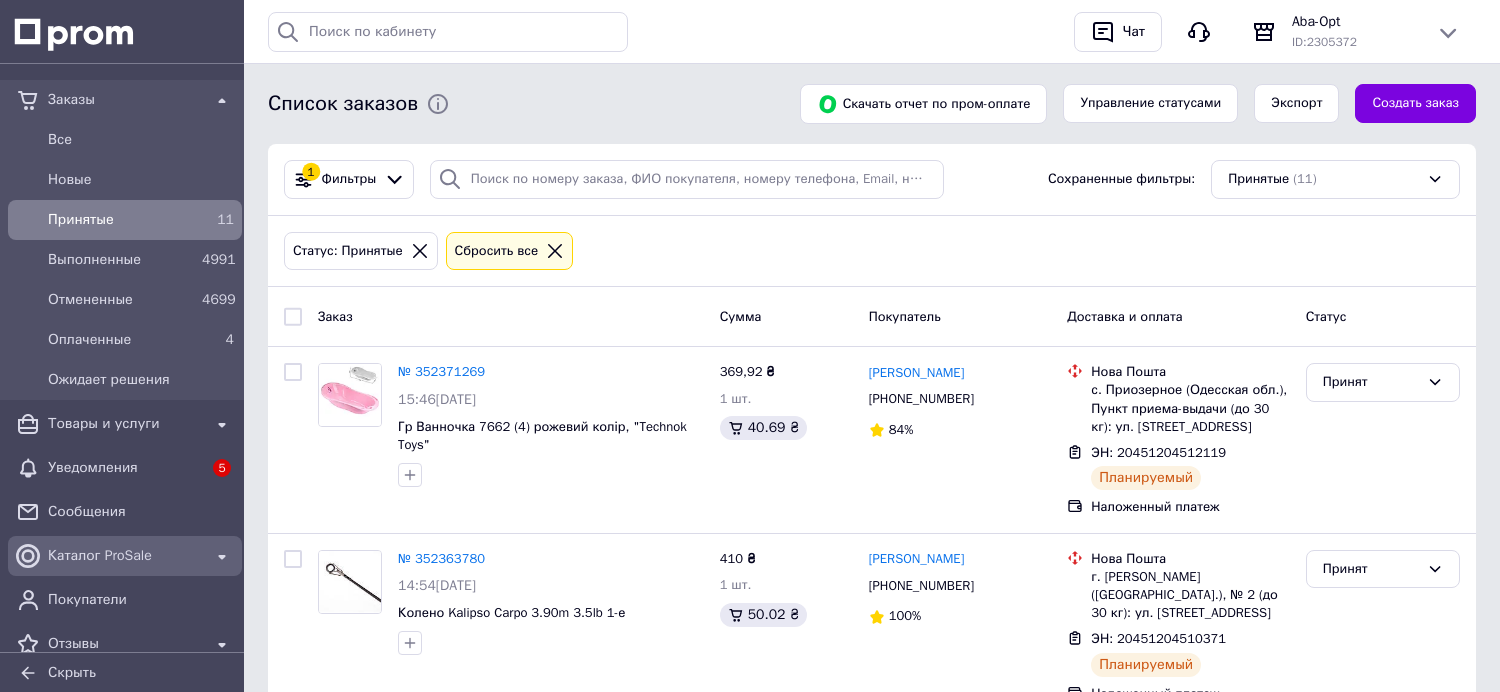 click on "Каталог ProSale" at bounding box center (125, 556) 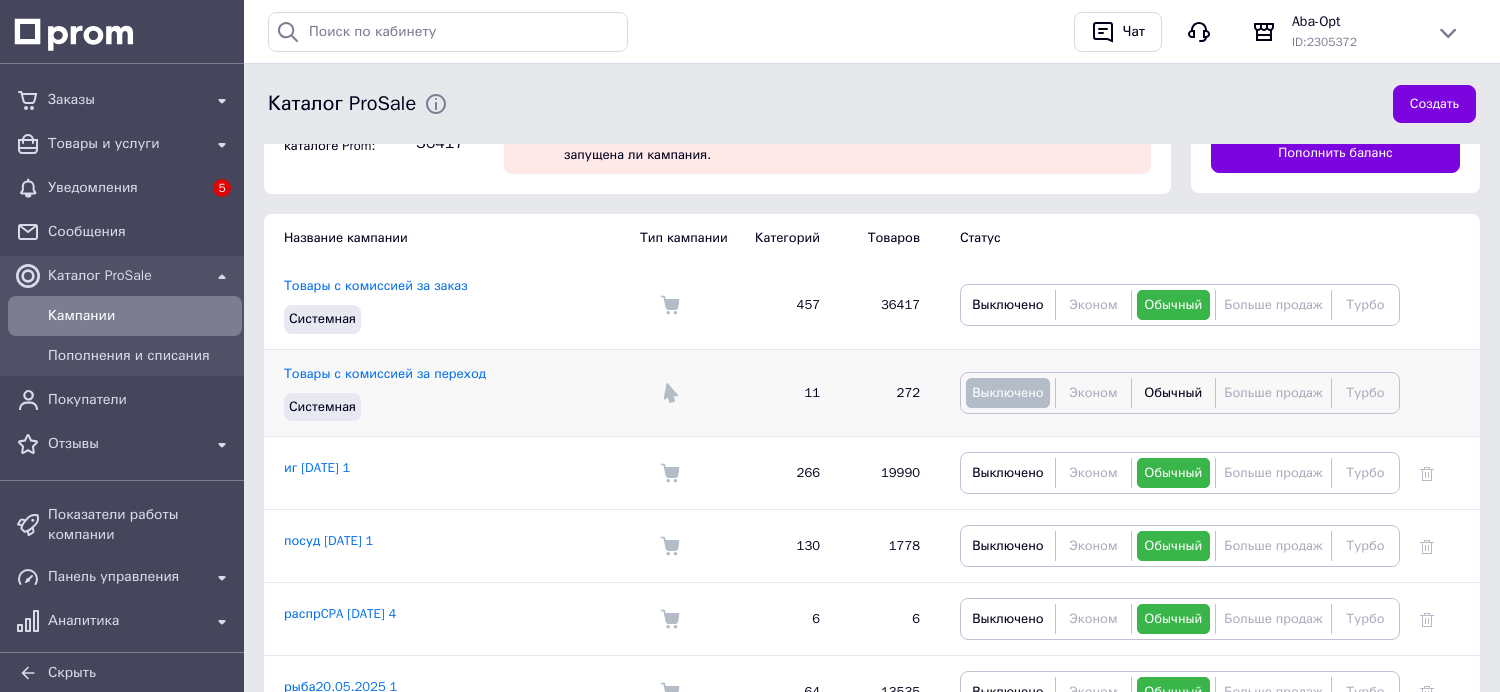 scroll, scrollTop: 222, scrollLeft: 0, axis: vertical 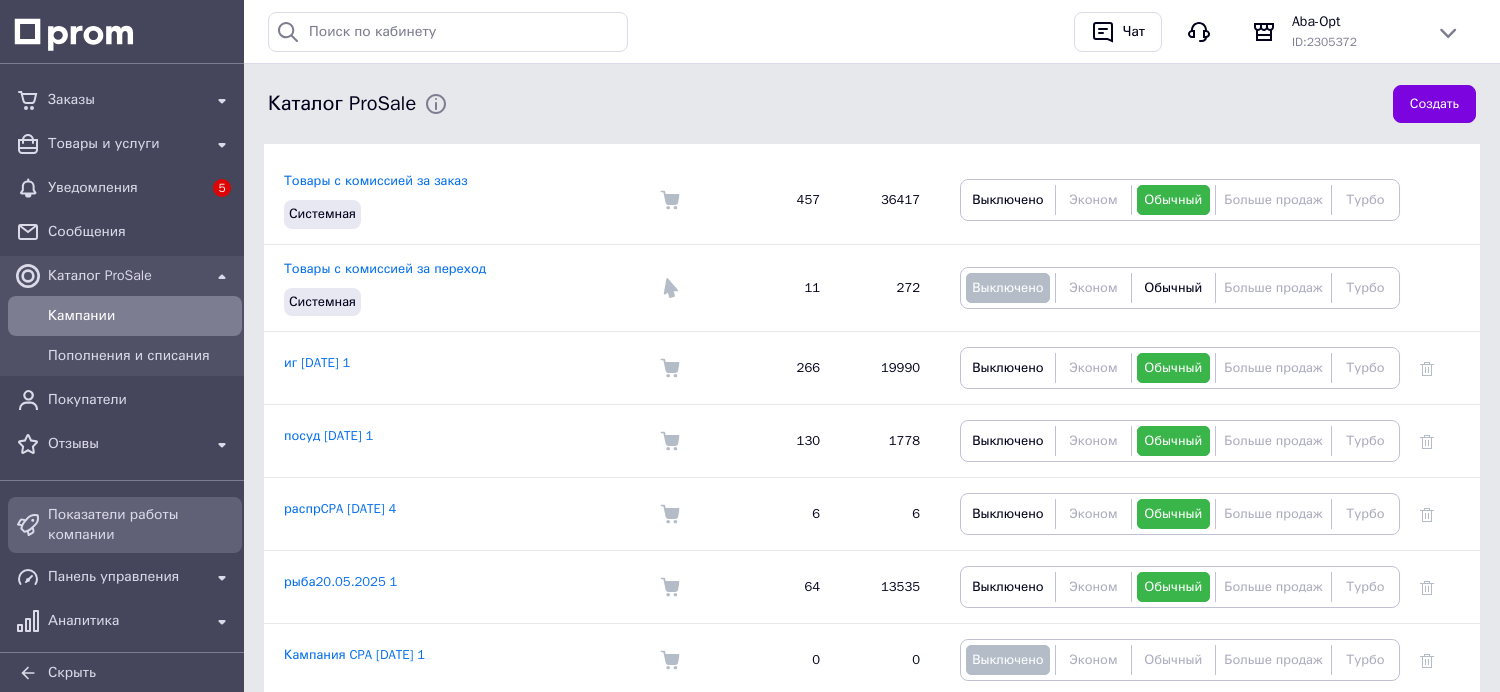 click on "Показатели работы компании" at bounding box center (141, 525) 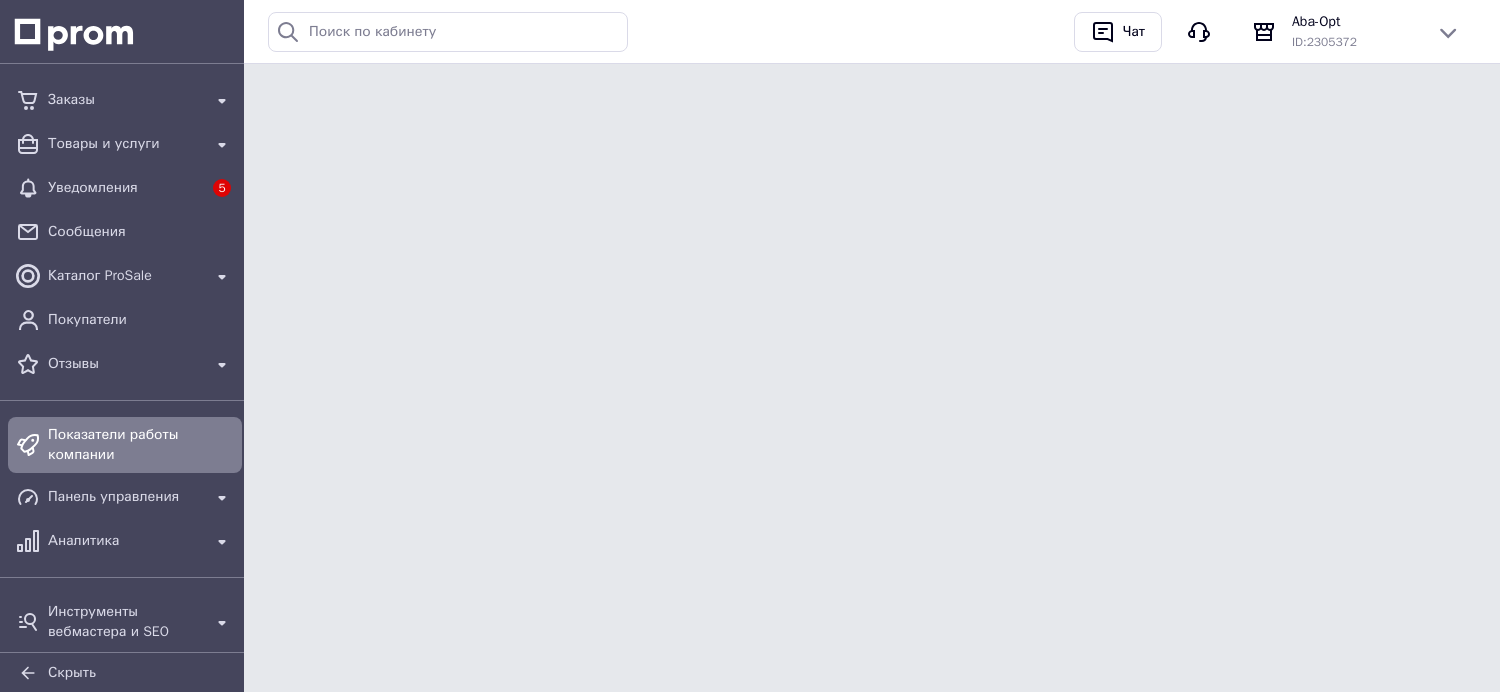 scroll, scrollTop: 0, scrollLeft: 0, axis: both 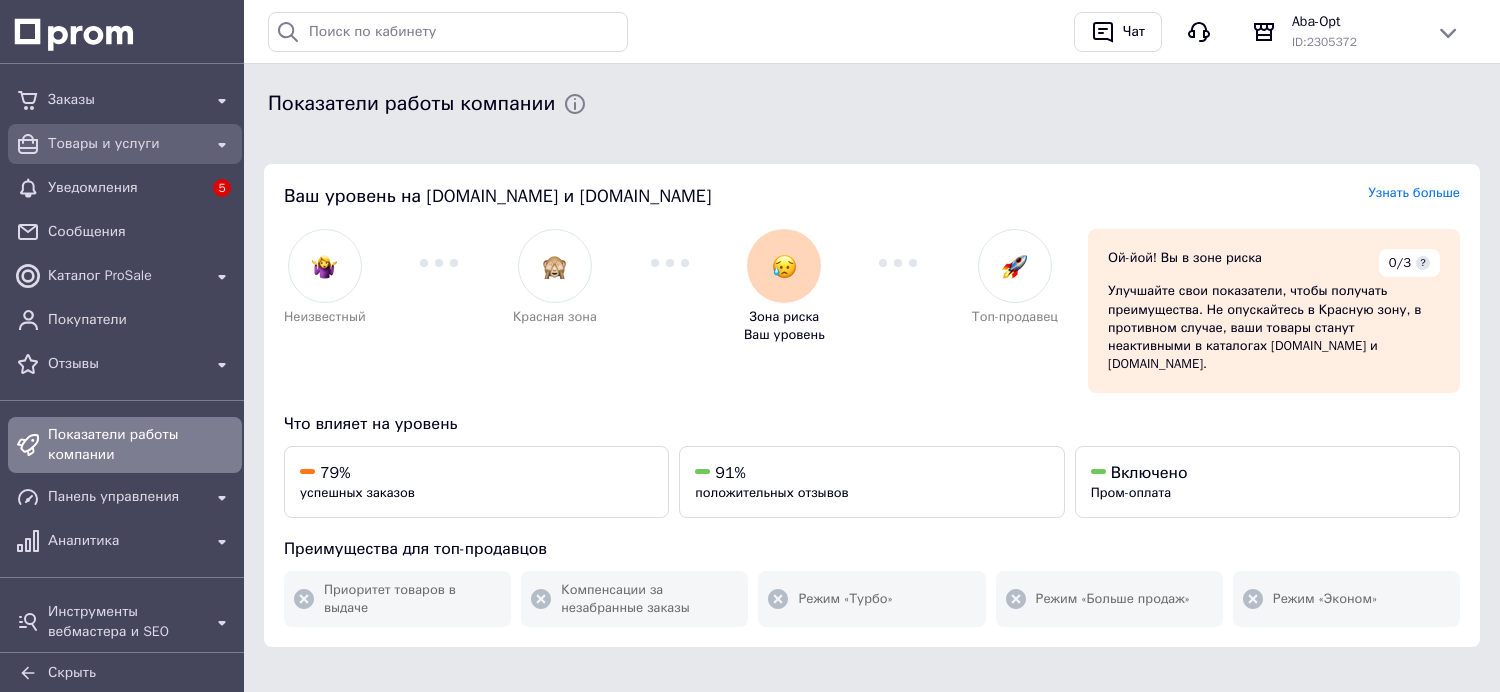 click on "Товары и услуги" at bounding box center [125, 144] 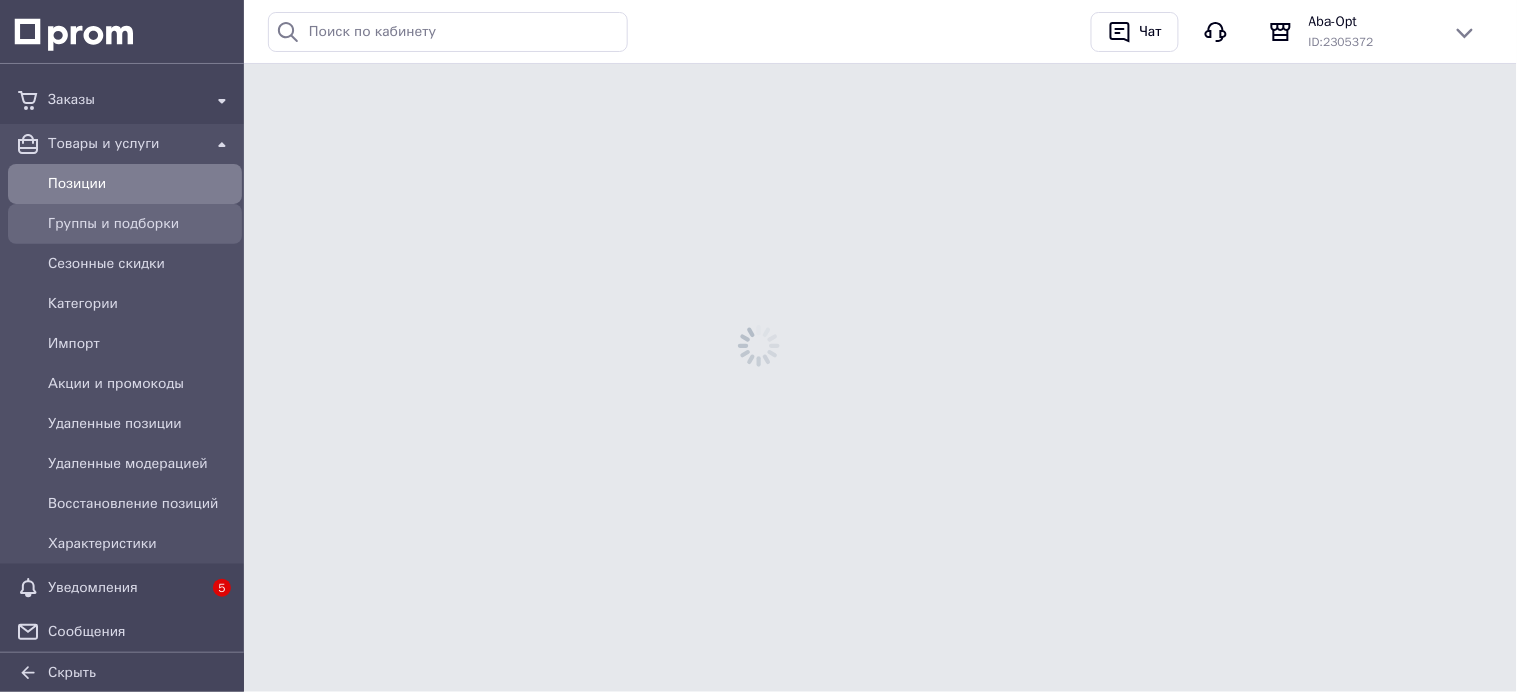 click on "Группы и подборки" at bounding box center (141, 224) 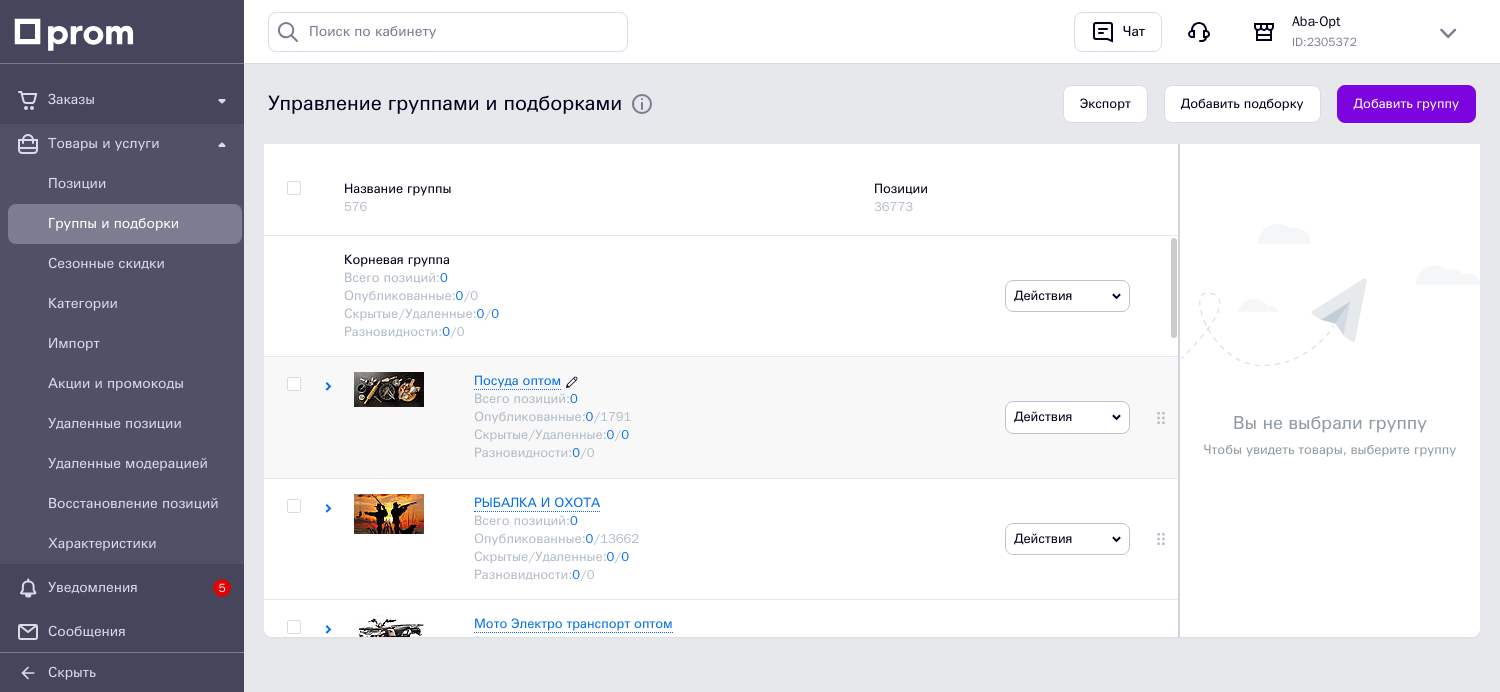 scroll, scrollTop: 237, scrollLeft: 0, axis: vertical 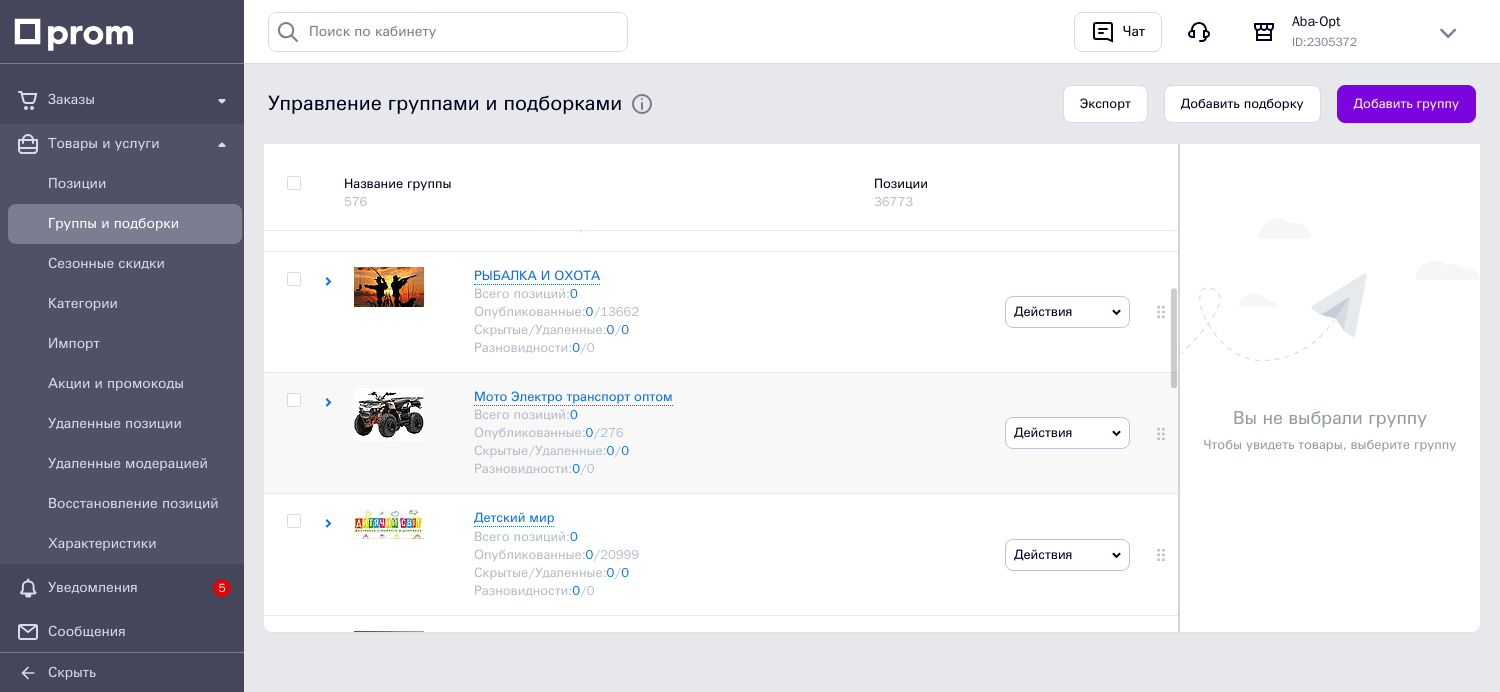 click at bounding box center (293, 400) 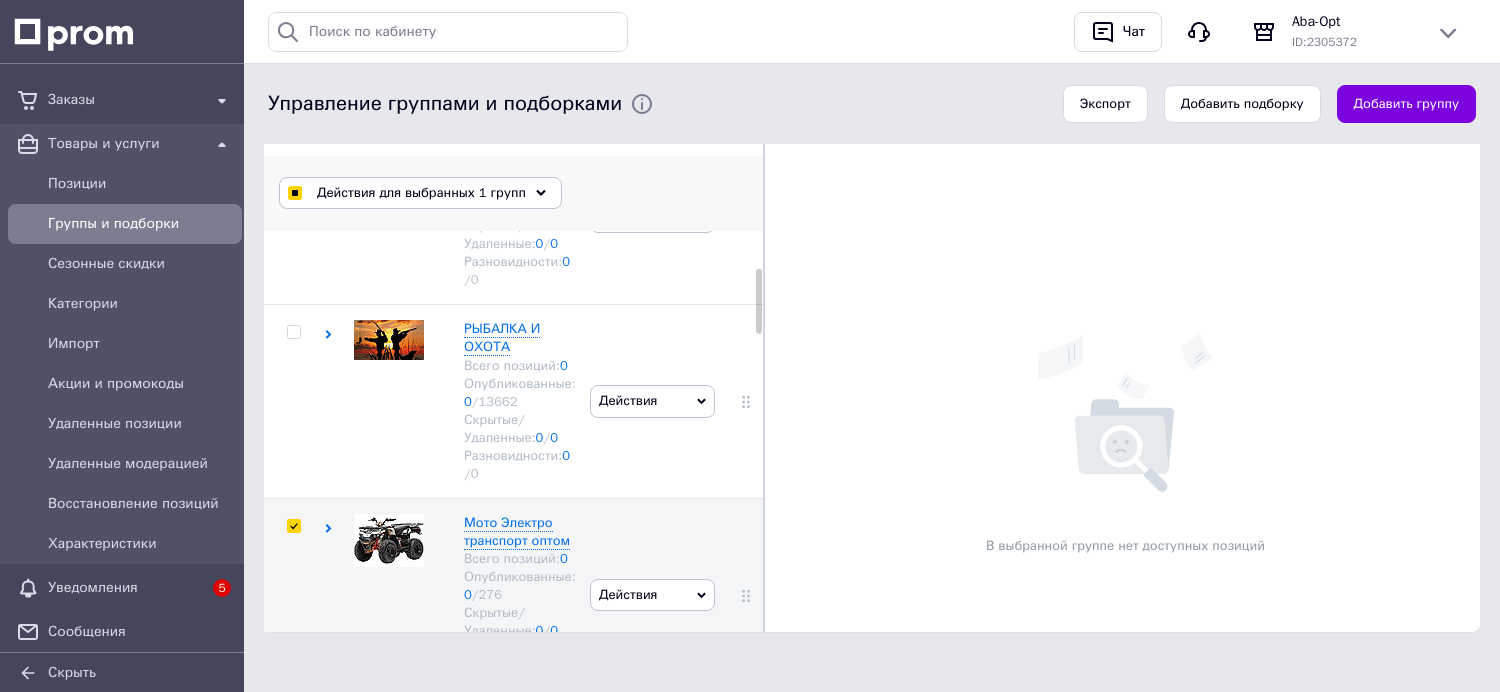 click on "Действия для выбранных 1 групп" at bounding box center (421, 193) 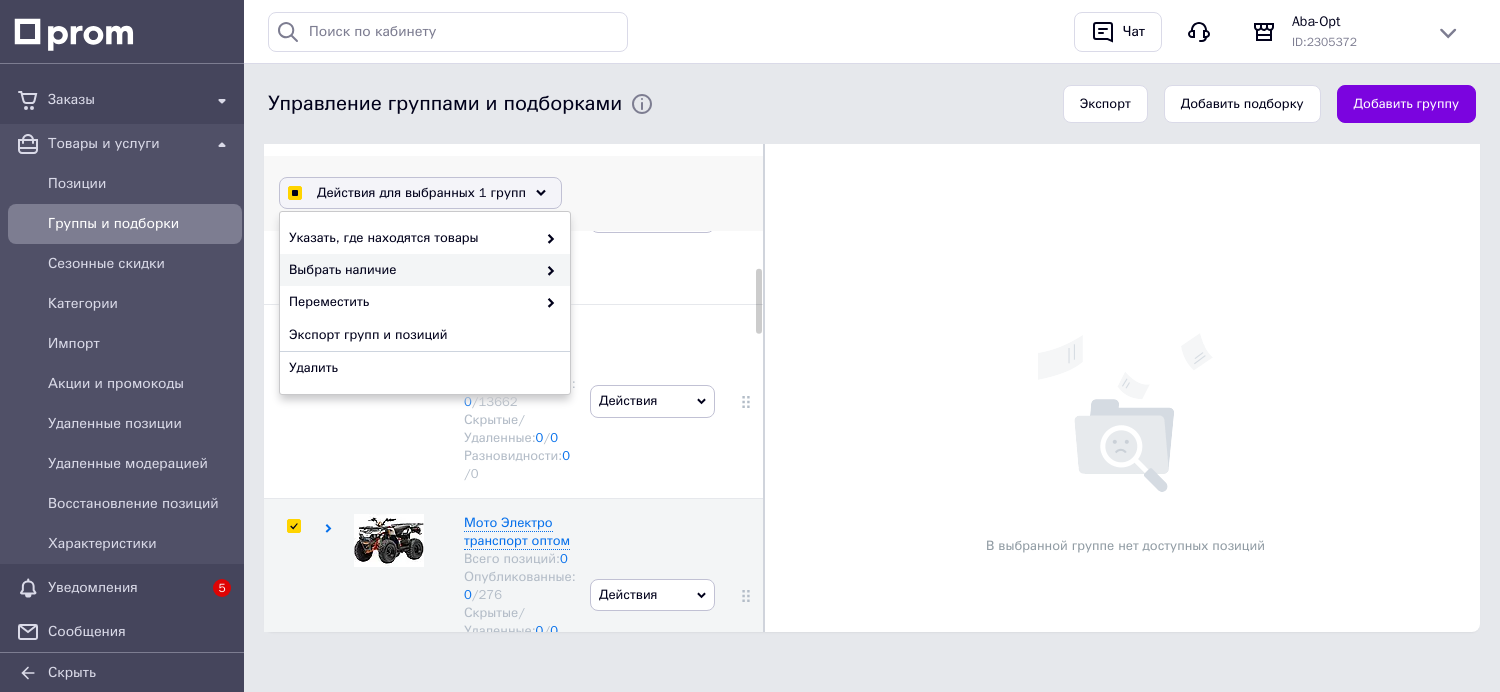 click on "Выбрать наличие" at bounding box center [412, 270] 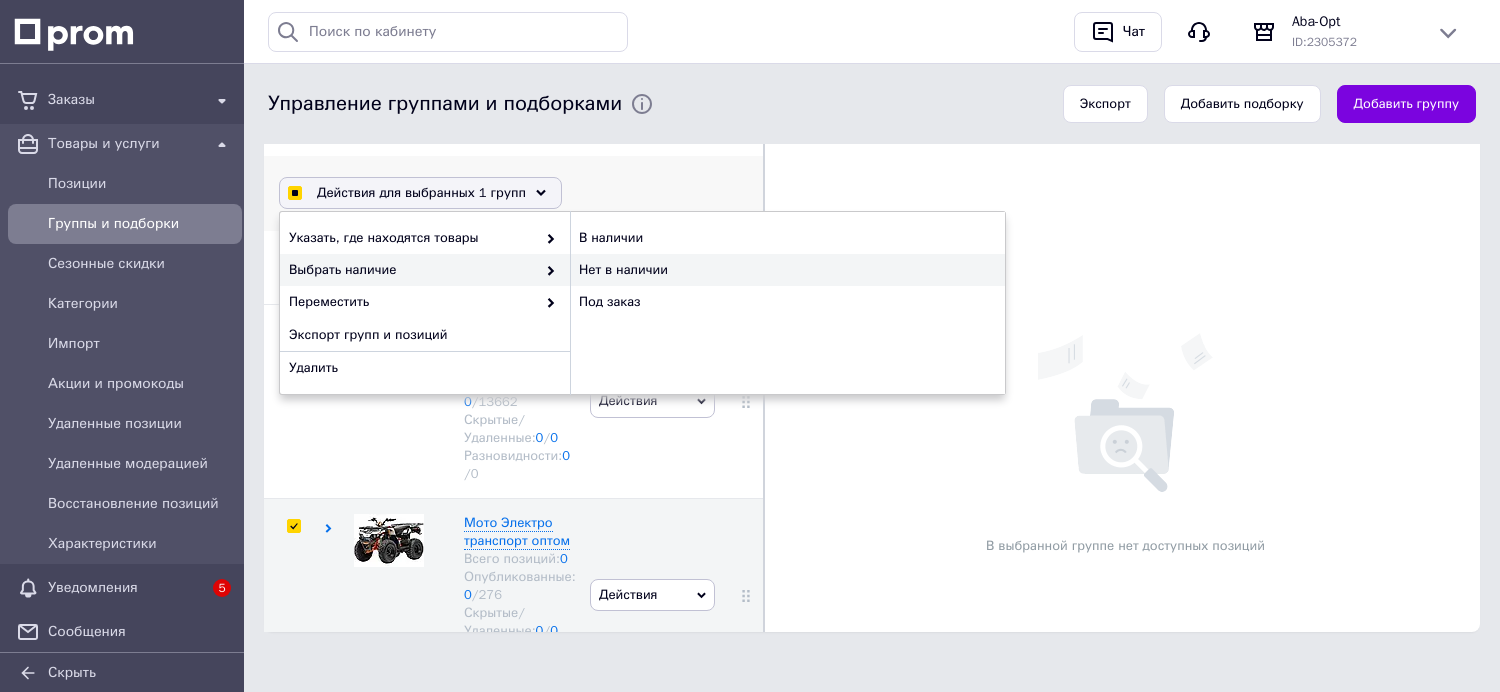 click on "Нет в наличии" at bounding box center [787, 270] 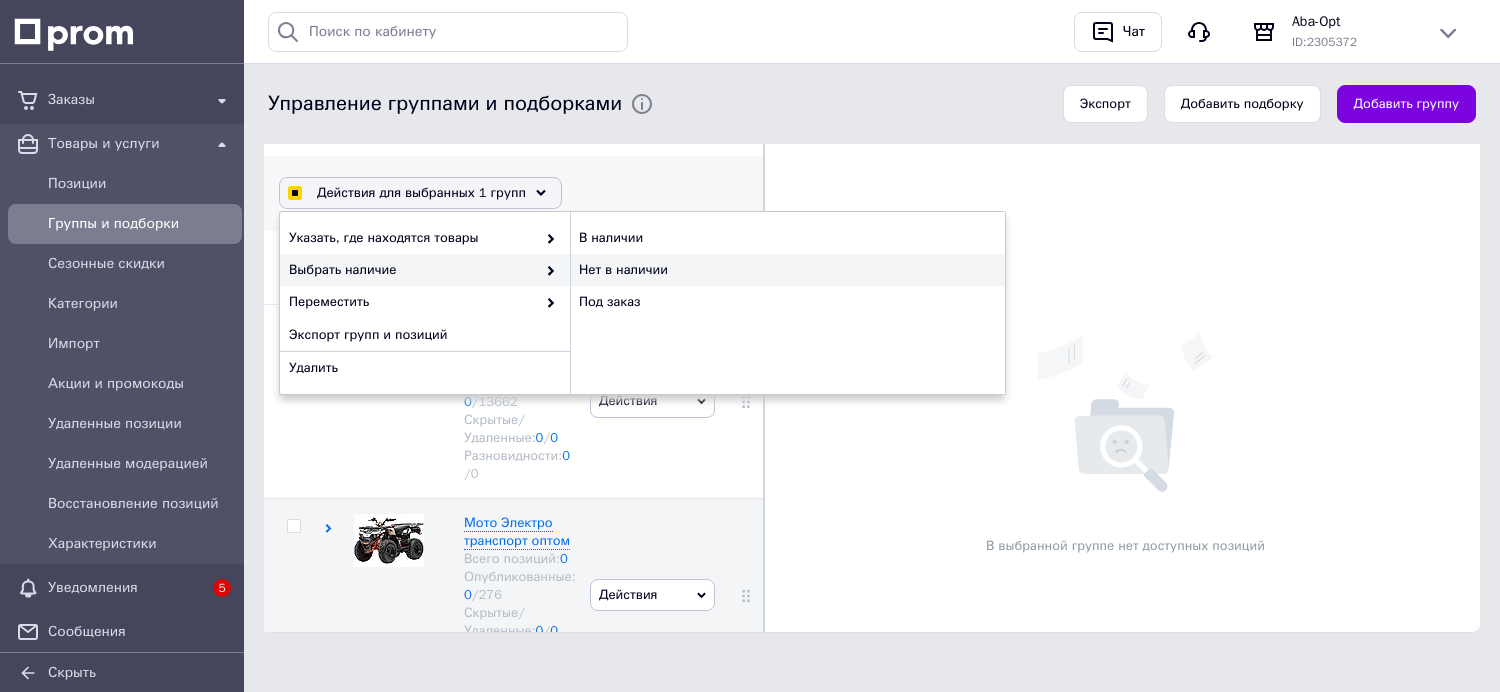 checkbox on "false" 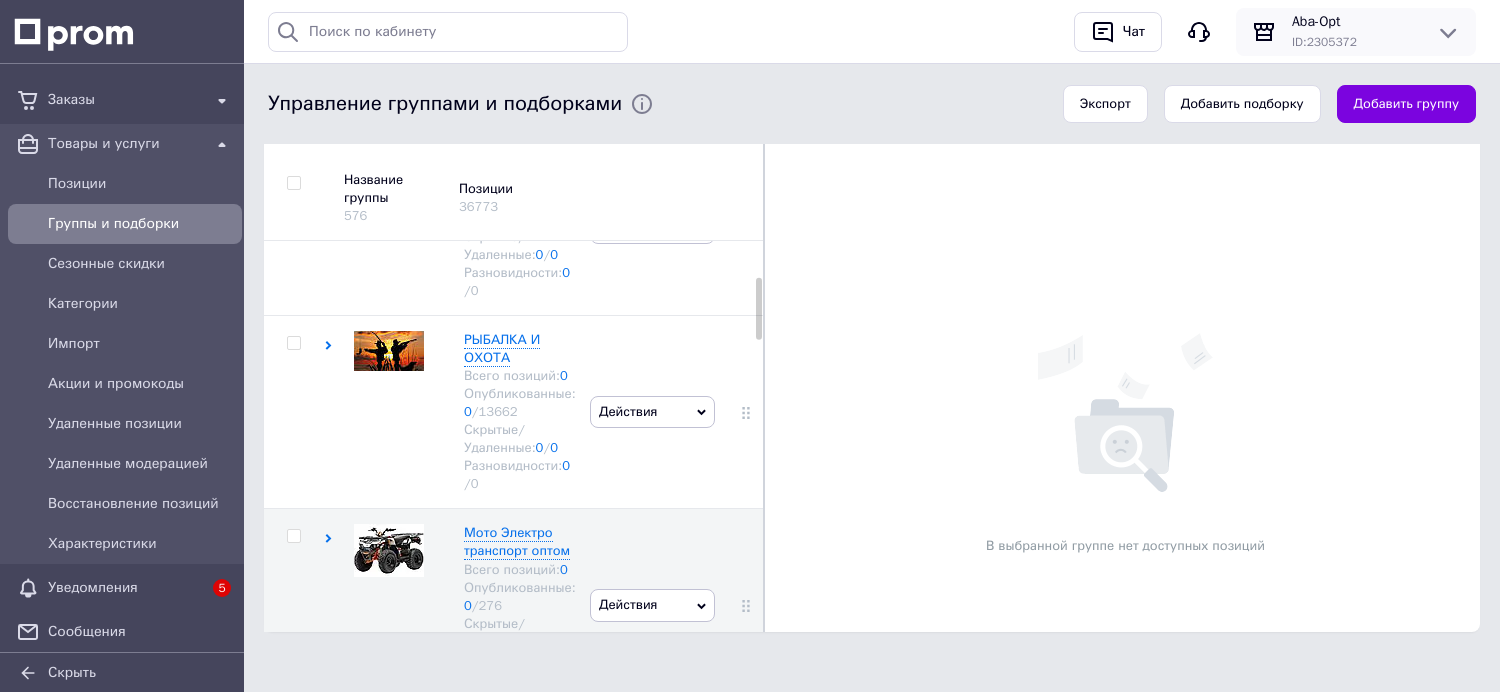 click on "ID:  2305372" at bounding box center (1356, 42) 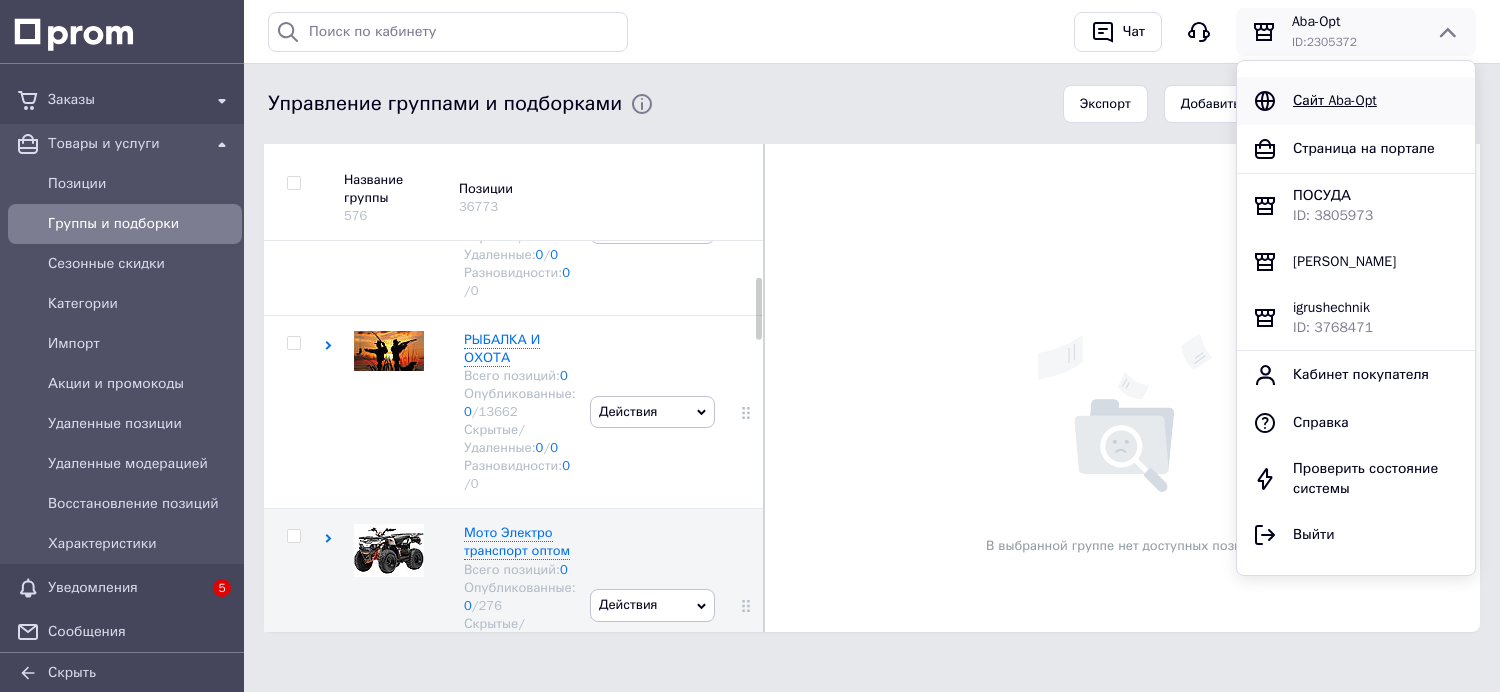 click on "Сайт Aba-Opt" at bounding box center (1335, 100) 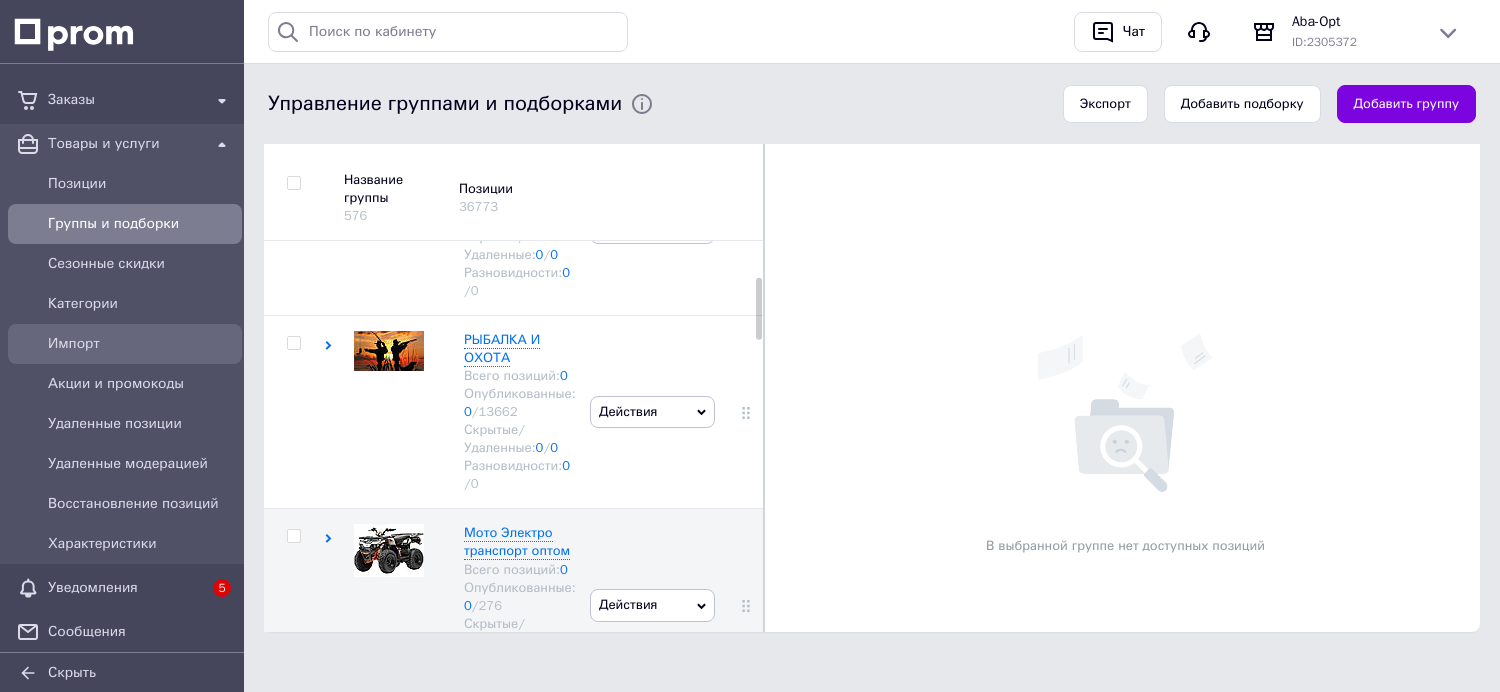 click on "Импорт" at bounding box center [141, 344] 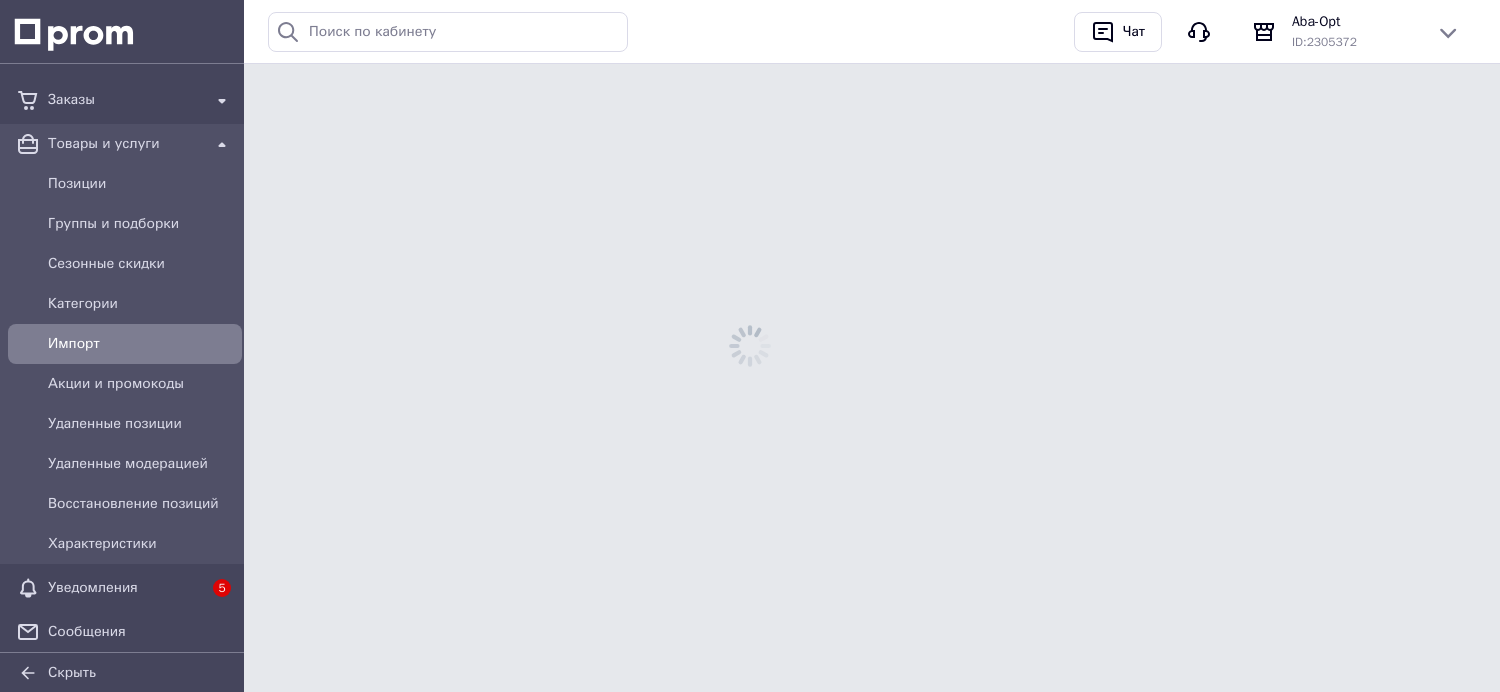 scroll, scrollTop: 0, scrollLeft: 0, axis: both 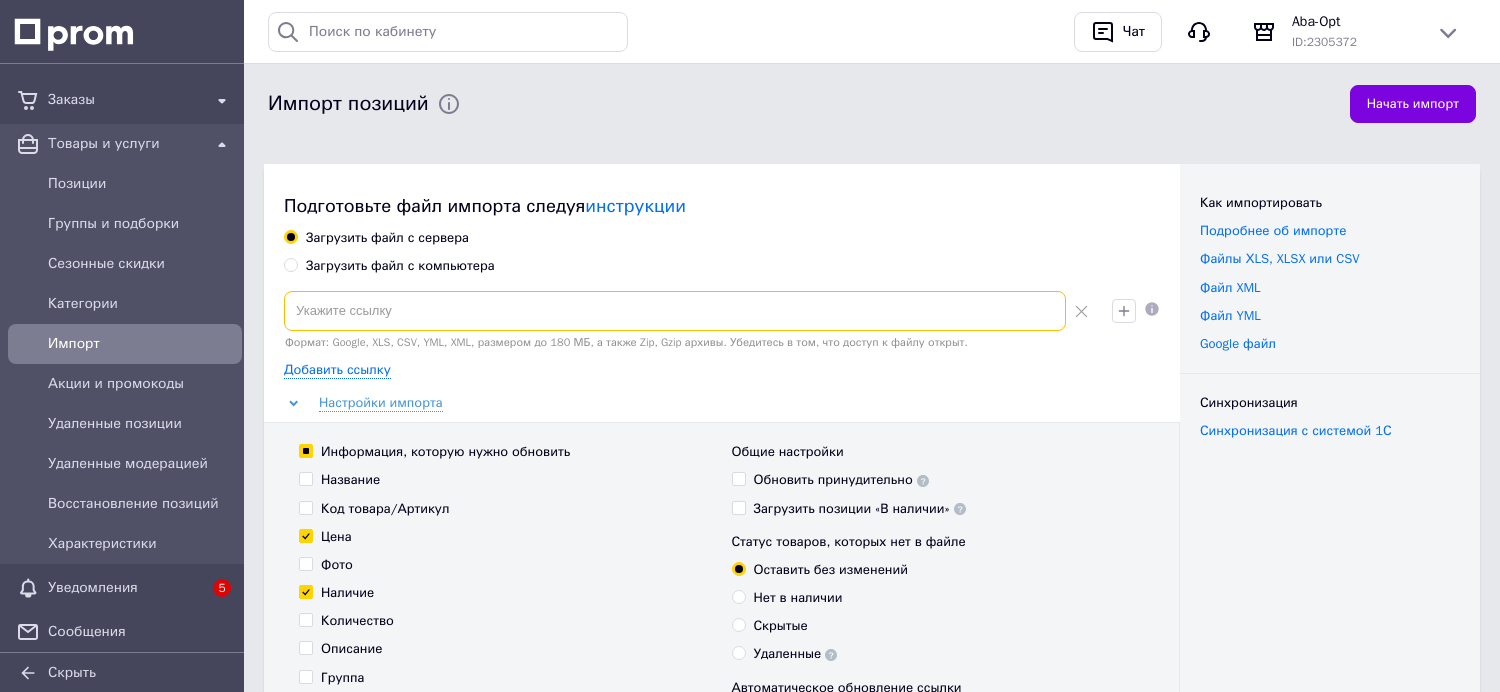 click at bounding box center [675, 311] 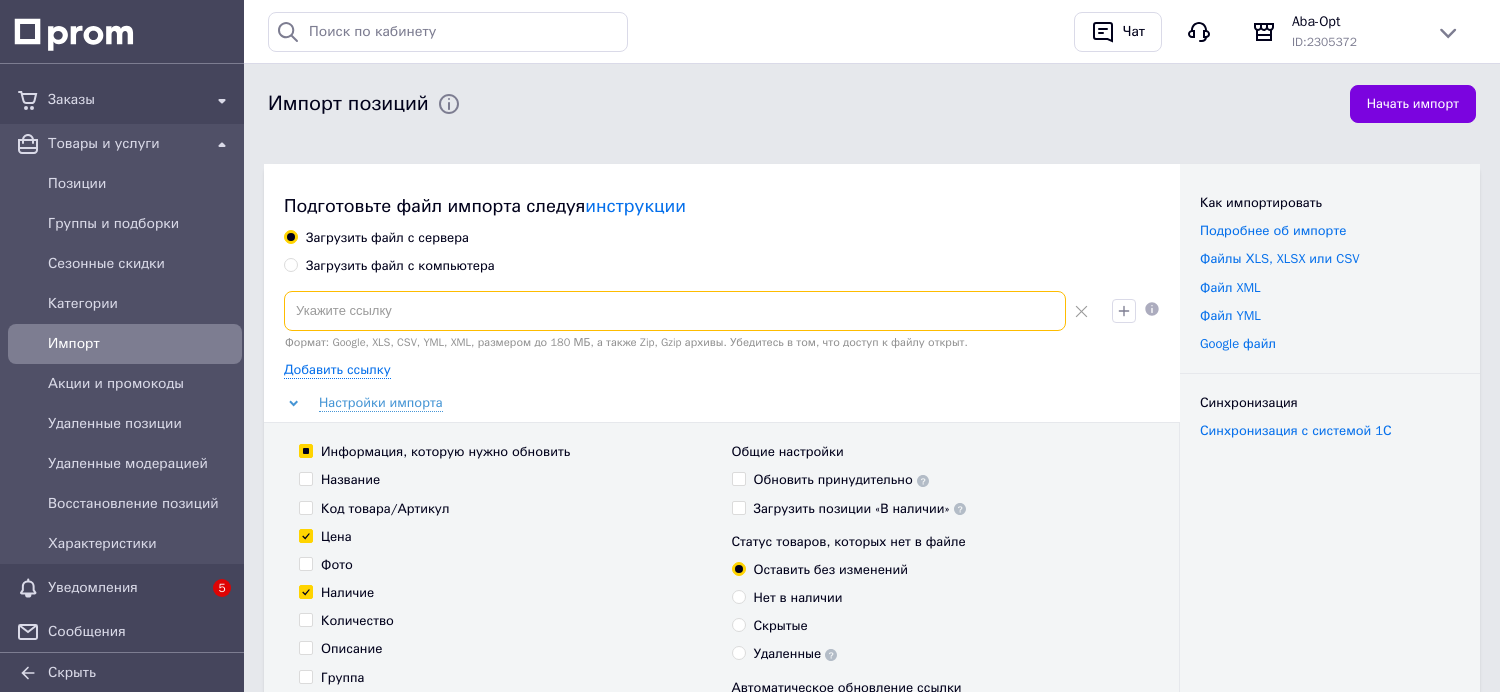 paste on "https://deshevo-vsem.com/products_feed.xml?hash_tag=771f26658c2b6fdfb71460843ebe78bb&sales_notes=&product_ids=&label_ids=&exclude_fields=&html_description=1&yandex_cpa=&process_presence_sure=&languages=uk%2Cru&extra_fields=&group_ids=16594410&nested_group_ids=16594410" 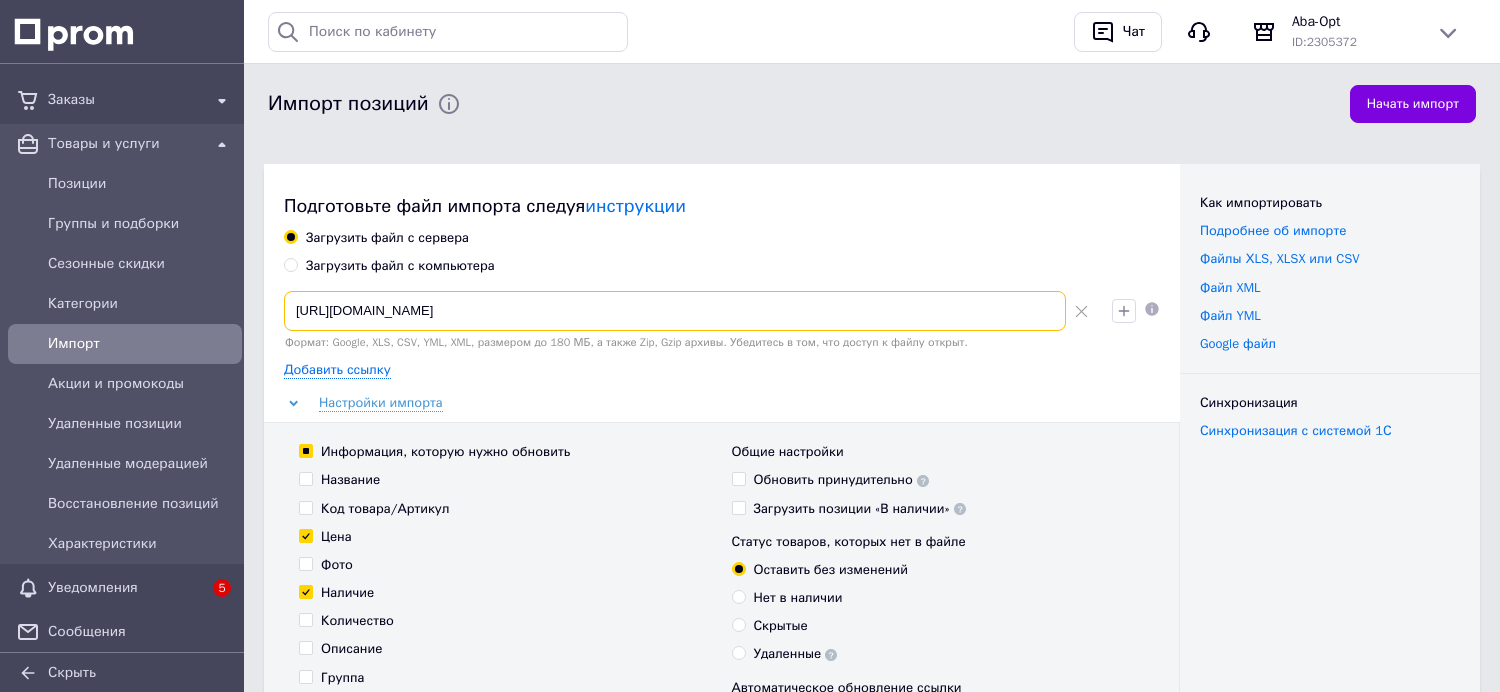 scroll, scrollTop: 0, scrollLeft: 1007, axis: horizontal 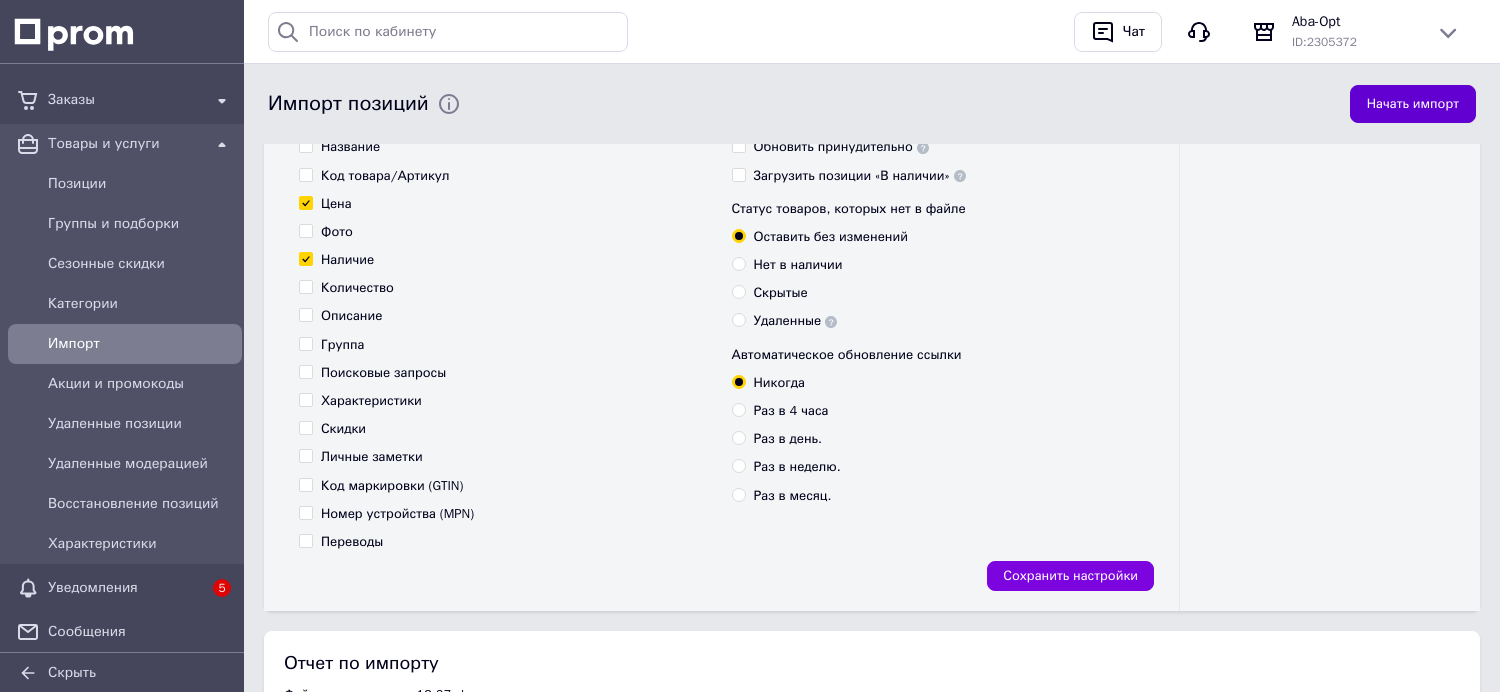 type on "https://deshevo-vsem.com/products_feed.xml?hash_tag=771f26658c2b6fdfb71460843ebe78bb&sales_notes=&product_ids=&label_ids=&exclude_fields=&html_description=1&yandex_cpa=&process_presence_sure=&languages=uk%2Cru&extra_fields=&group_ids=16594410&nested_group_ids=16594410" 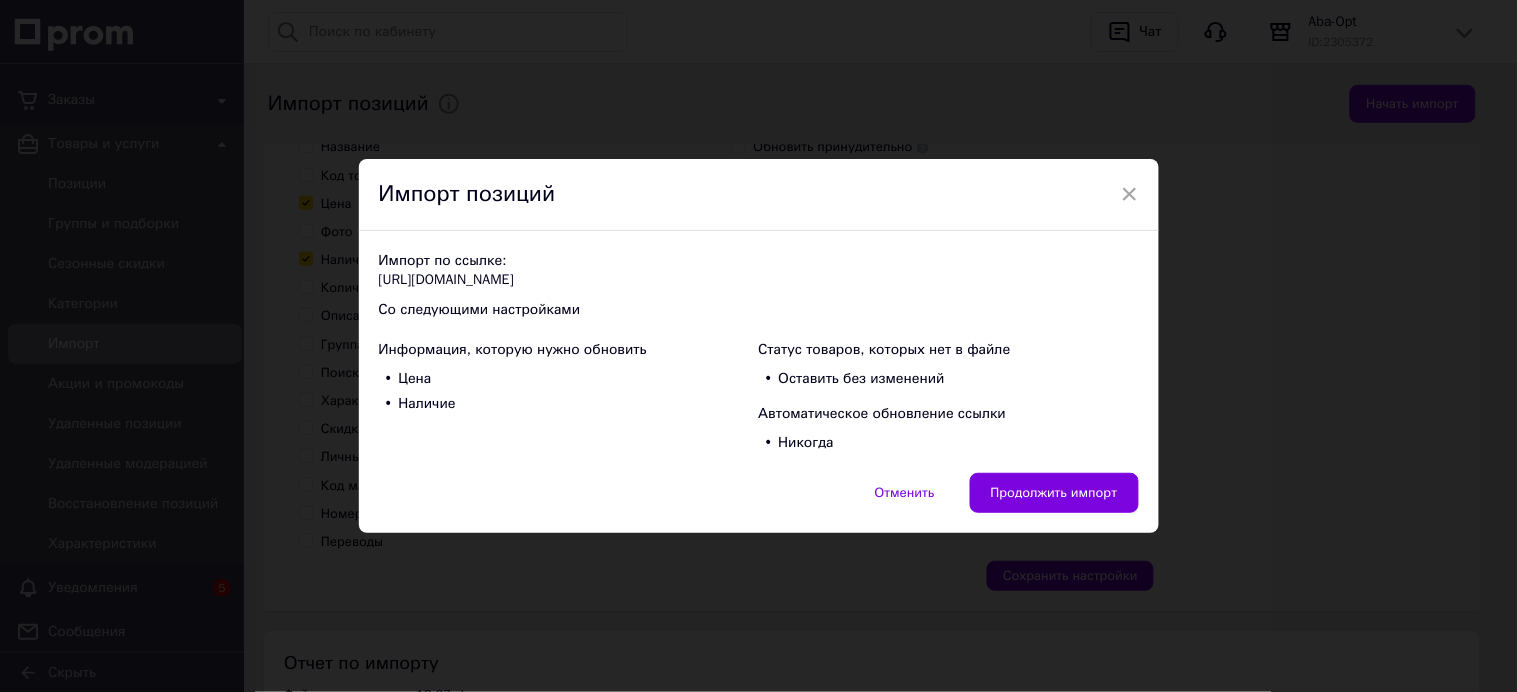 click on "× Импорт позиций Импорт по ссылке:   https://deshevo-vsem.com/products_feed.xml?hash_tag=771f26658c2b6fdfb71460843ebe78bb&sales_notes=&product_ids=&label_ids=&exclude_fields=&html_description=1&yandex_cpa=&process_presence_sure=&languages=uk%2Cru&extra_fields=&group_ids=16594410&nested_group_ids=16594410 Со следующими настройками Информация, которую нужно обновить Цена Наличие Статус товаров, которых нет в файле Оставить без изменений Автоматическое обновление ссылки Никогда Отменить   Продолжить импорт" at bounding box center [758, 346] 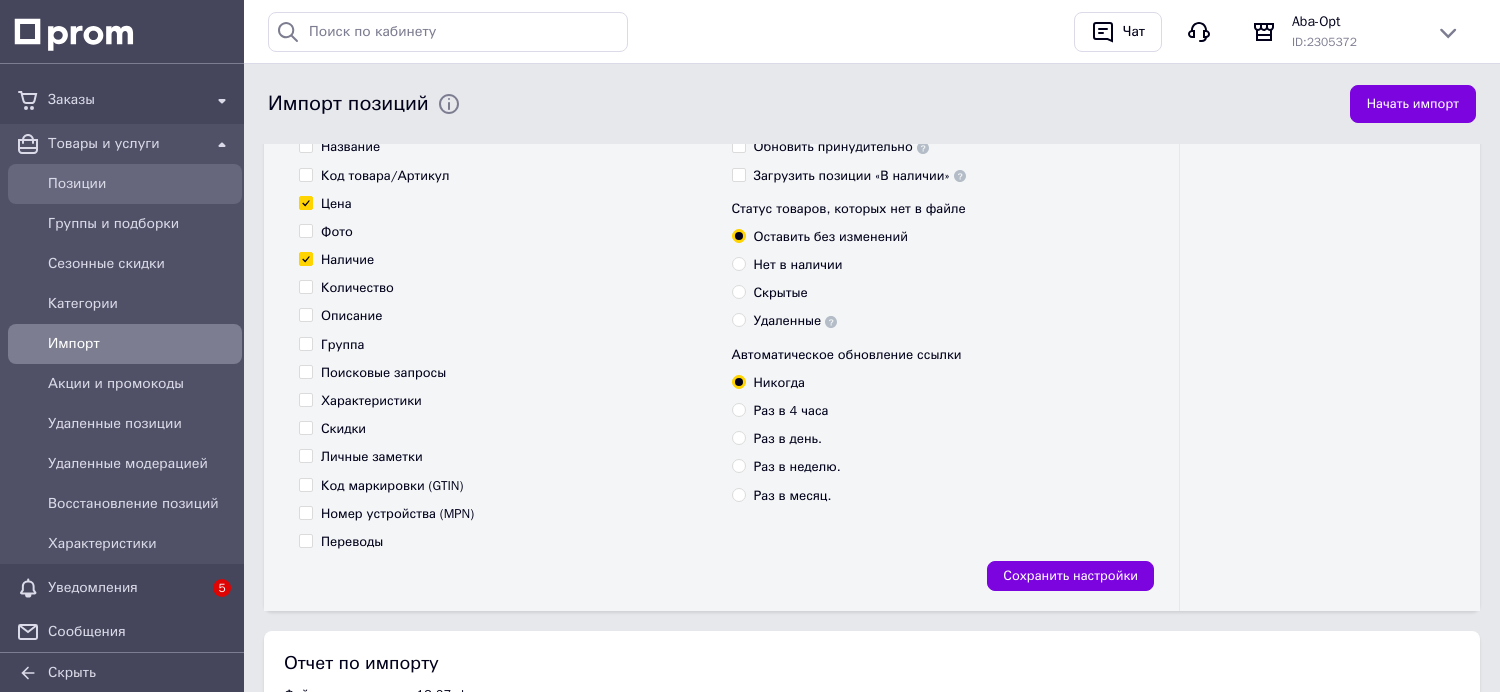 click on "Позиции" at bounding box center [141, 184] 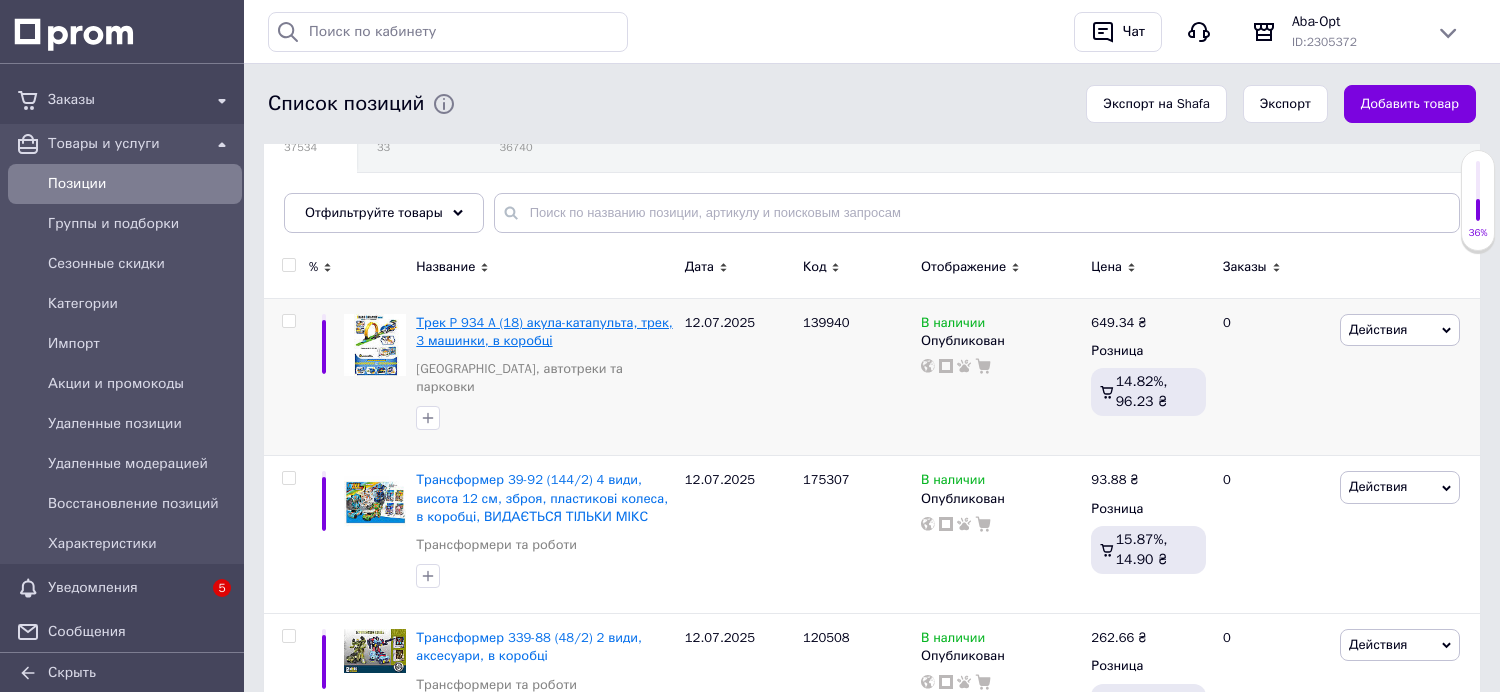 scroll, scrollTop: 222, scrollLeft: 0, axis: vertical 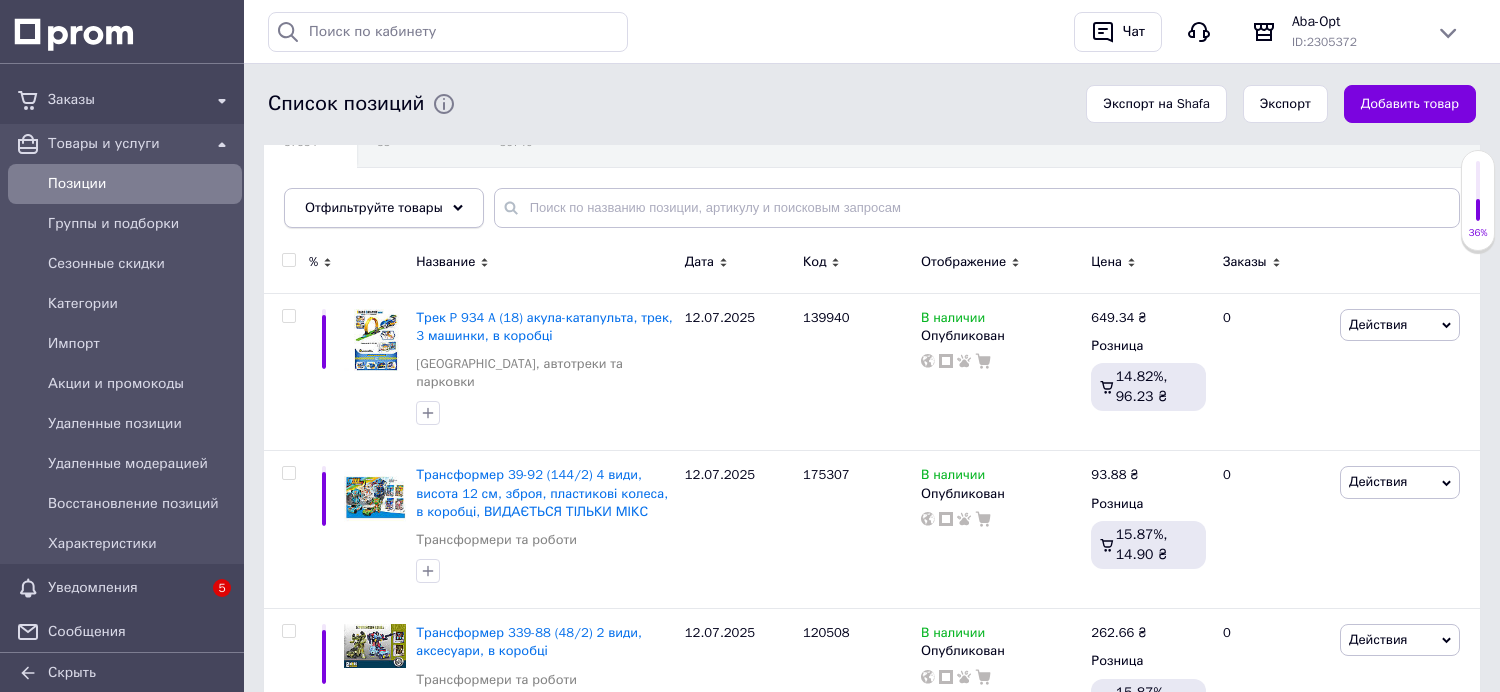 click on "Отфильтруйте товары" at bounding box center [374, 207] 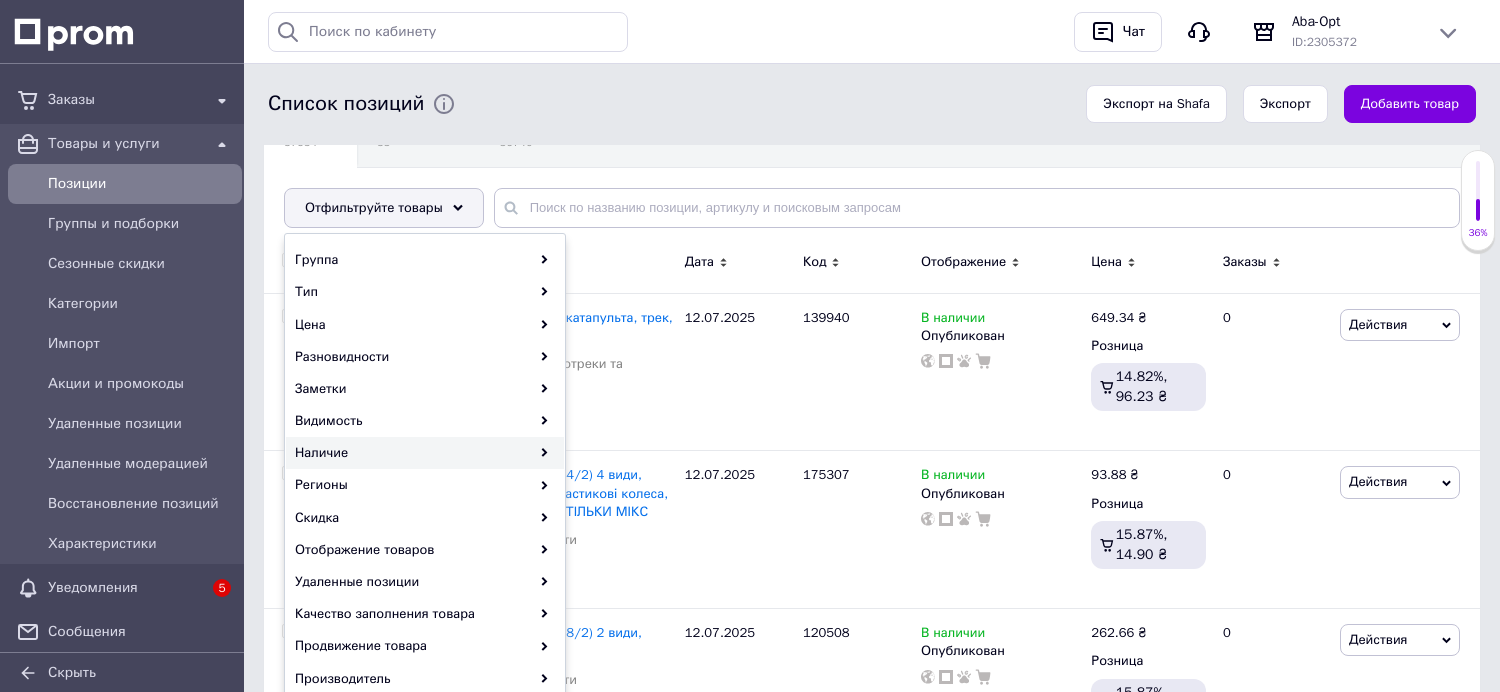 click on "Наличие" at bounding box center [425, 453] 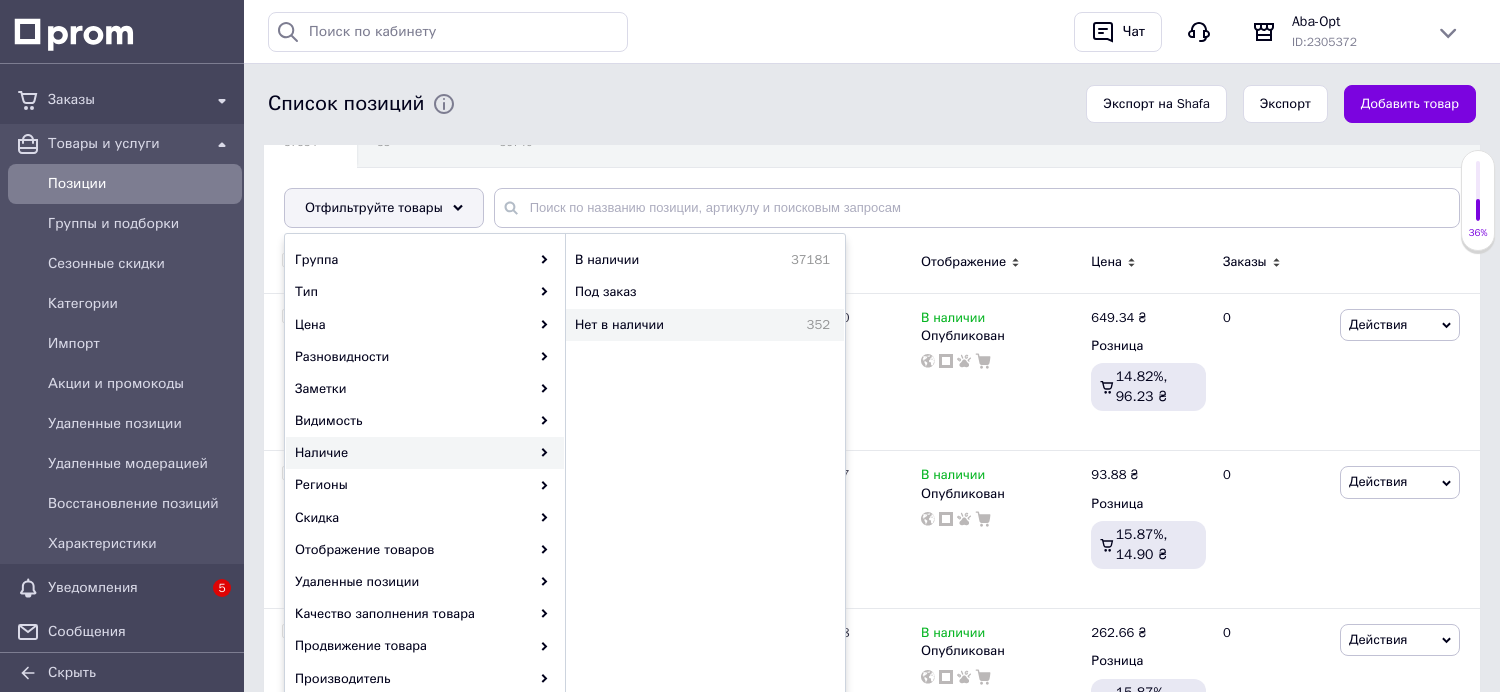 click on "Нет в наличии" at bounding box center [667, 325] 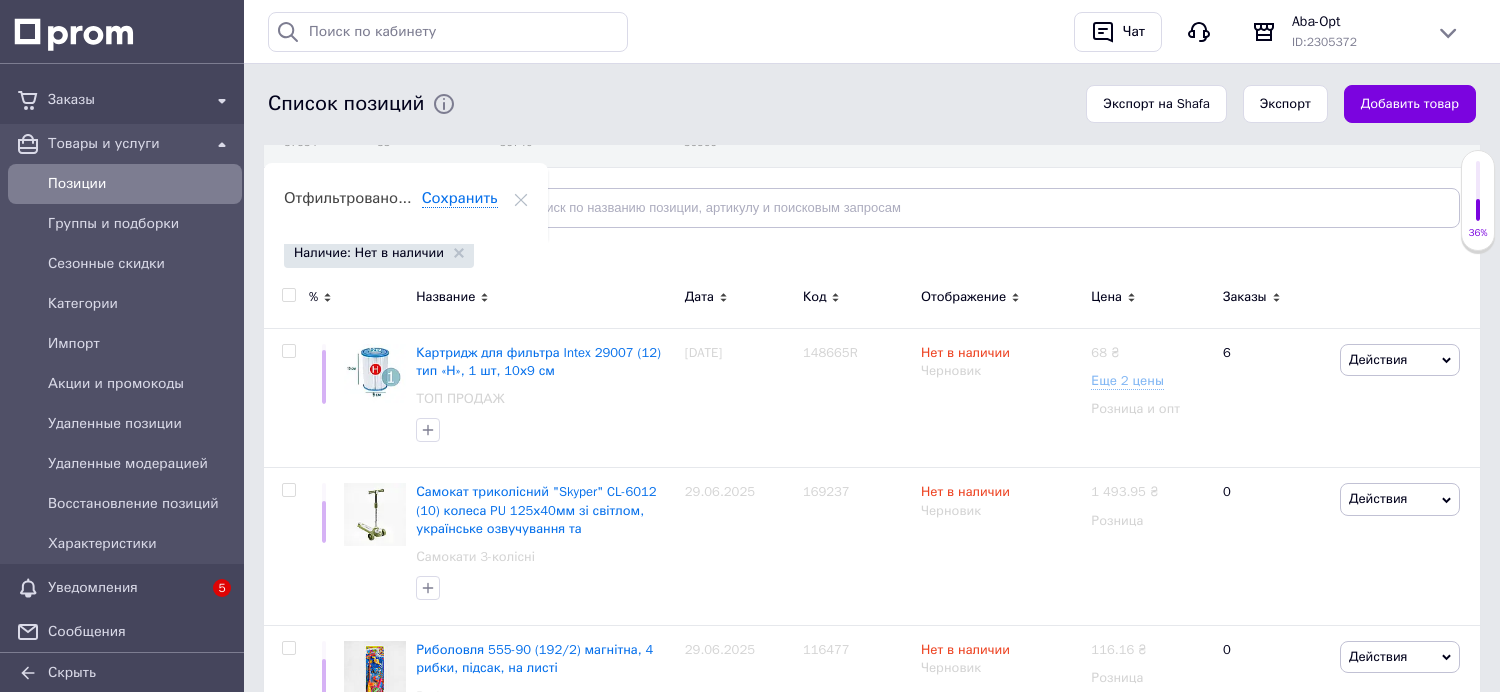 click on "Наличие: Нет в наличии" at bounding box center [369, 253] 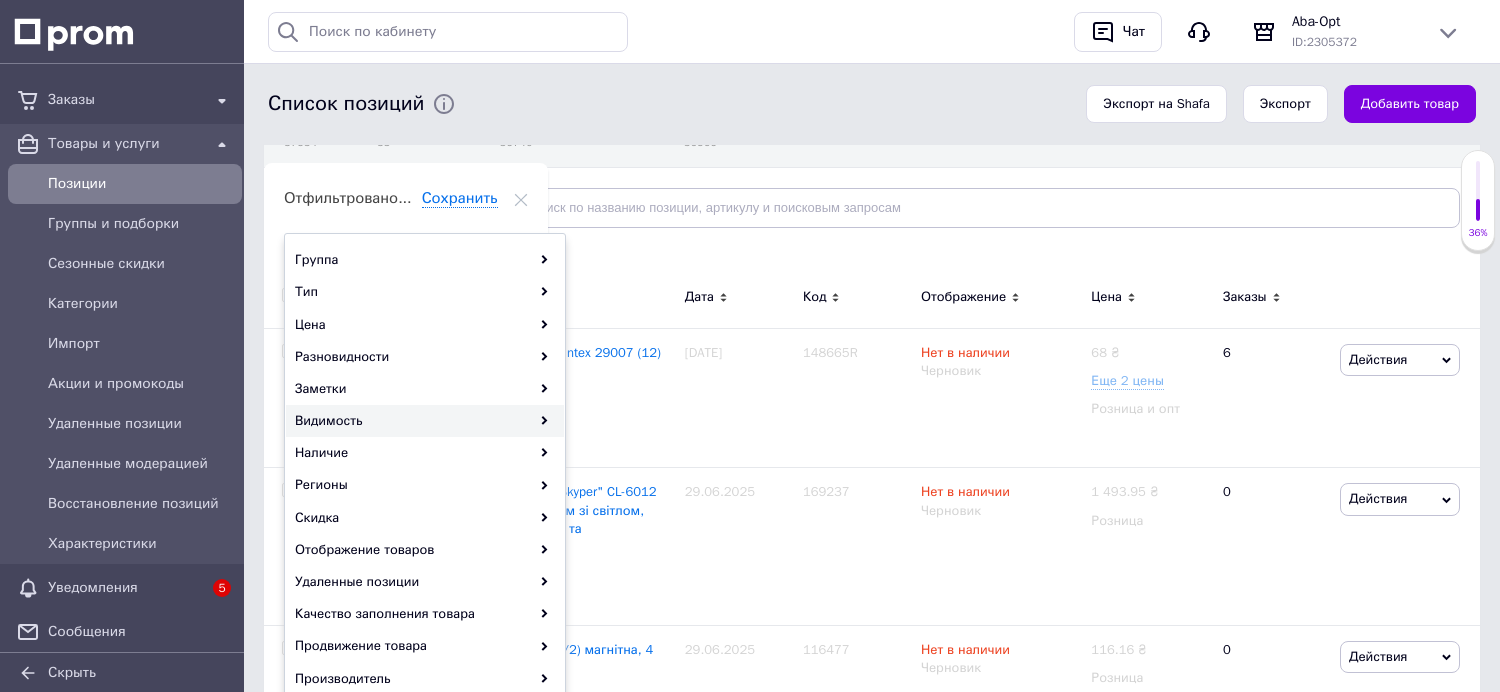 click on "Видимость" at bounding box center (425, 421) 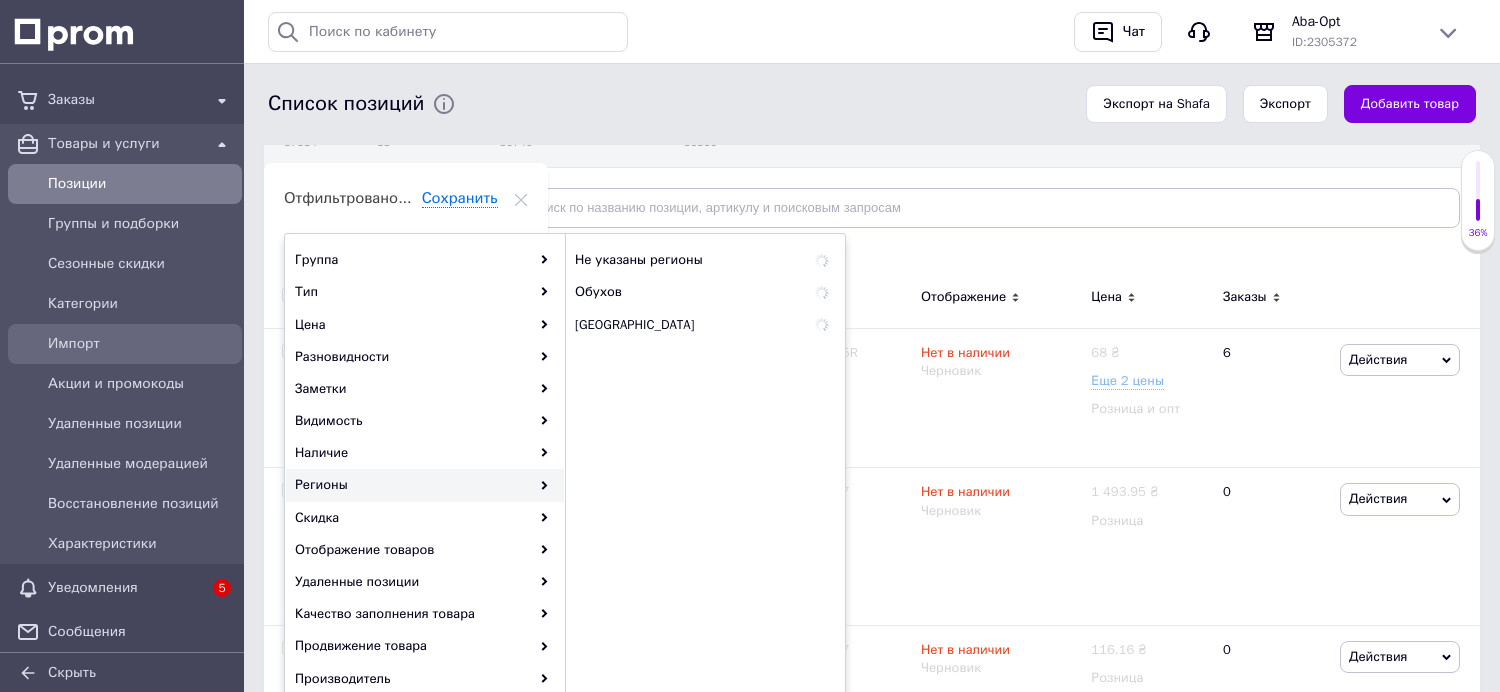 click on "Импорт" at bounding box center (141, 344) 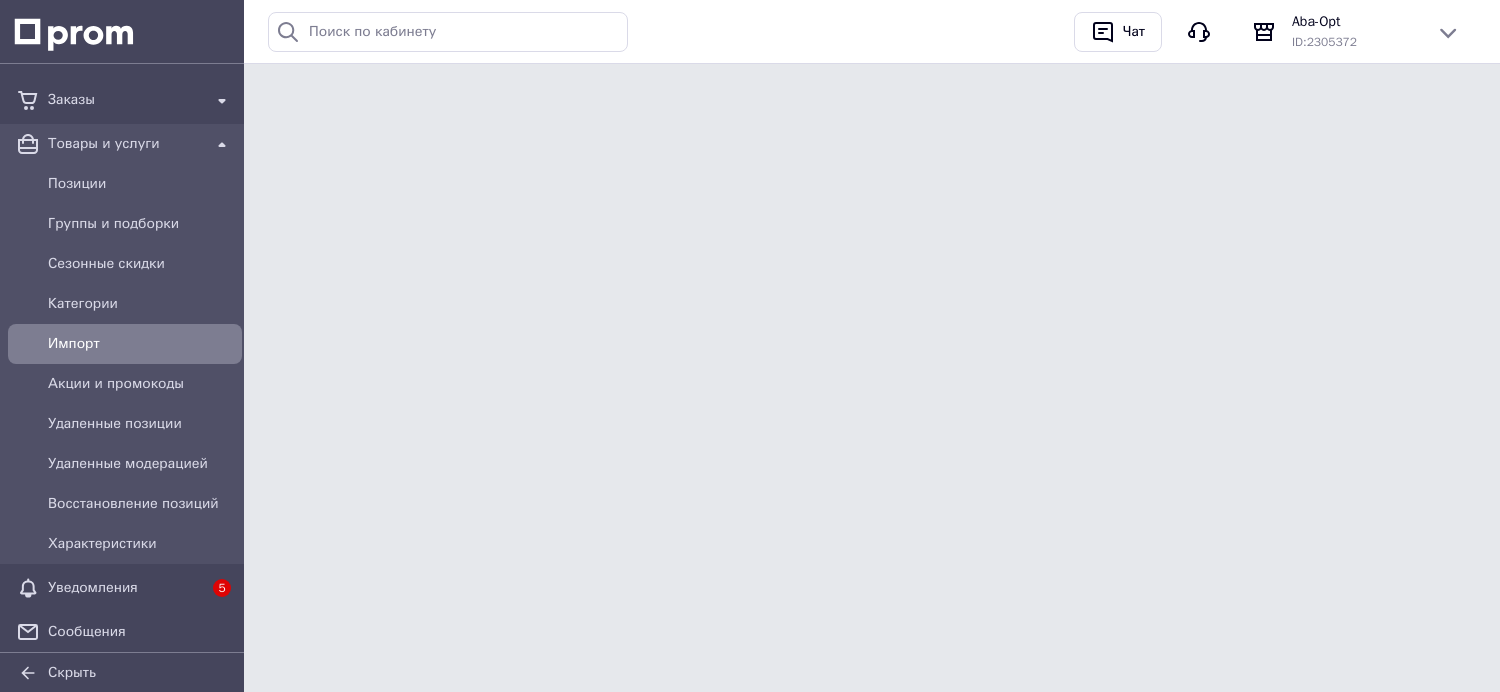 scroll, scrollTop: 0, scrollLeft: 0, axis: both 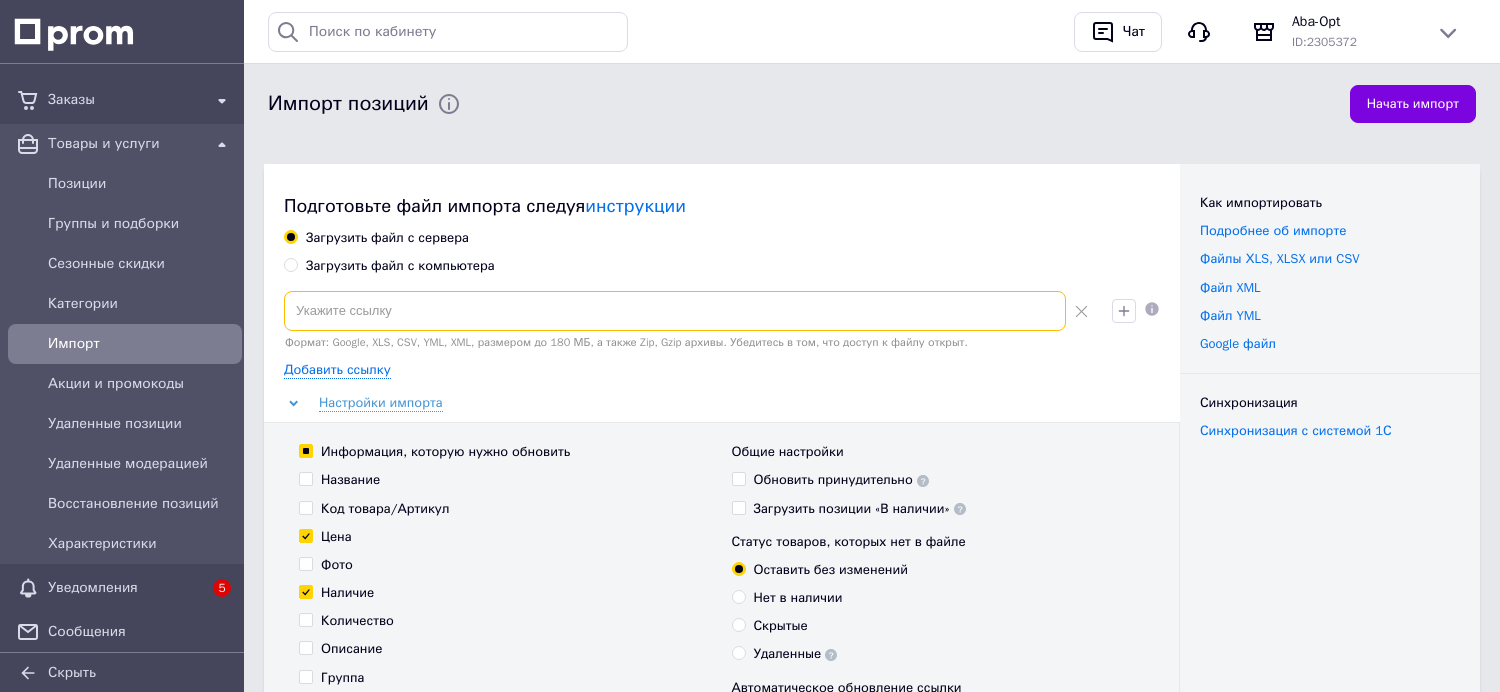 click at bounding box center (675, 311) 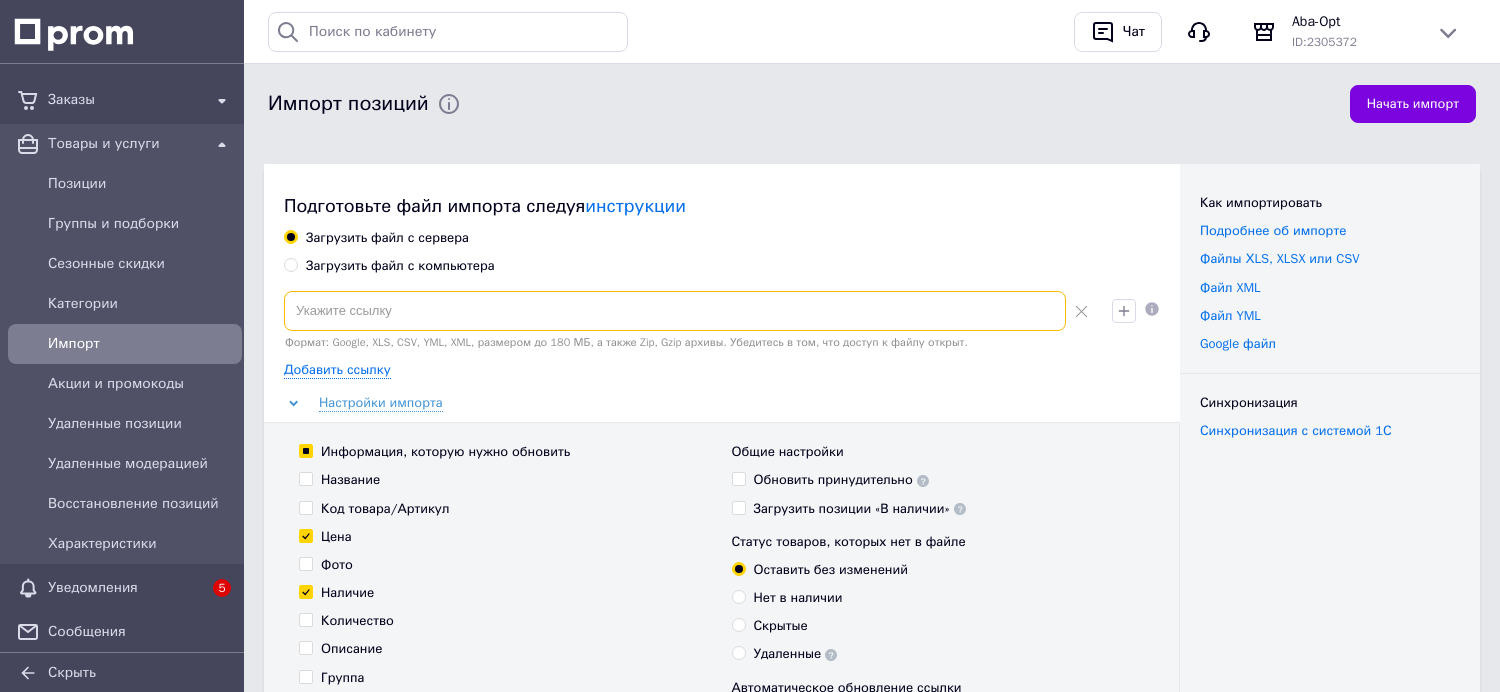 paste on "https://deshevo-vsem.com/products_feed.xml?hash_tag=771f26658c2b6fdfb71460843ebe78bb&sales_notes=&product_ids=&label_ids=&exclude_fields=&html_description=1&yandex_cpa=&process_presence_sure=&languages=uk%2Cru&extra_fields=&group_ids=16594410&nested_group_ids=16594410" 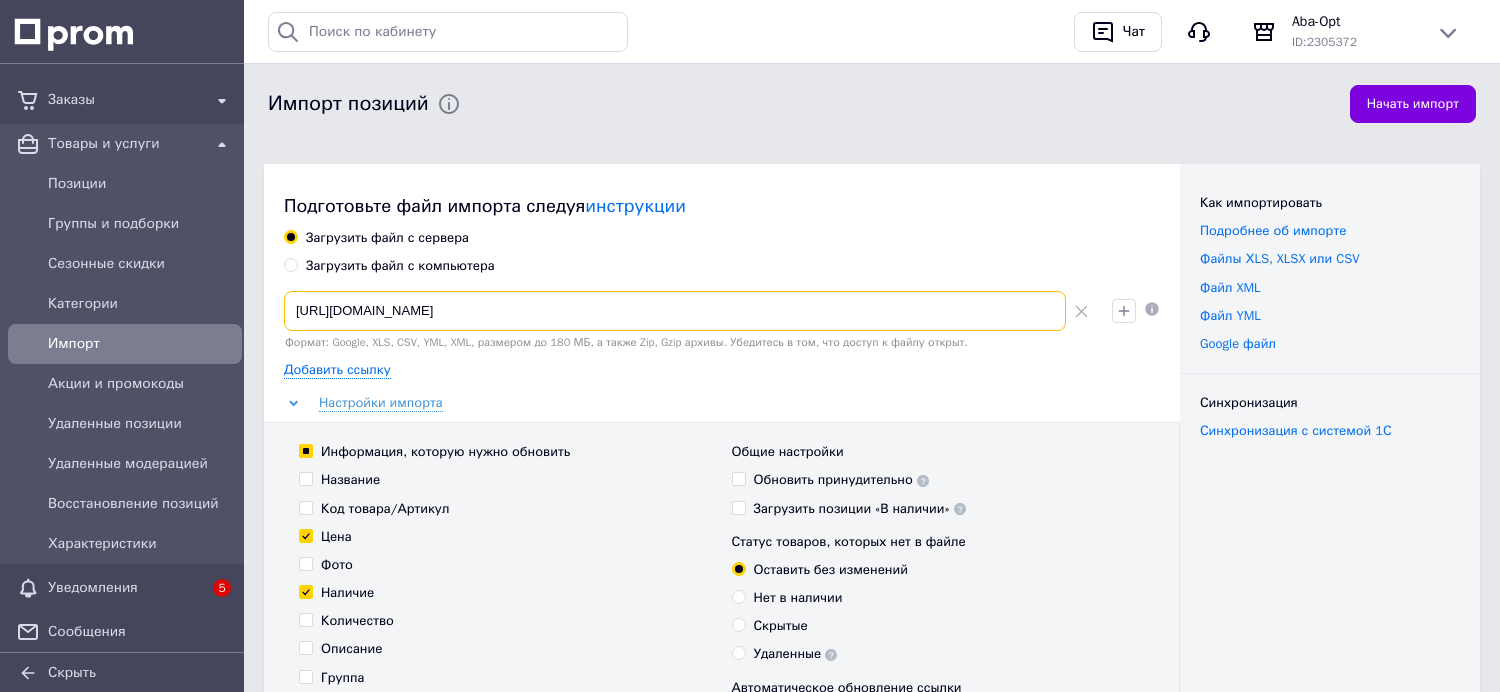 scroll, scrollTop: 0, scrollLeft: 1007, axis: horizontal 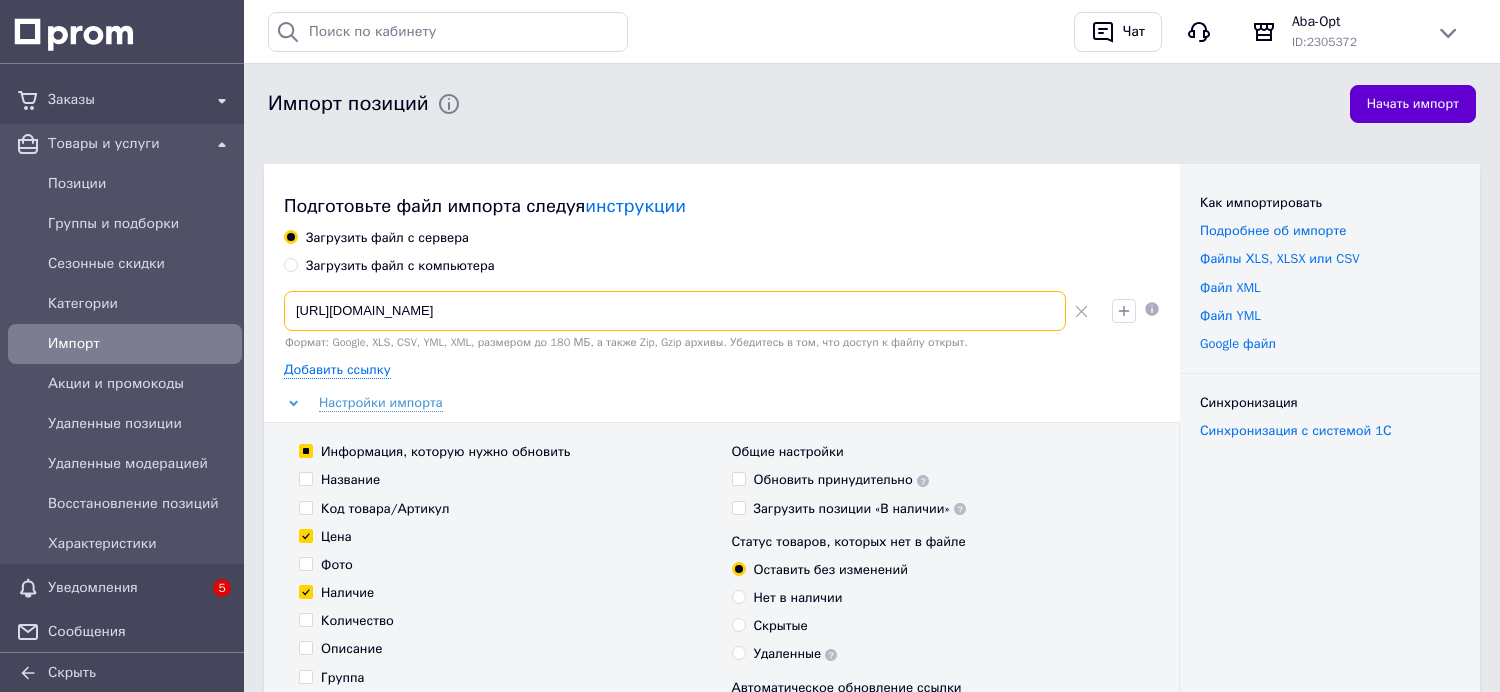 type on "https://deshevo-vsem.com/products_feed.xml?hash_tag=771f26658c2b6fdfb71460843ebe78bb&sales_notes=&product_ids=&label_ids=&exclude_fields=&html_description=1&yandex_cpa=&process_presence_sure=&languages=uk%2Cru&extra_fields=&group_ids=16594410&nested_group_ids=16594410" 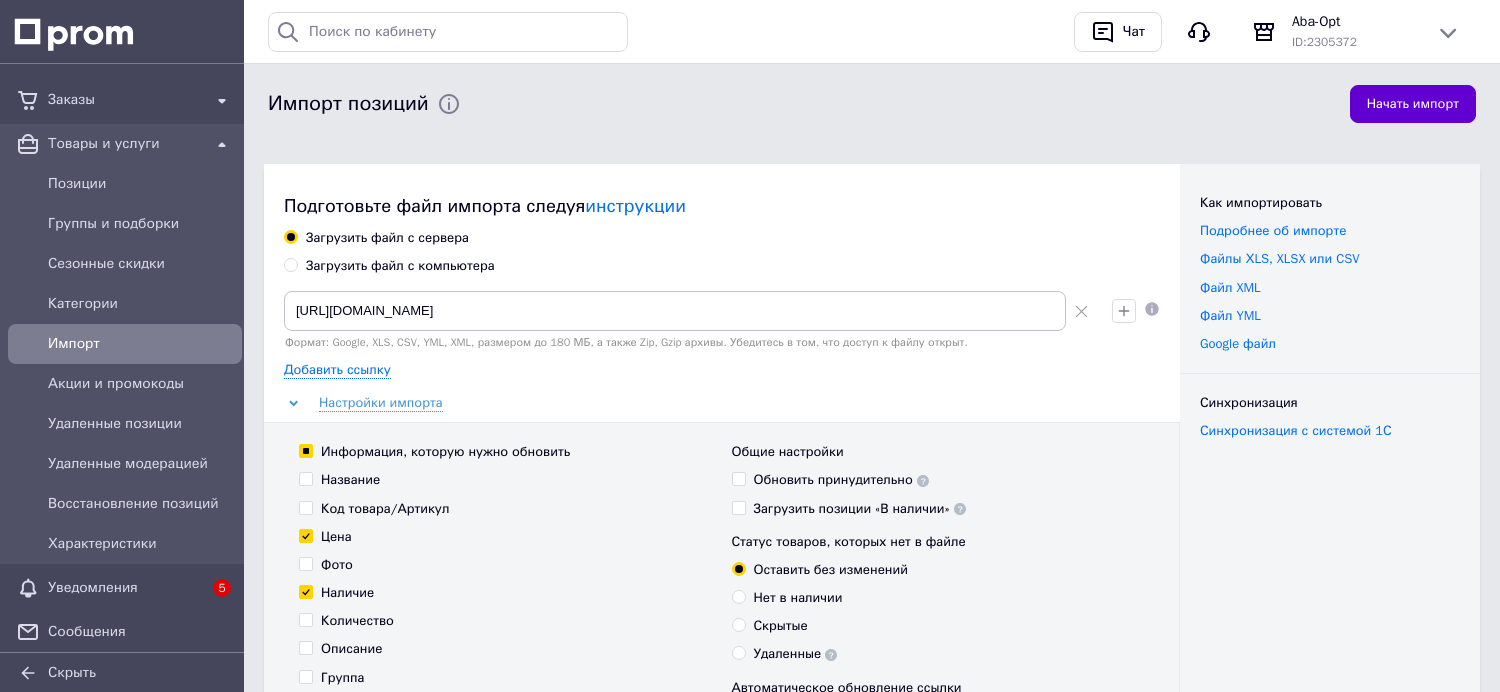 scroll, scrollTop: 0, scrollLeft: 0, axis: both 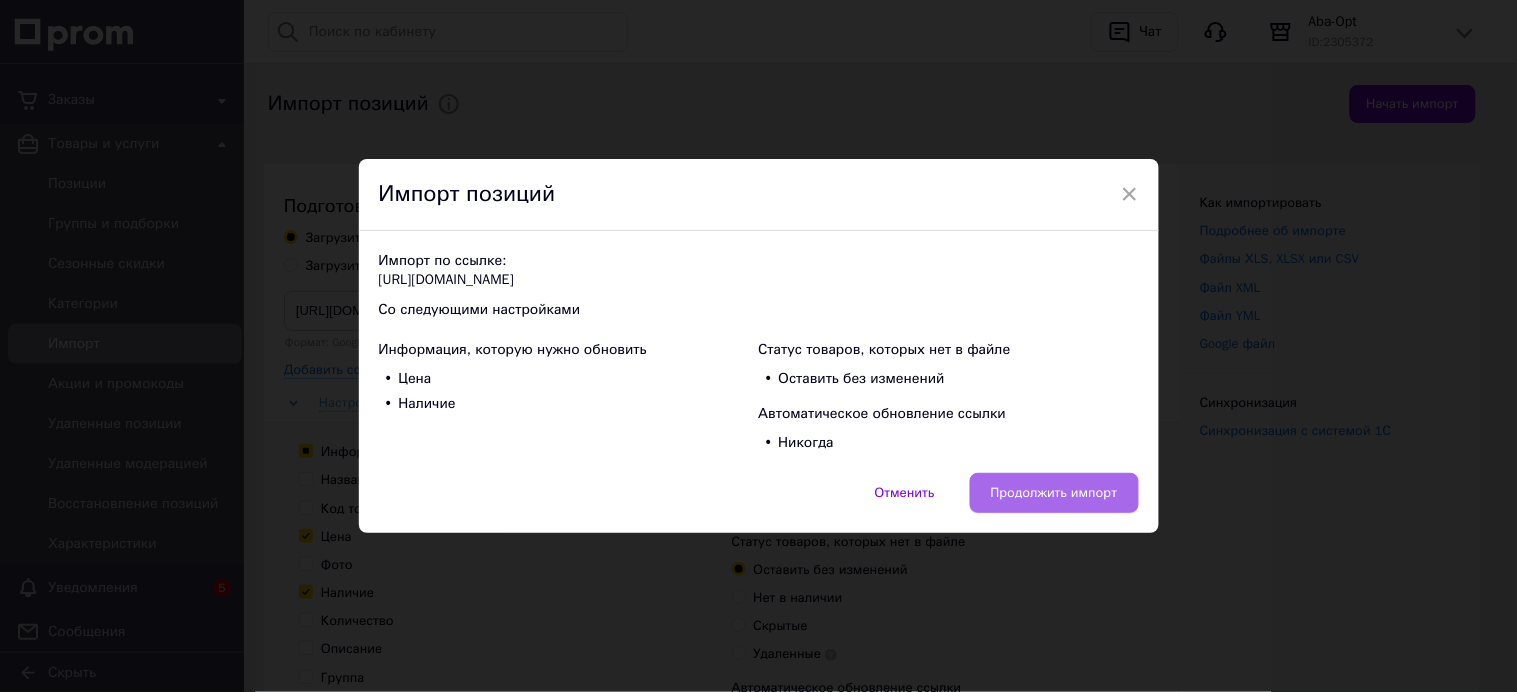 click on "Продолжить импорт" at bounding box center [1054, 493] 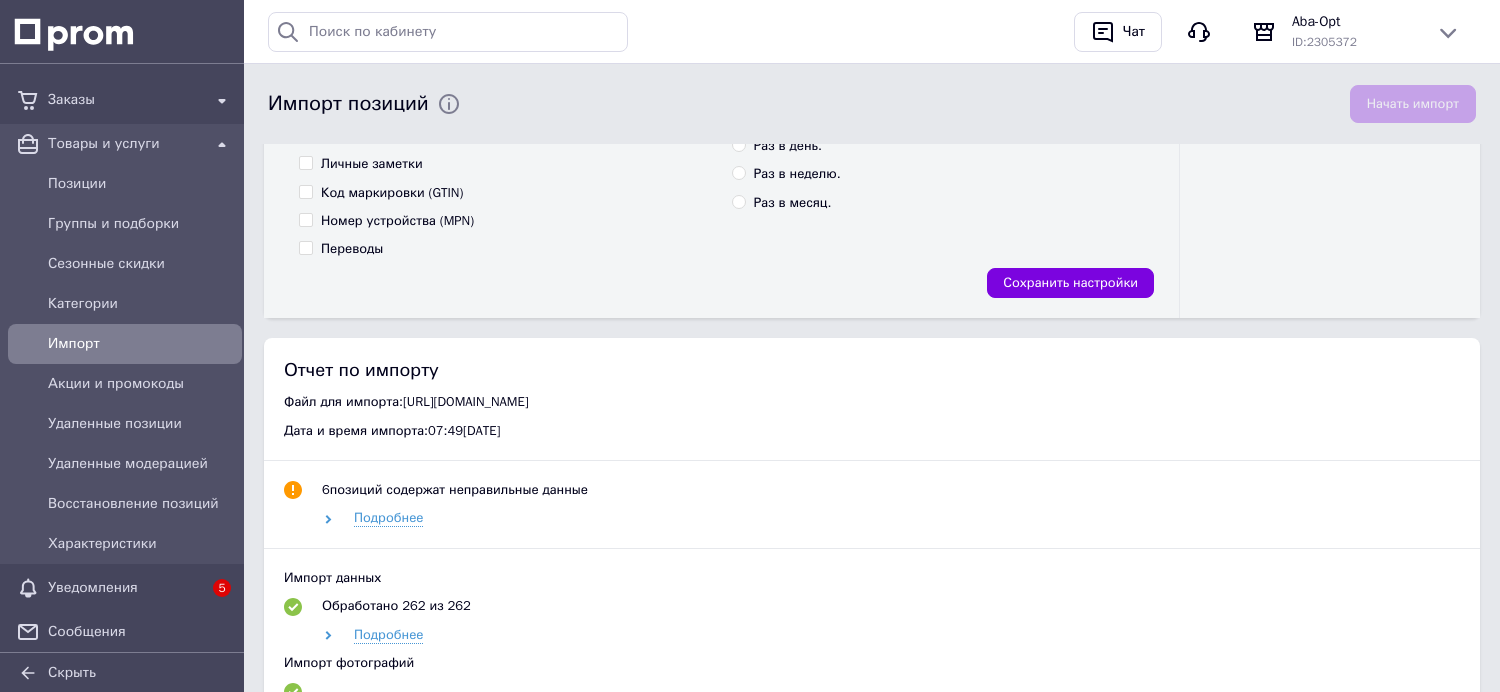 scroll, scrollTop: 666, scrollLeft: 0, axis: vertical 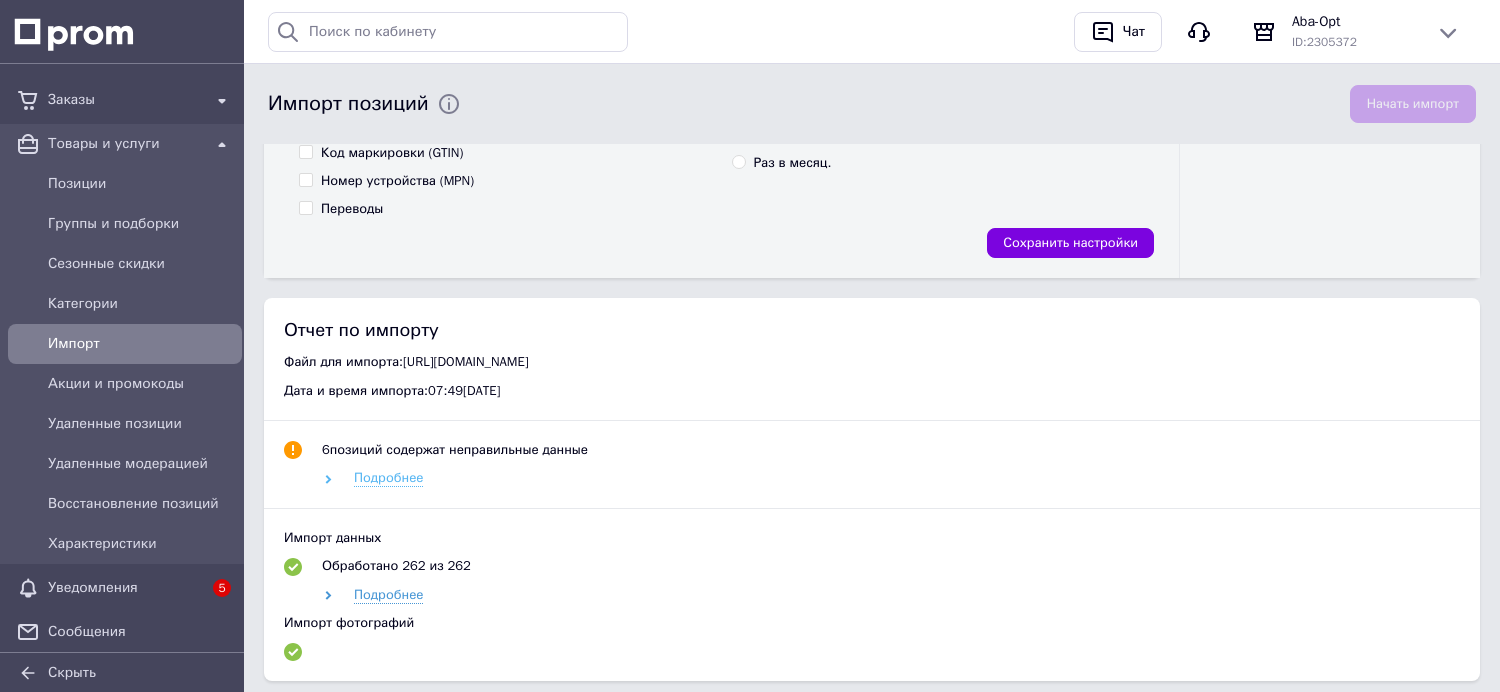click on "Подробнее" at bounding box center [388, 478] 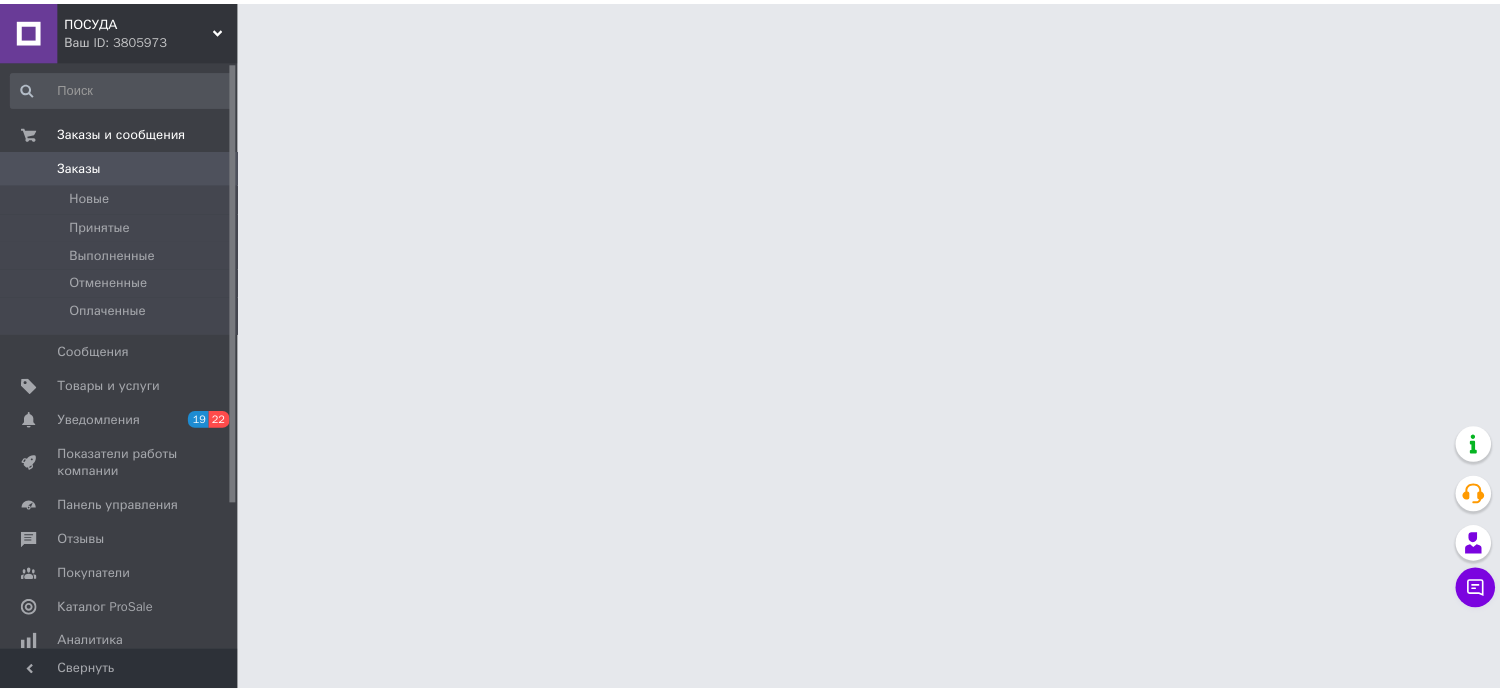 scroll, scrollTop: 0, scrollLeft: 0, axis: both 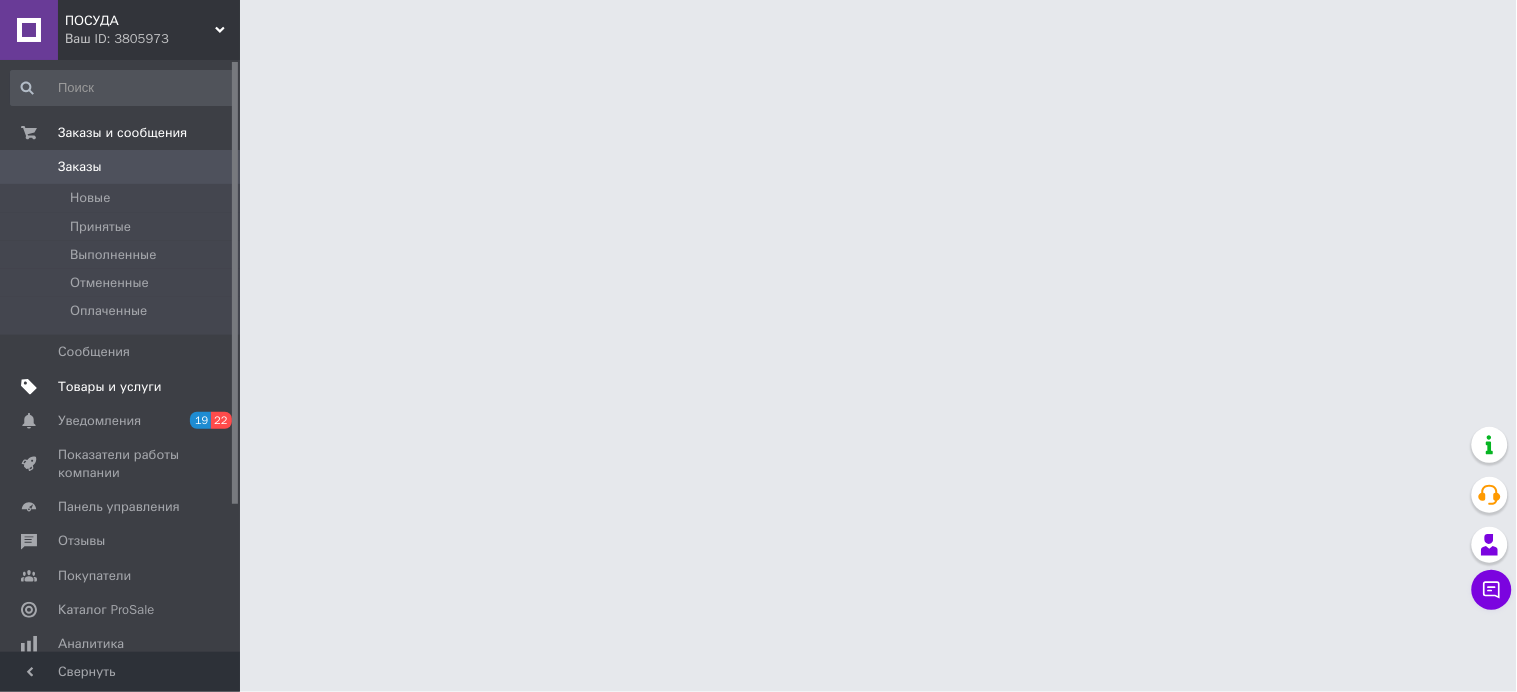 click on "Товары и услуги" at bounding box center [110, 387] 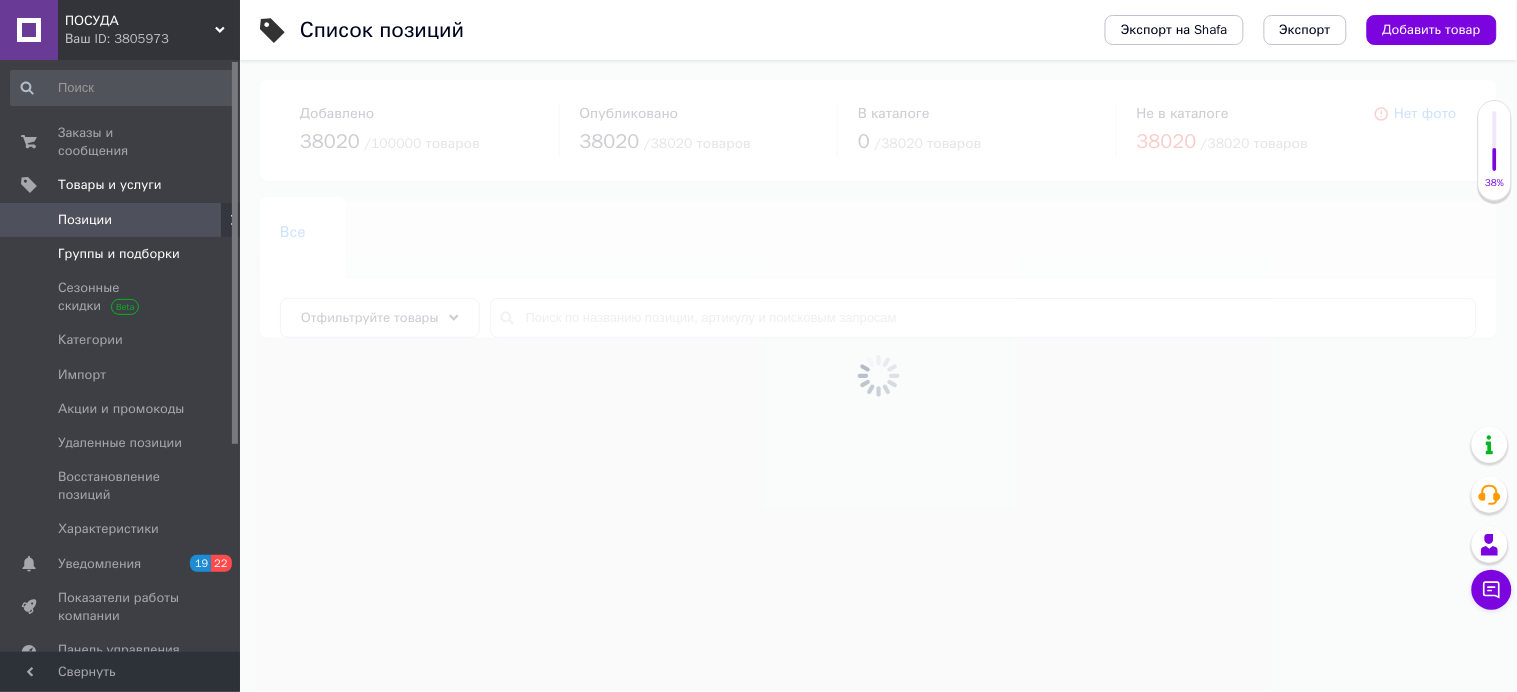 click on "Группы и подборки" at bounding box center (119, 254) 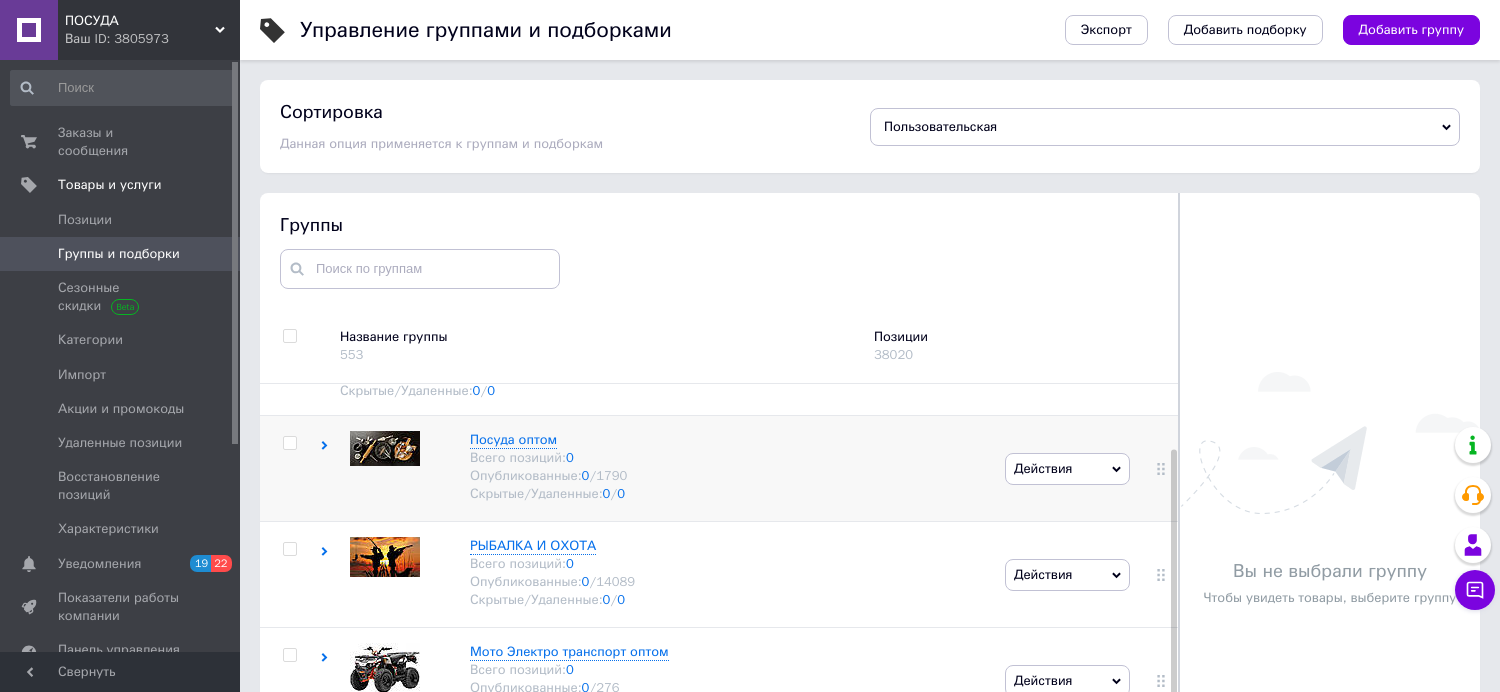 scroll, scrollTop: 116, scrollLeft: 0, axis: vertical 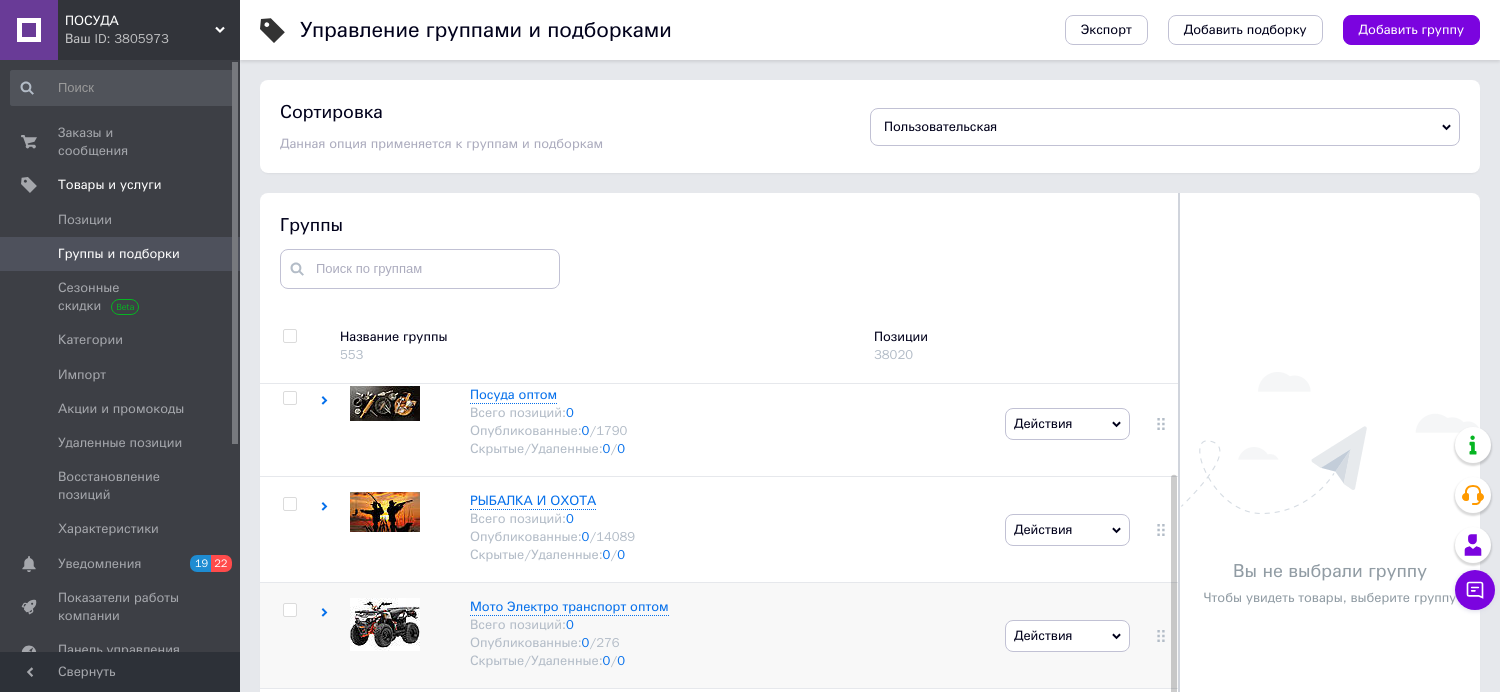 click at bounding box center [289, 610] 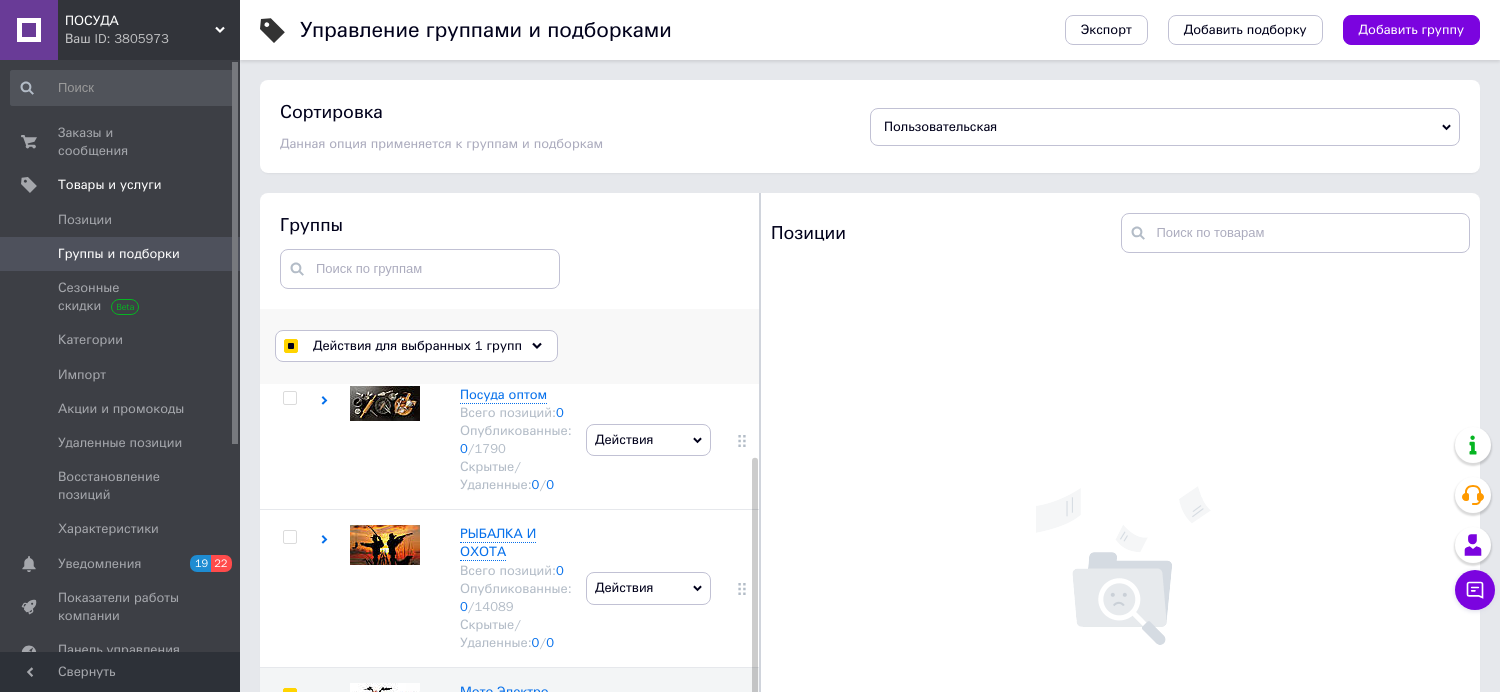 click 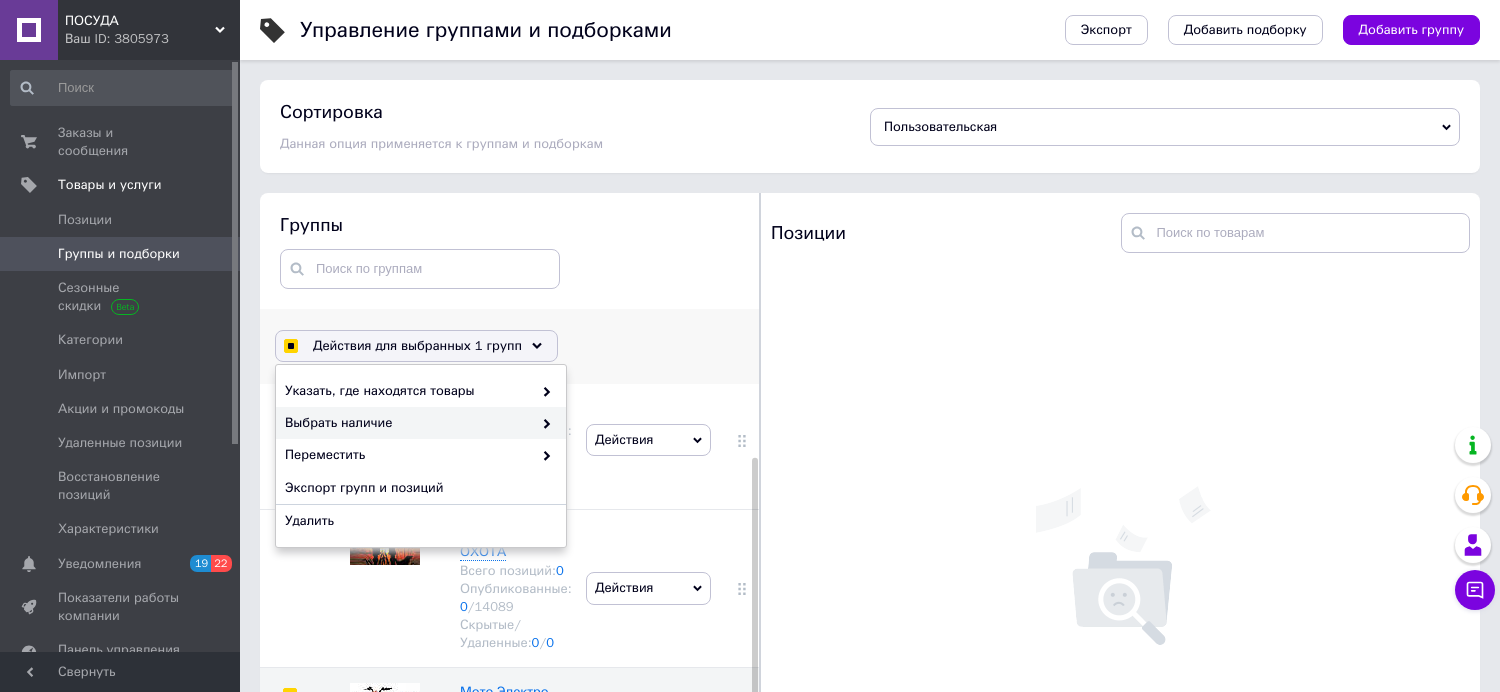 click on "Выбрать наличие" at bounding box center [408, 423] 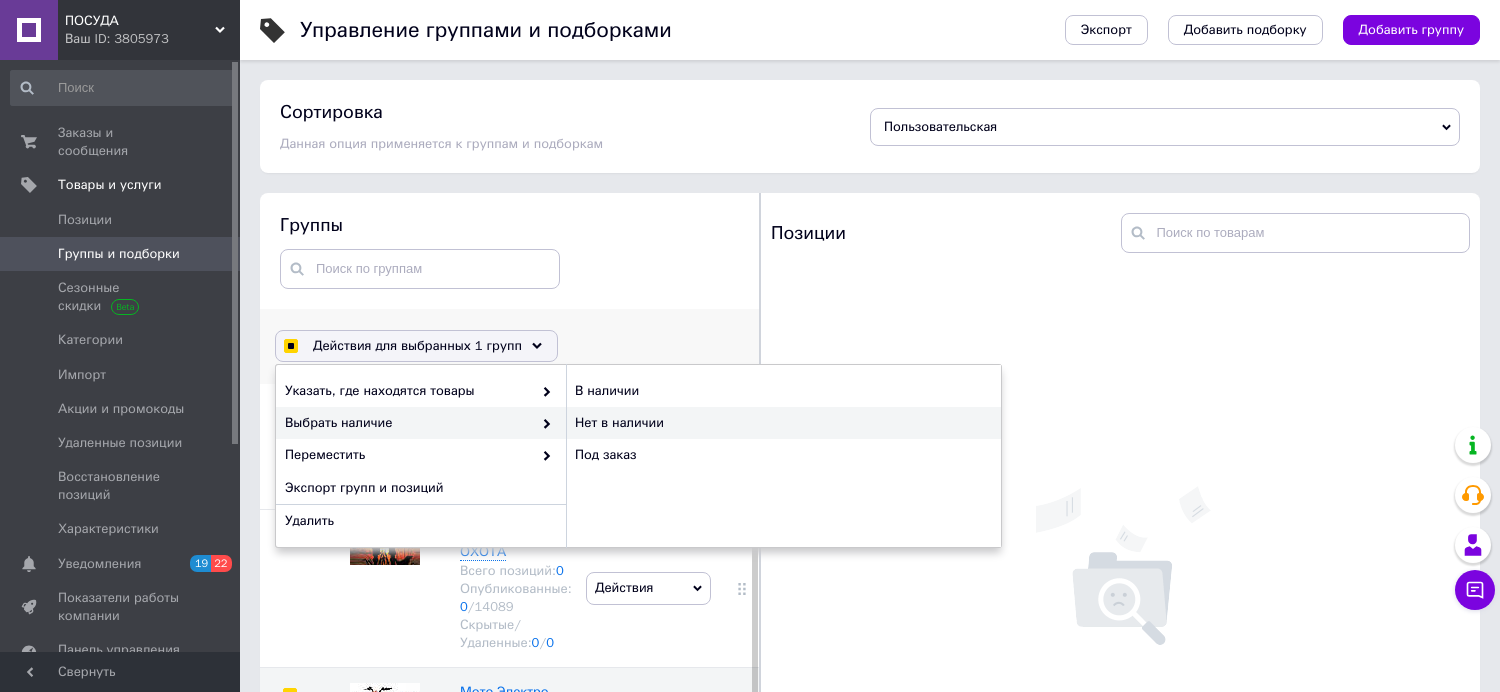 click on "Нет в наличии" at bounding box center (783, 423) 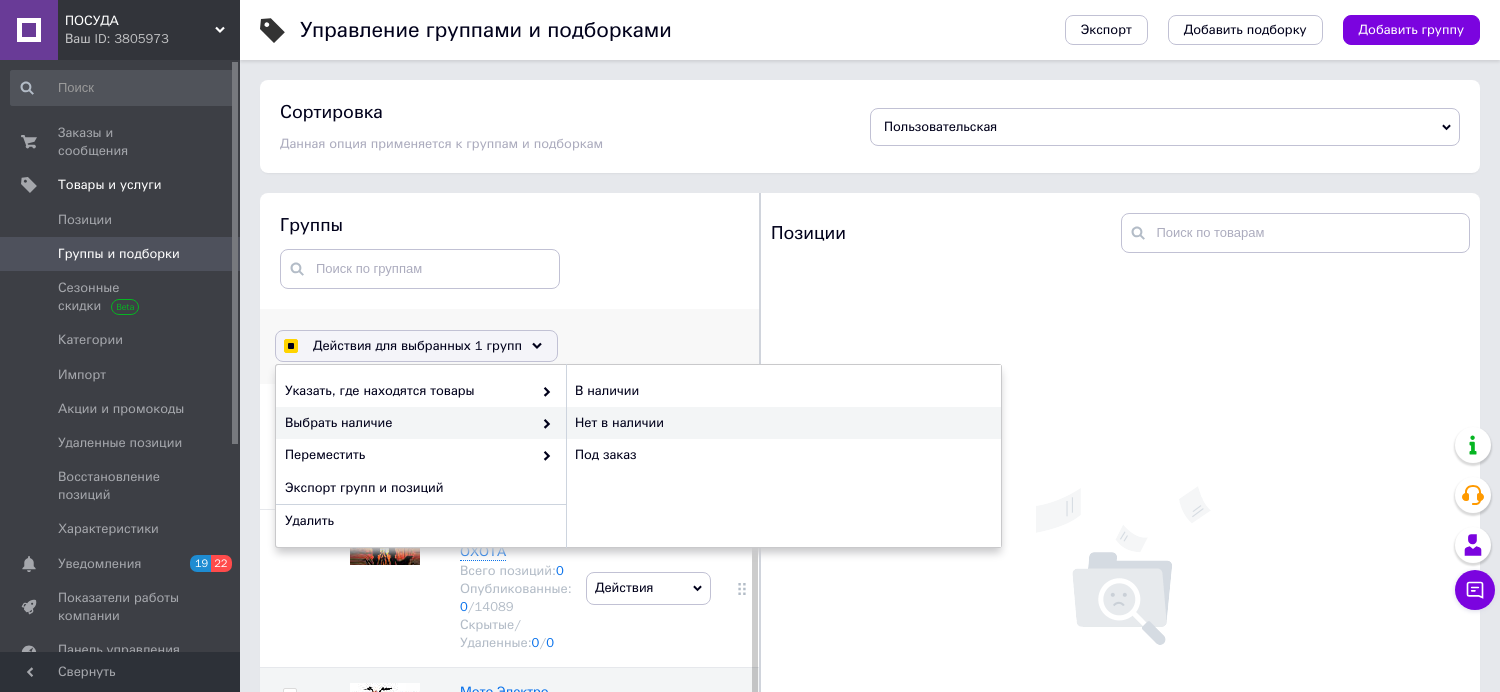 checkbox on "false" 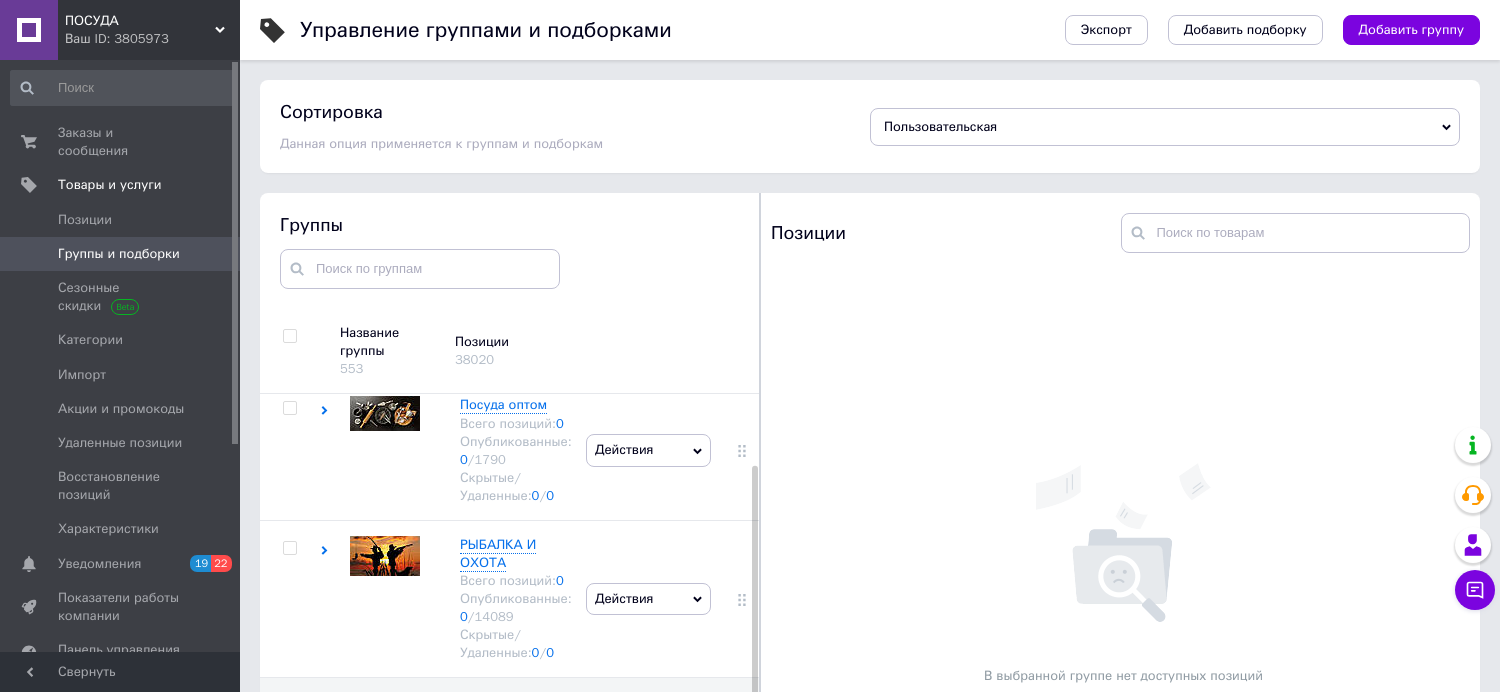 scroll, scrollTop: 35, scrollLeft: 0, axis: vertical 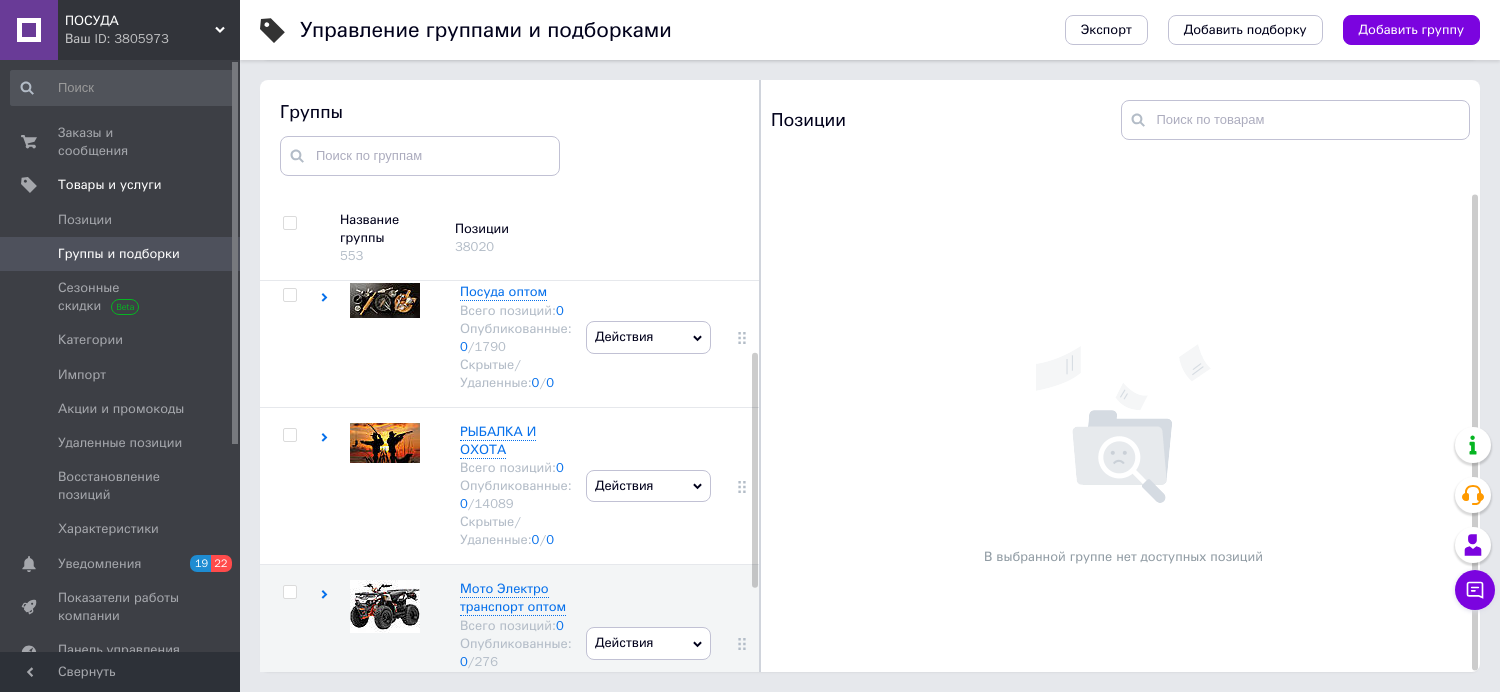 click on "Ваш ID: 3805973" at bounding box center [152, 39] 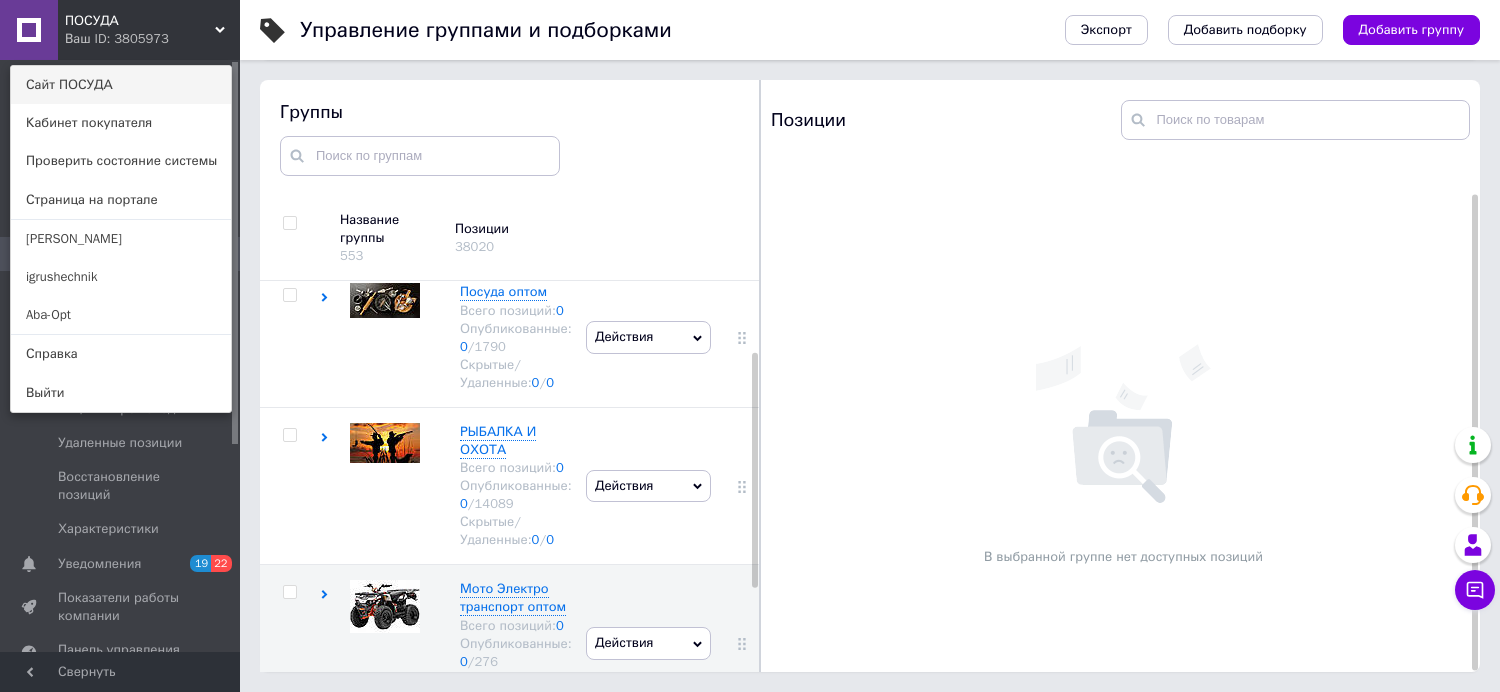 click on "Сайт ПОСУДА" at bounding box center (121, 85) 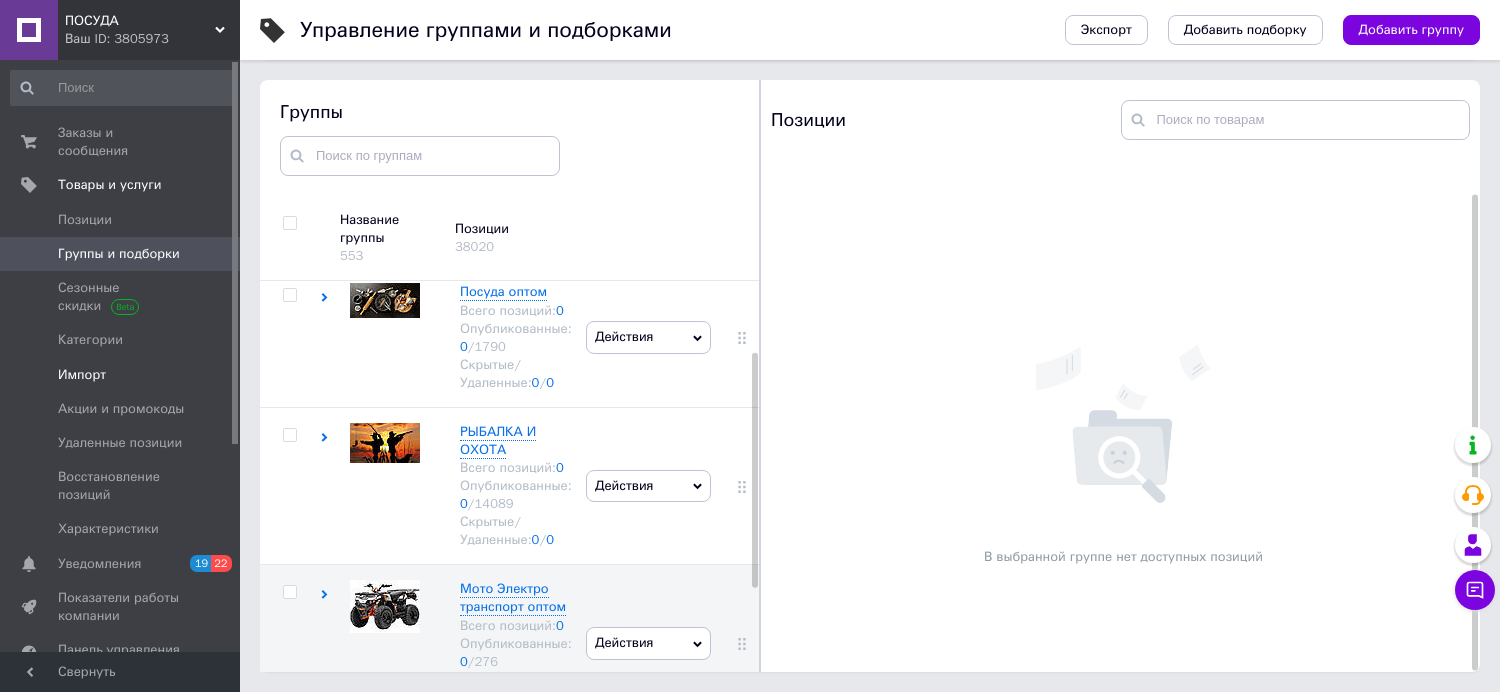 click on "Импорт" at bounding box center [82, 375] 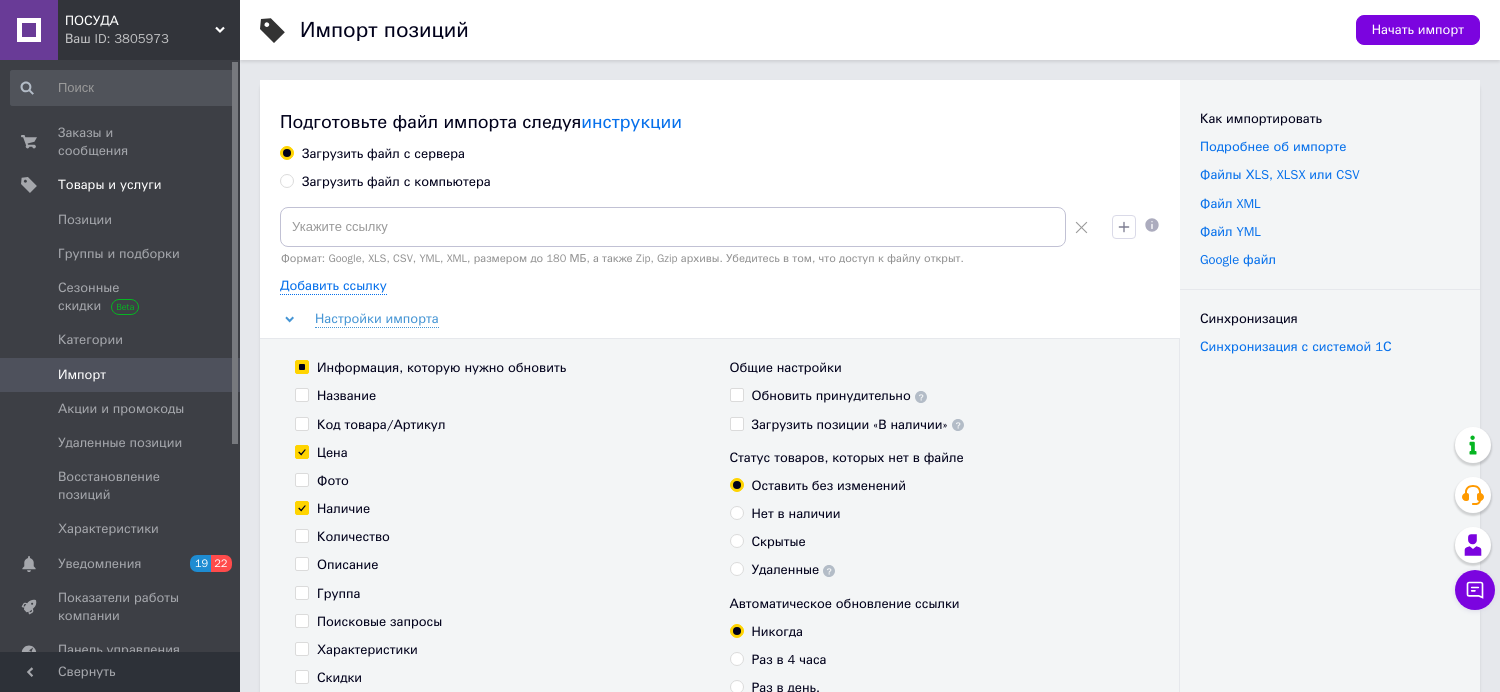 click on "Подготовьте файл импорта следуя  инструкции Загрузить файл с сервера Загрузить файл с компьютера Формат: Google,  XLS, CSV, YML, XML, размером до 180 МБ,
а также Zip, Gzip архивы. Убедитесь в том, что доступ к файлу открыт. Добавить ссылку Настройки импорта Информация, которую нужно обновить Название Код товара/Артикул Цена Фото Наличие Количество Описание Группа Поисковые запросы Характеристики Скидки Личные заметки Код маркировки (GTIN) Номер устройства (MPN) Переводы Общие настройки Обновить принудительно   Загрузить позиции «В наличии»   Оставить без изменений Скрытые" at bounding box center [720, 470] 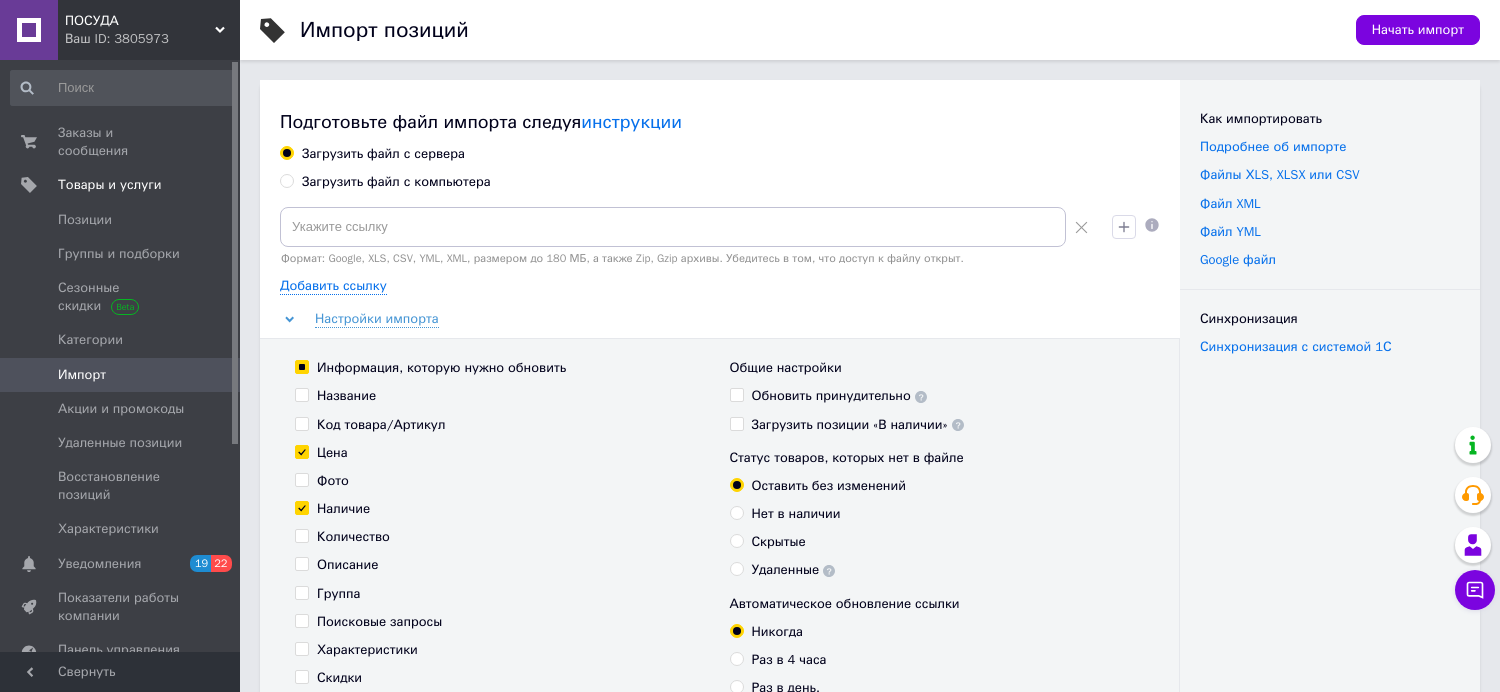 radio on "true" 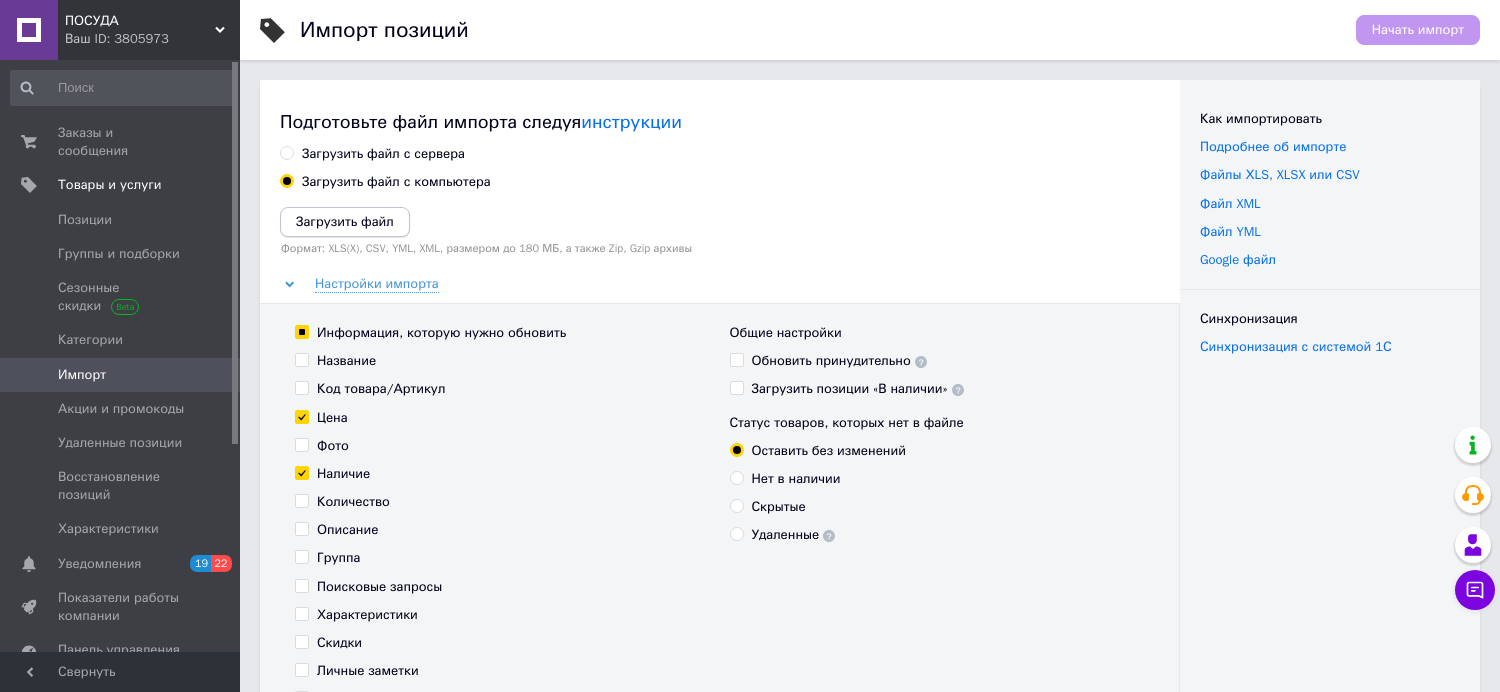 click on "Загрузить файл" at bounding box center (345, 221) 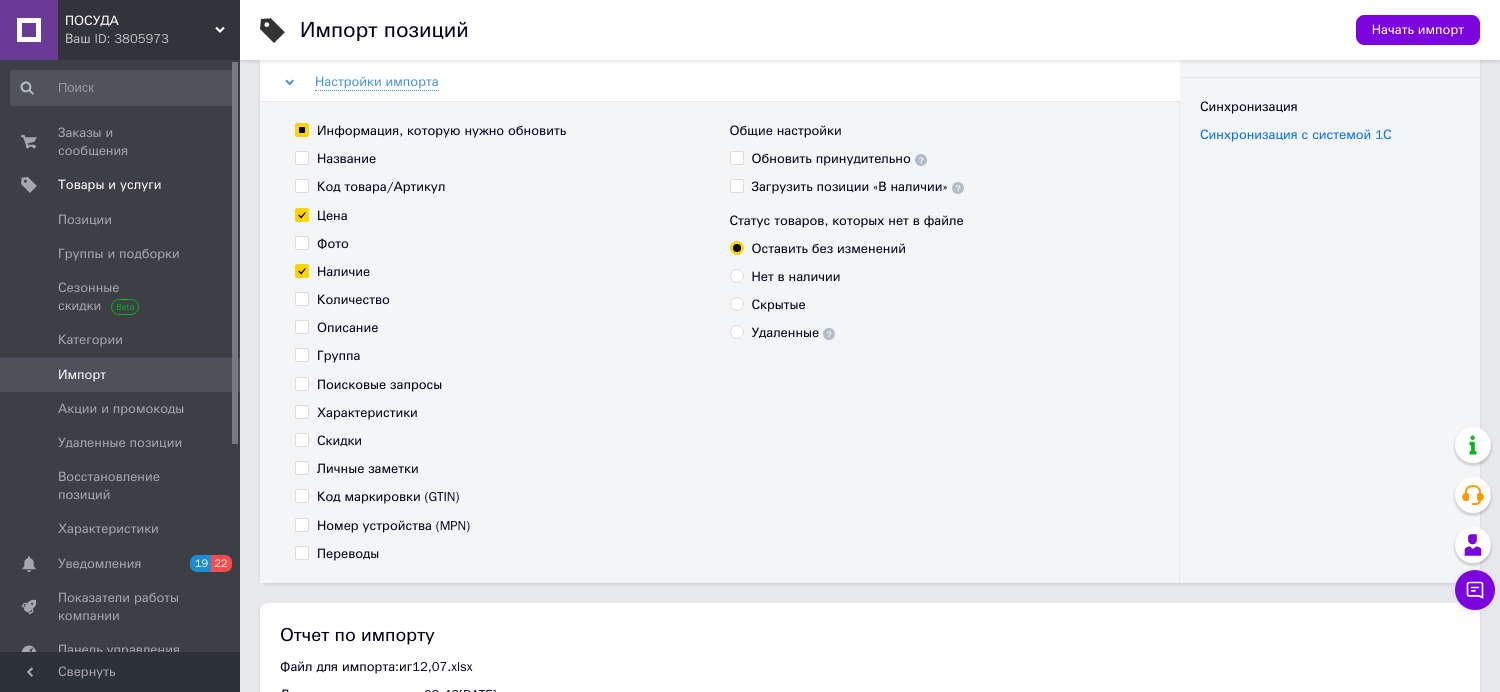 scroll, scrollTop: 222, scrollLeft: 0, axis: vertical 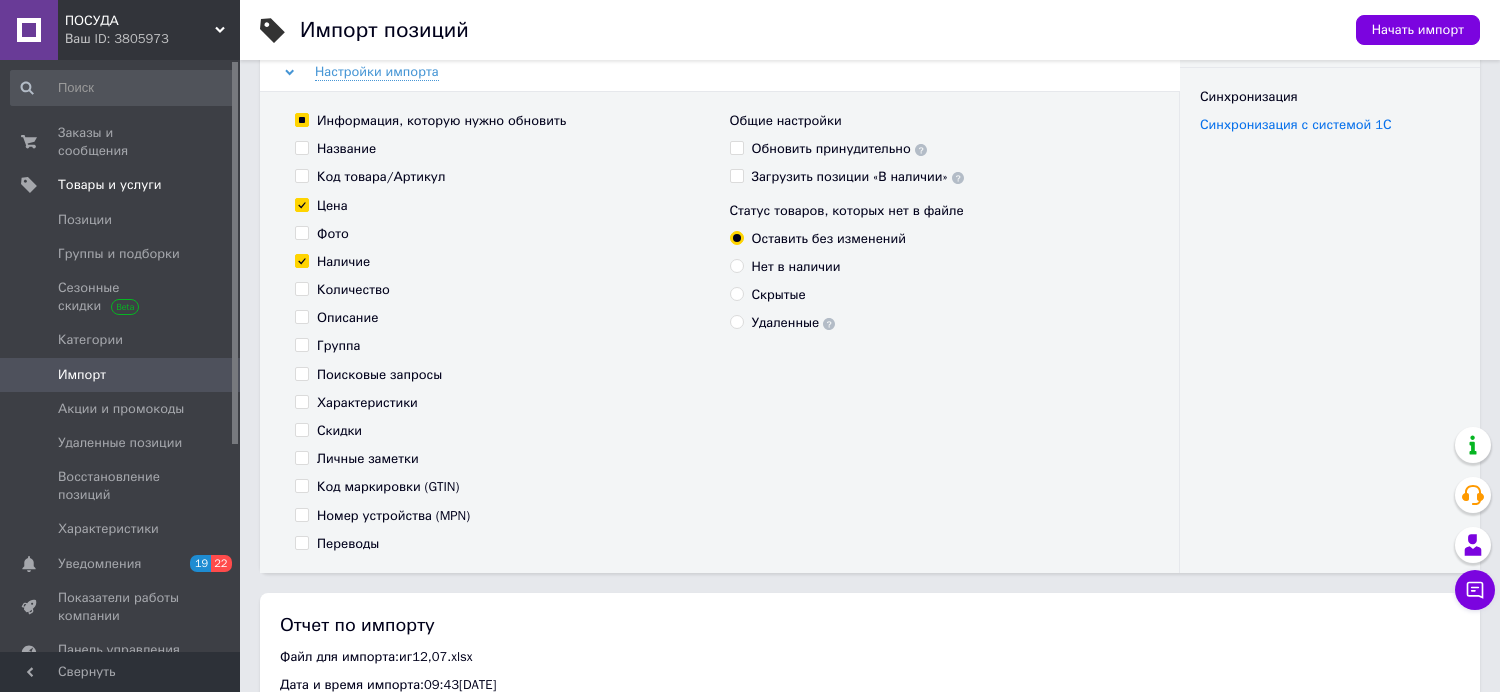click on "Переводы" at bounding box center (301, 542) 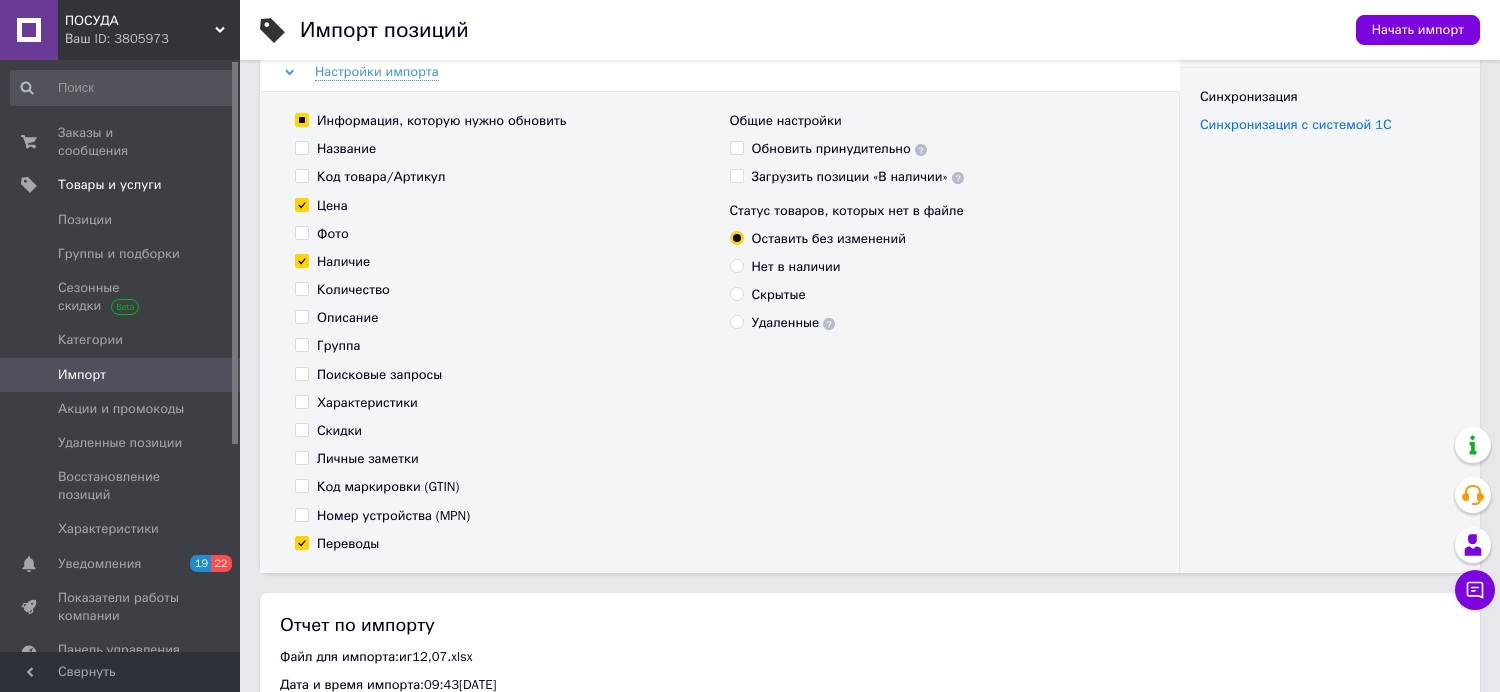 checkbox on "true" 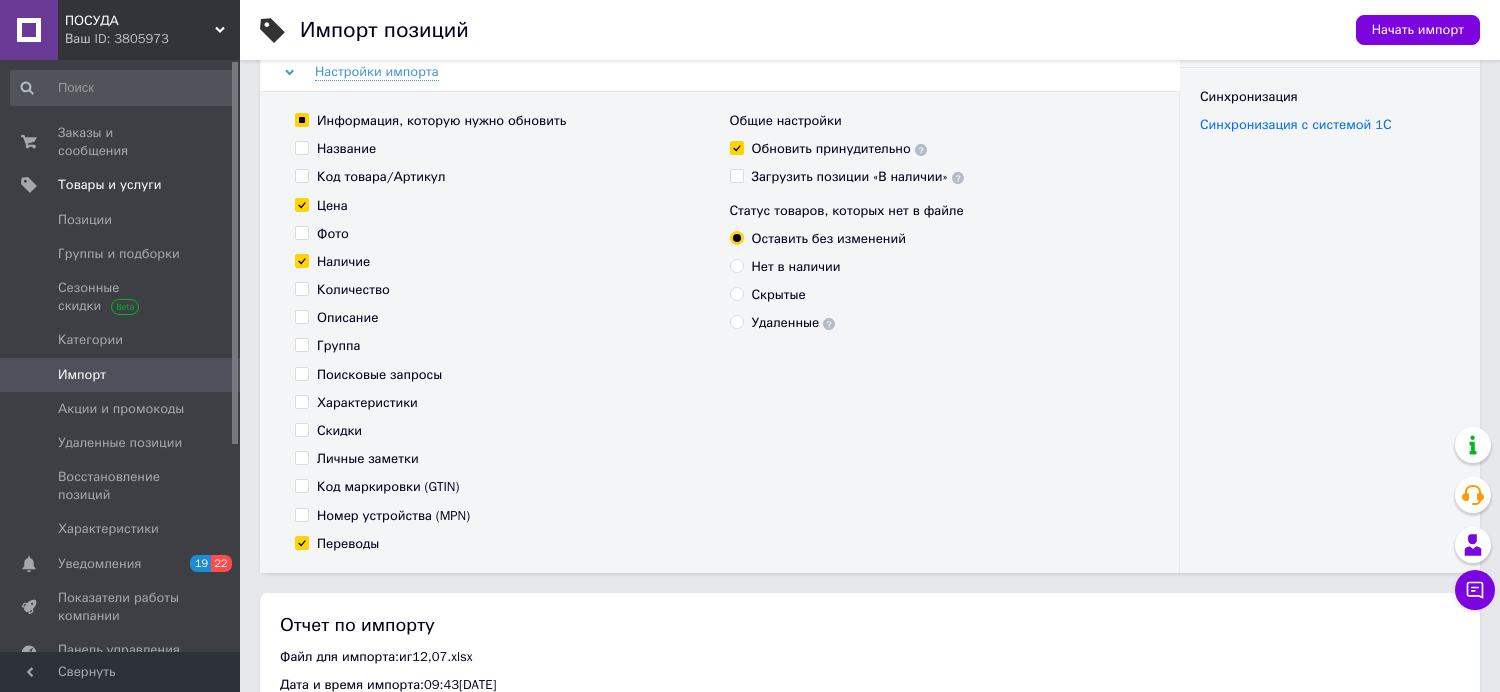 checkbox on "true" 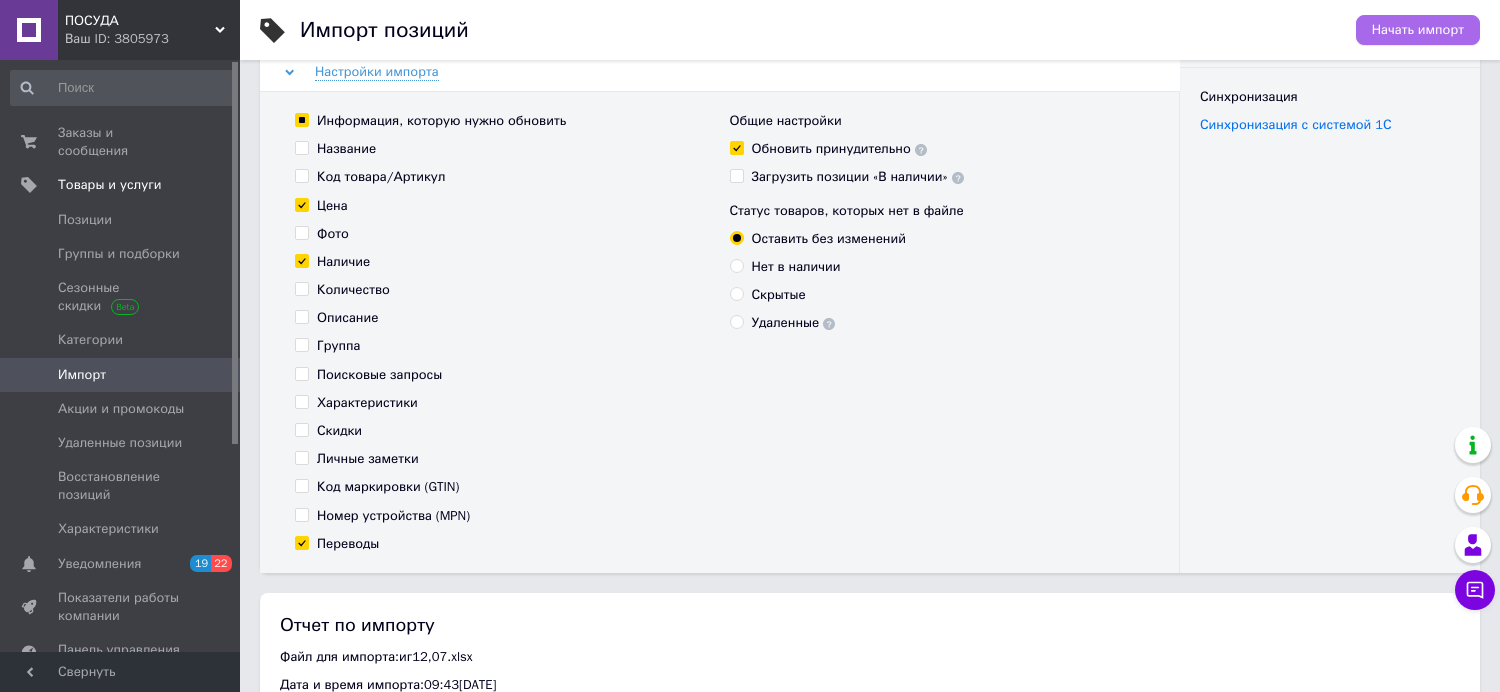 click on "Начать импорт" at bounding box center (1418, 30) 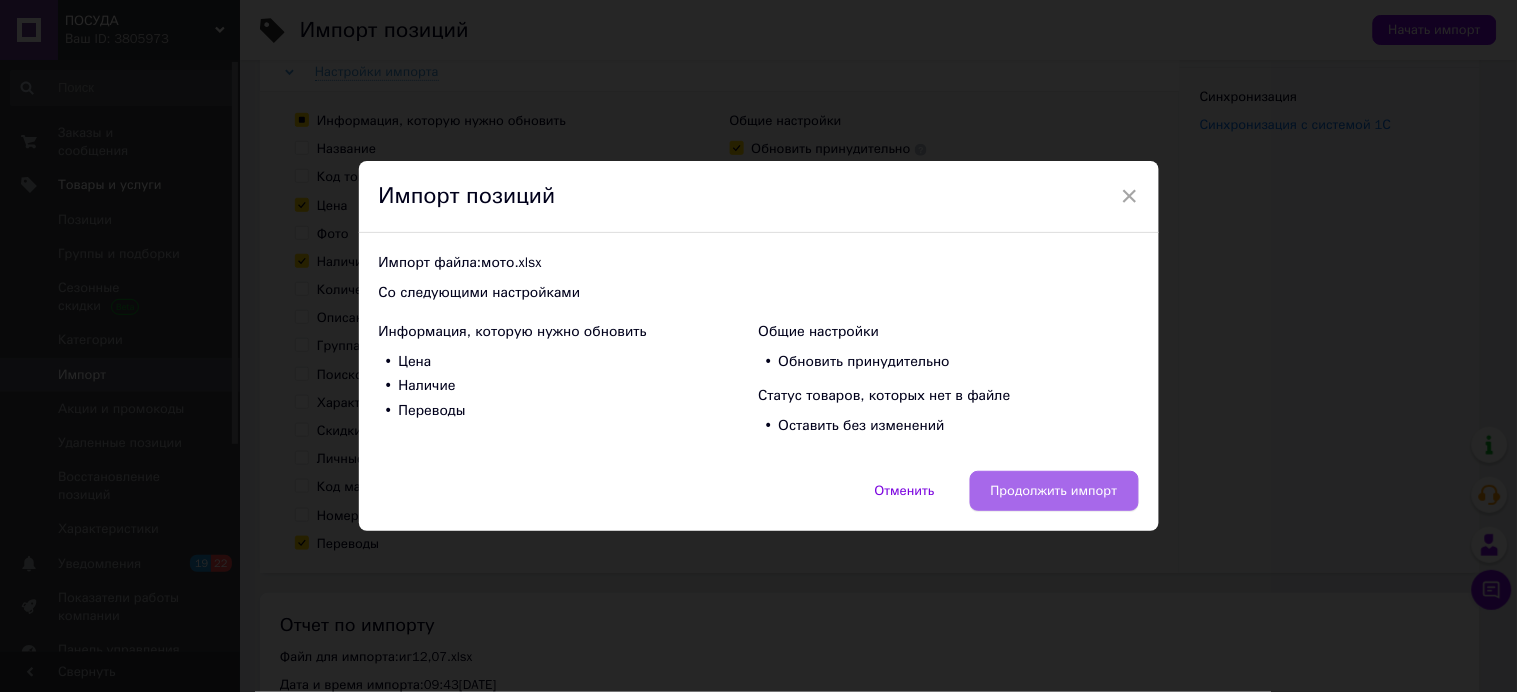 click on "Продолжить импорт" at bounding box center (1054, 491) 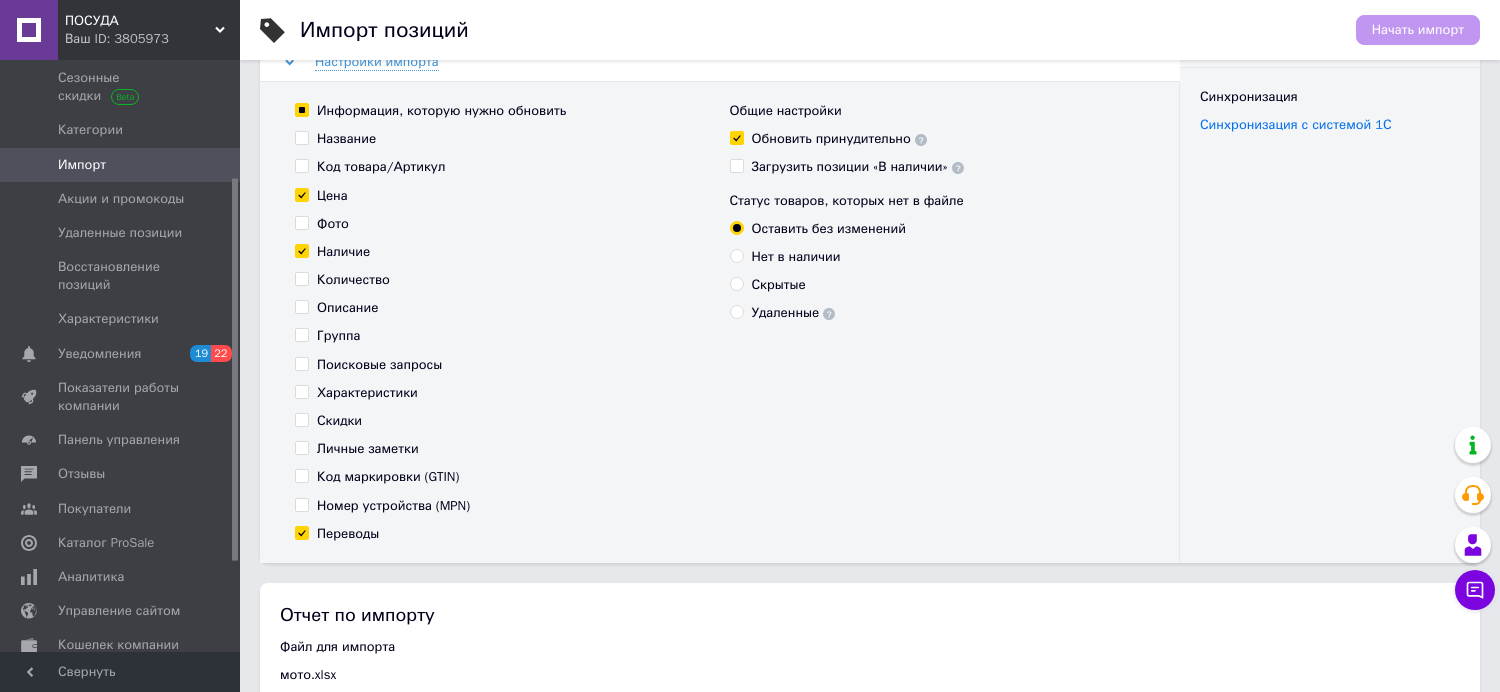 scroll, scrollTop: 100, scrollLeft: 0, axis: vertical 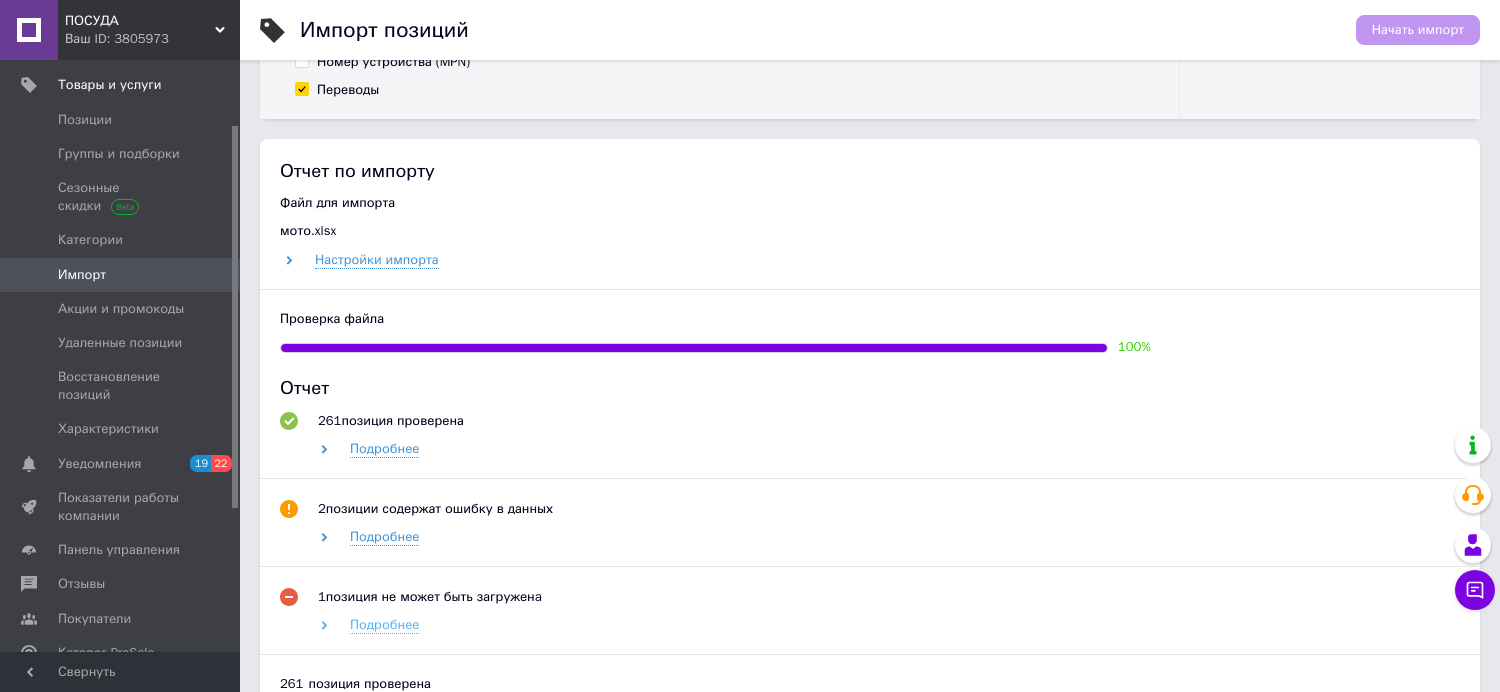 click on "Подробнее" at bounding box center (384, 625) 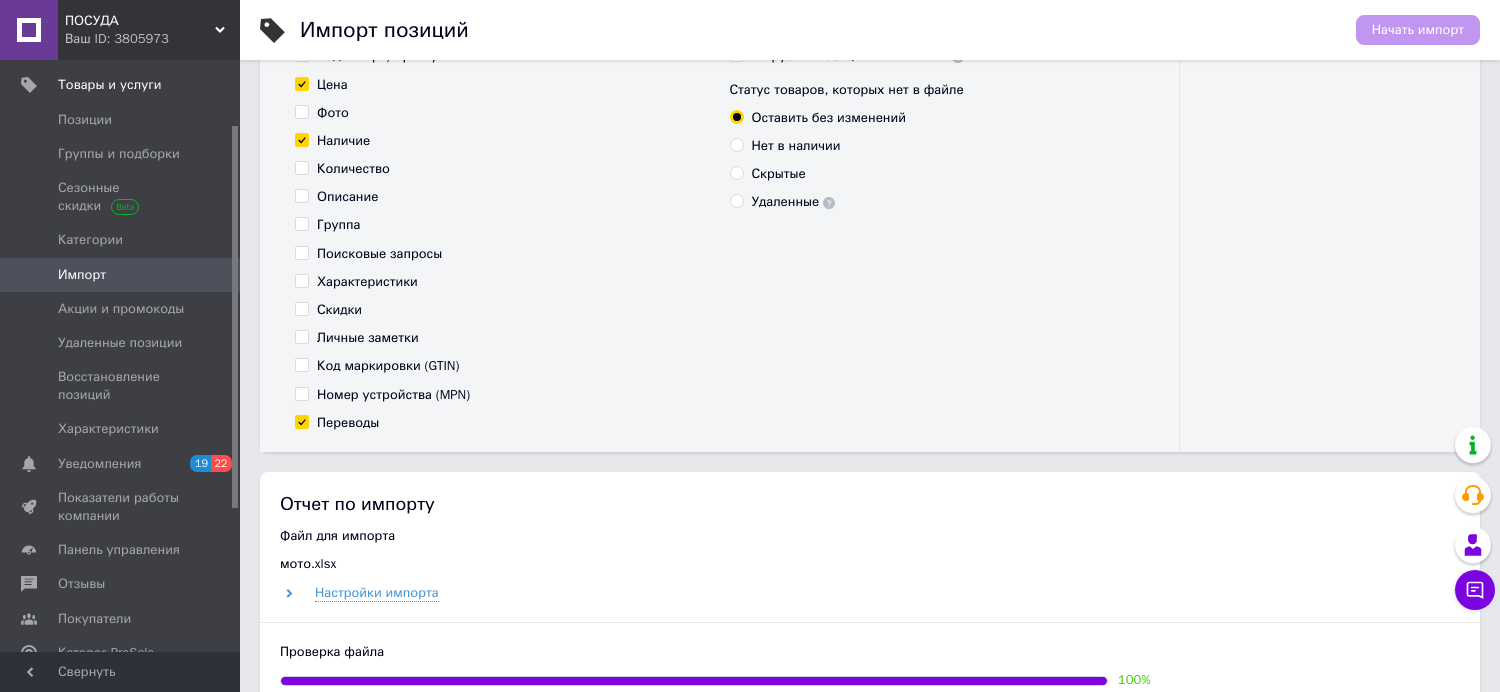 scroll, scrollTop: 0, scrollLeft: 0, axis: both 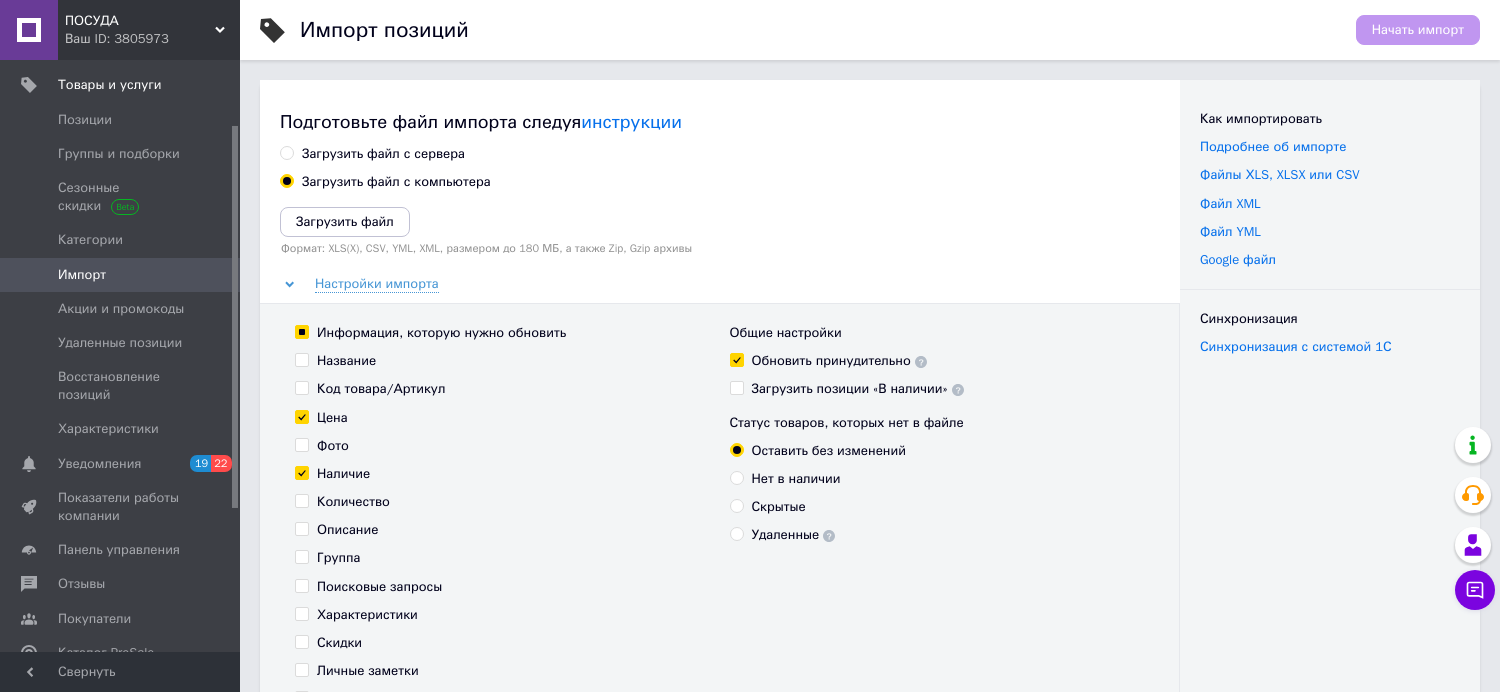 click on "Ваш ID: 3805973" at bounding box center (152, 39) 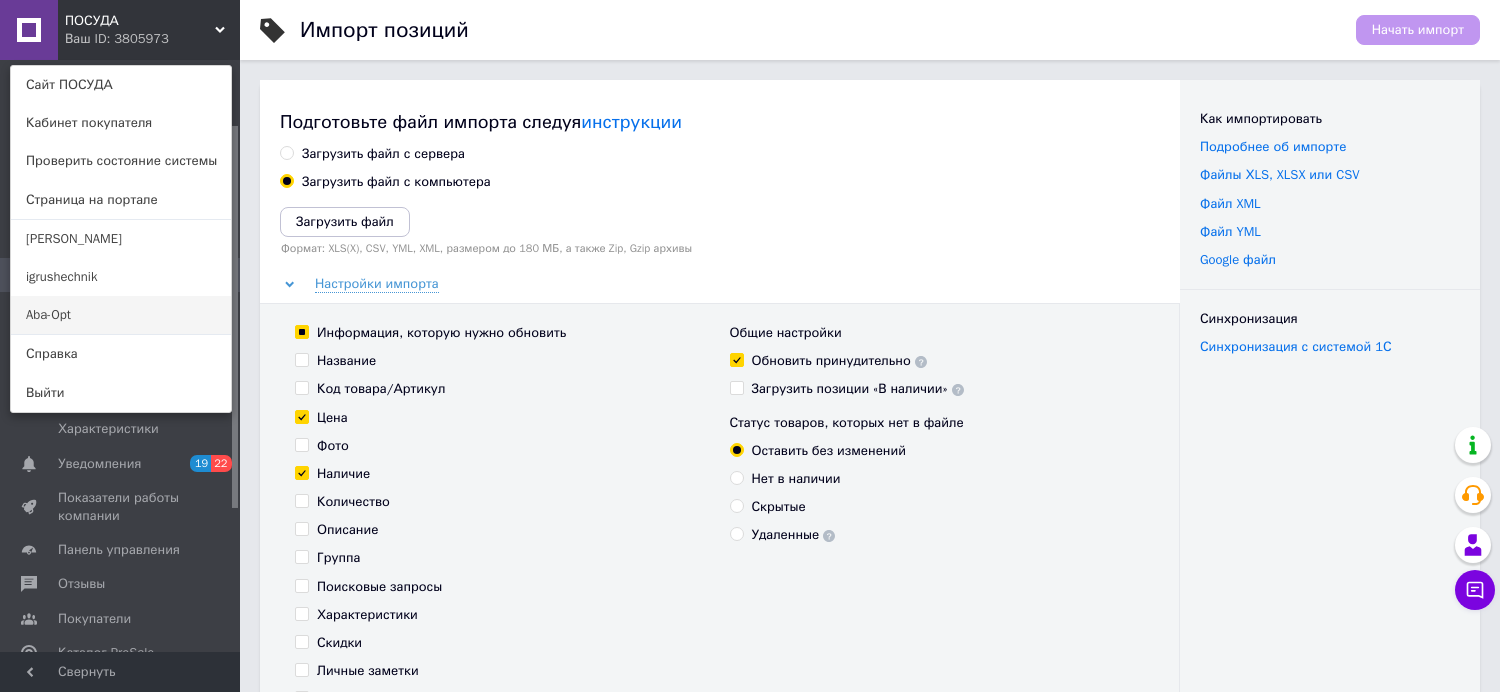 click on "Aba-Opt" at bounding box center [121, 315] 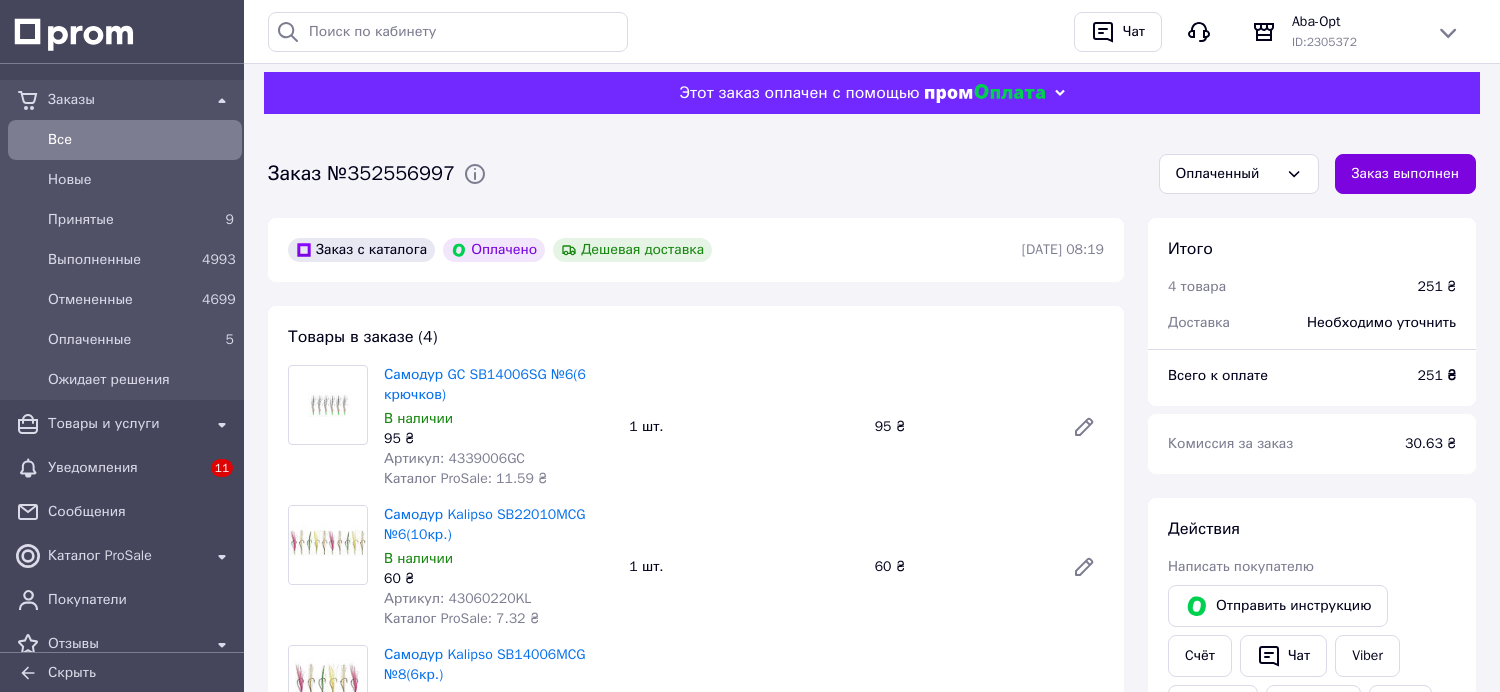 scroll, scrollTop: 0, scrollLeft: 0, axis: both 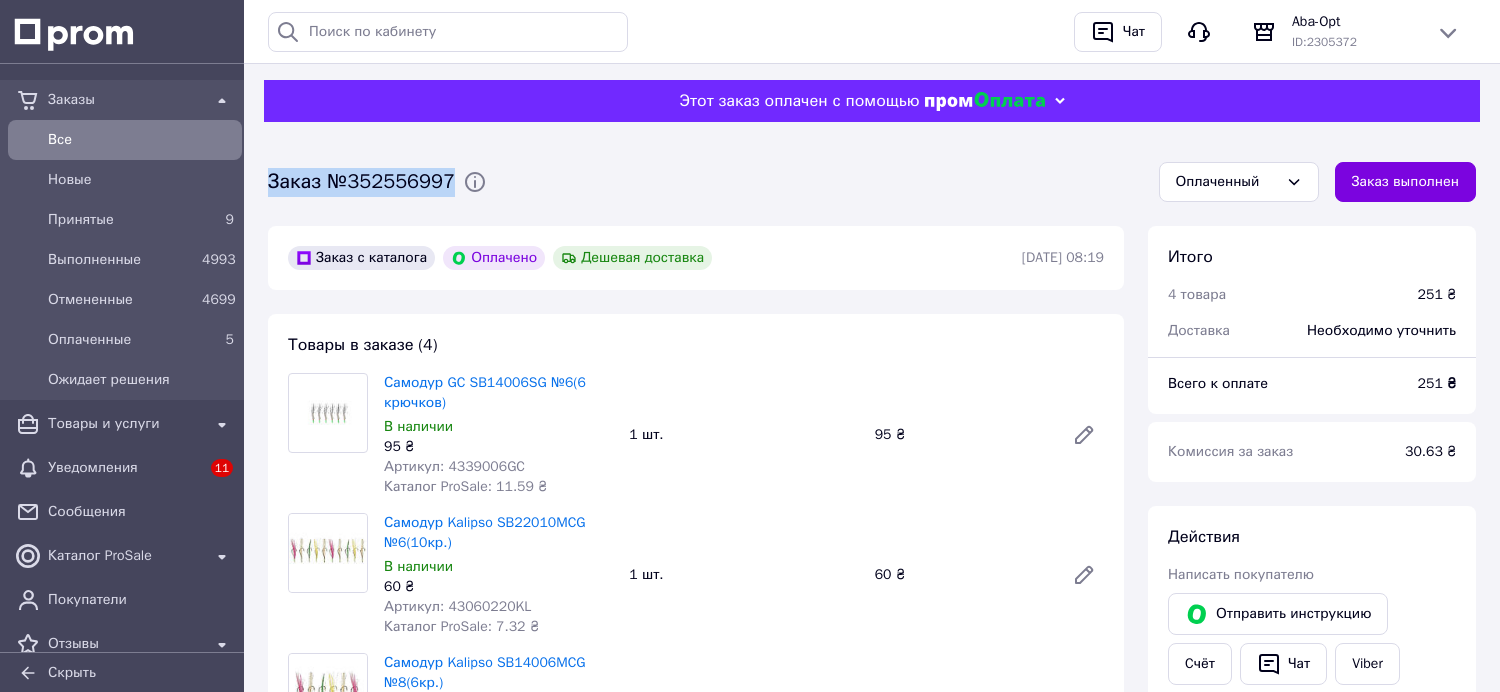 drag, startPoint x: 470, startPoint y: 175, endPoint x: 265, endPoint y: 182, distance: 205.11948 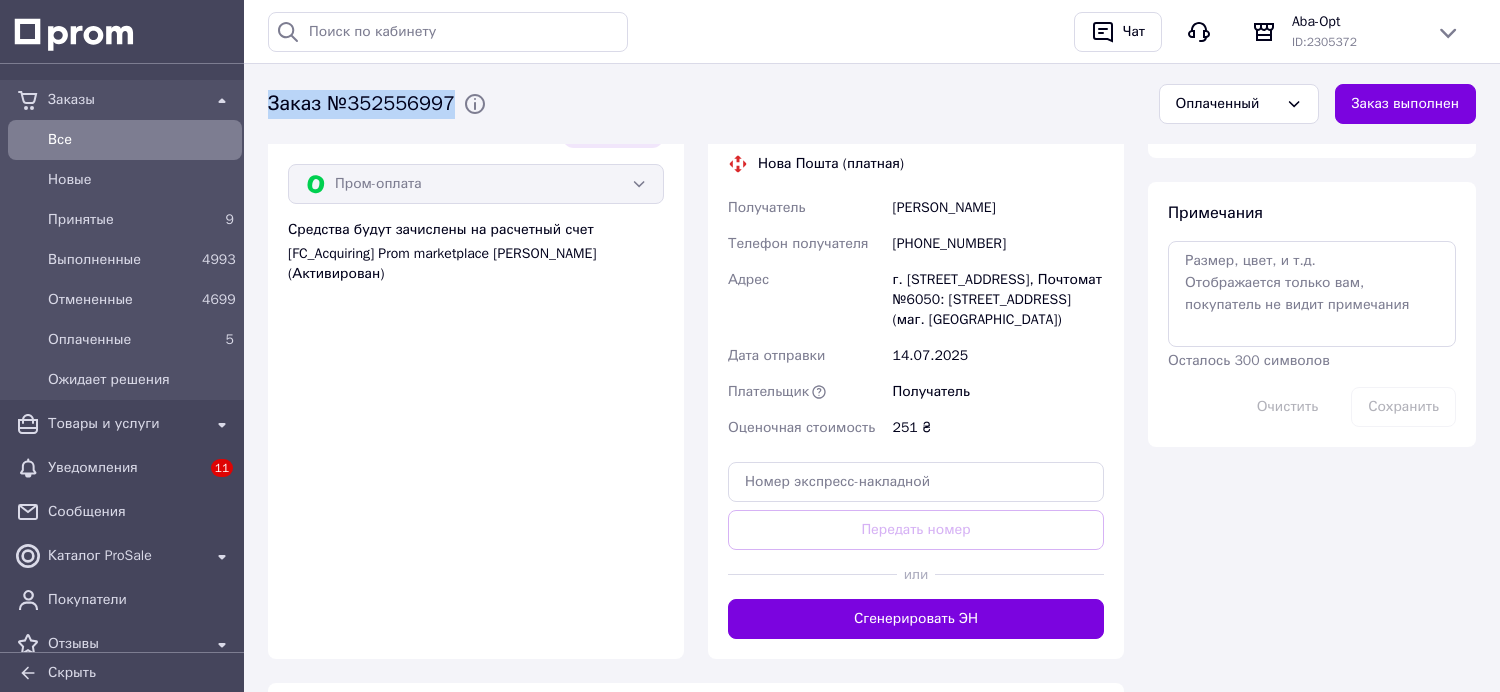 scroll, scrollTop: 1333, scrollLeft: 0, axis: vertical 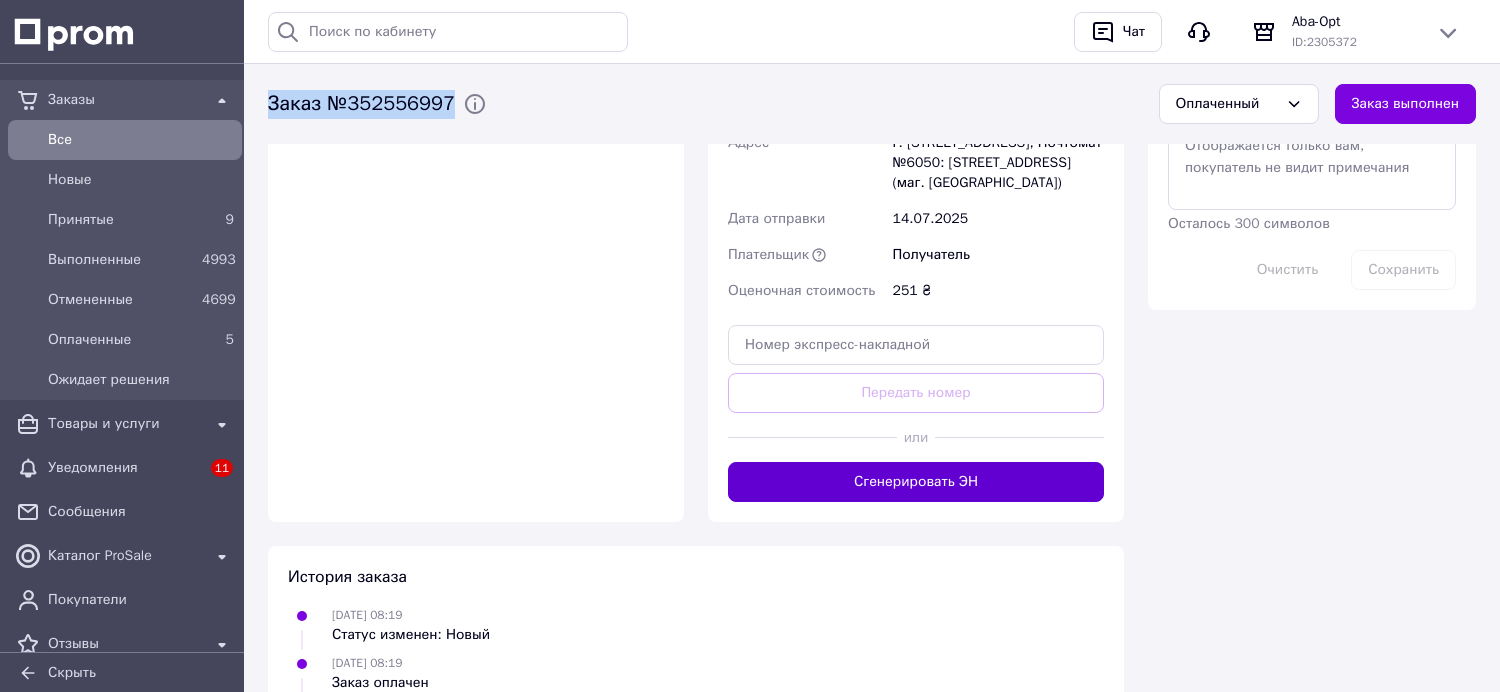 click on "Сгенерировать ЭН" at bounding box center [916, 482] 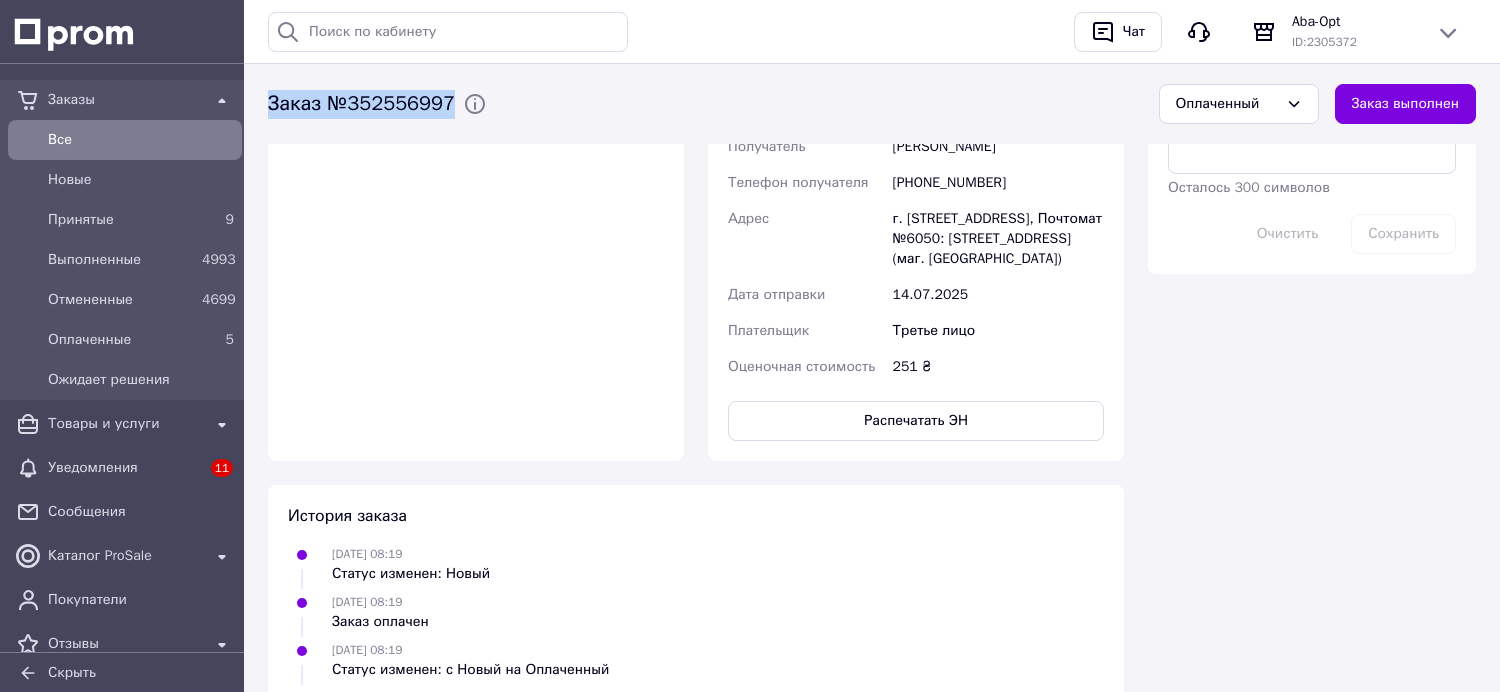 drag, startPoint x: 722, startPoint y: 658, endPoint x: 702, endPoint y: 642, distance: 25.612497 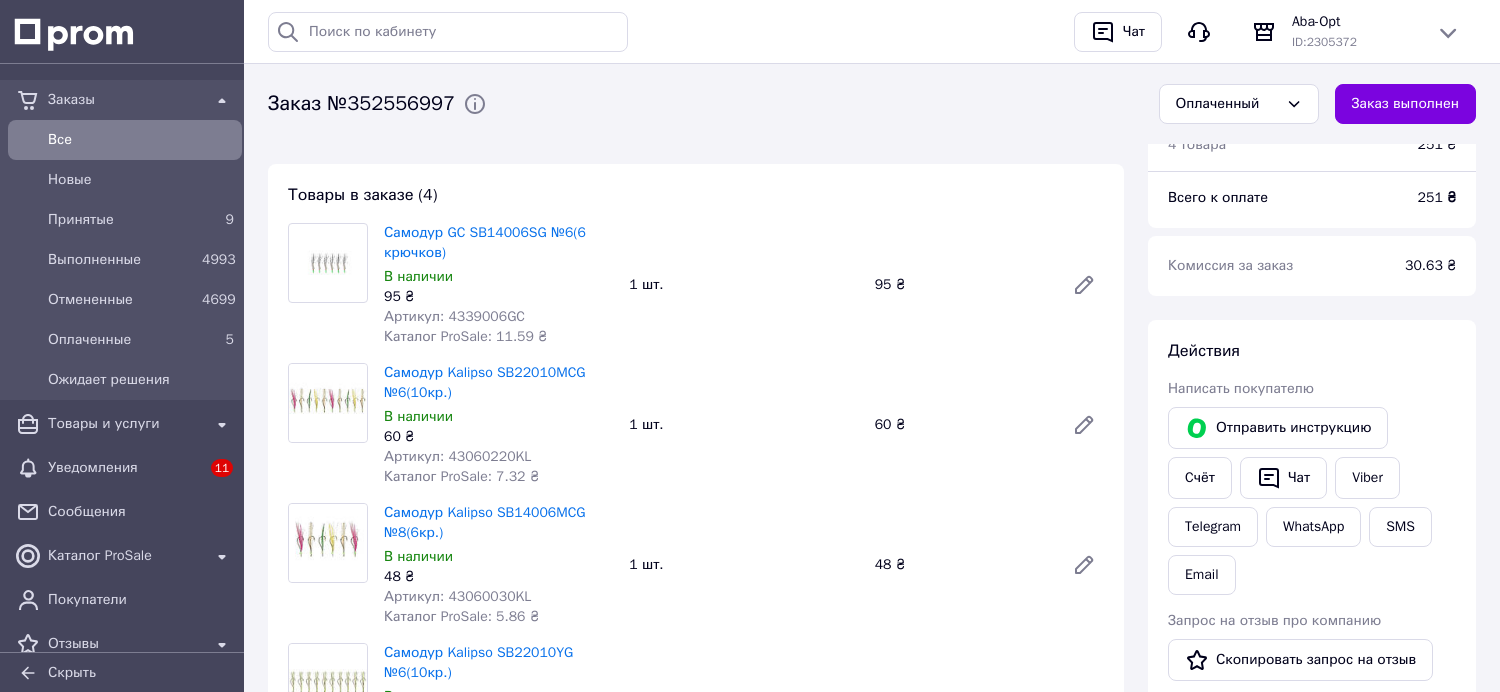scroll, scrollTop: 111, scrollLeft: 0, axis: vertical 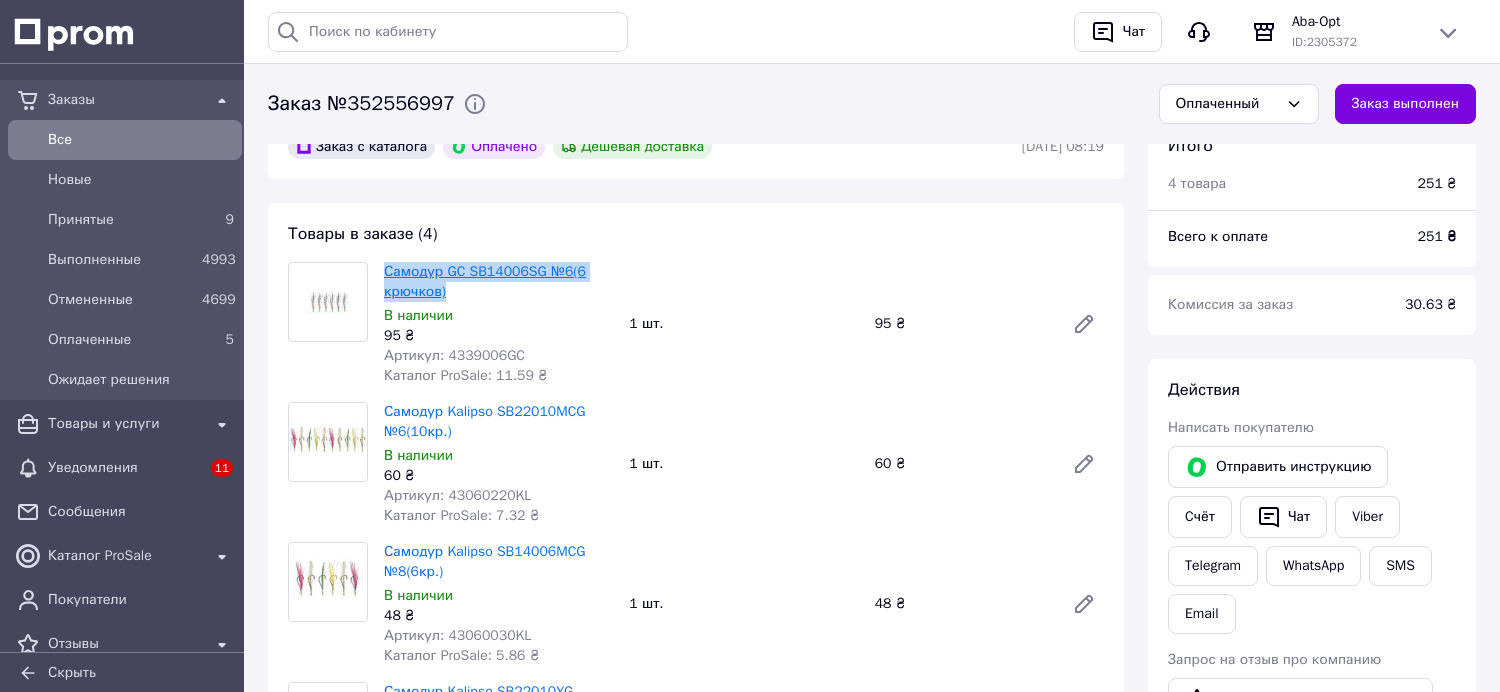 drag, startPoint x: 446, startPoint y: 291, endPoint x: 410, endPoint y: 264, distance: 45 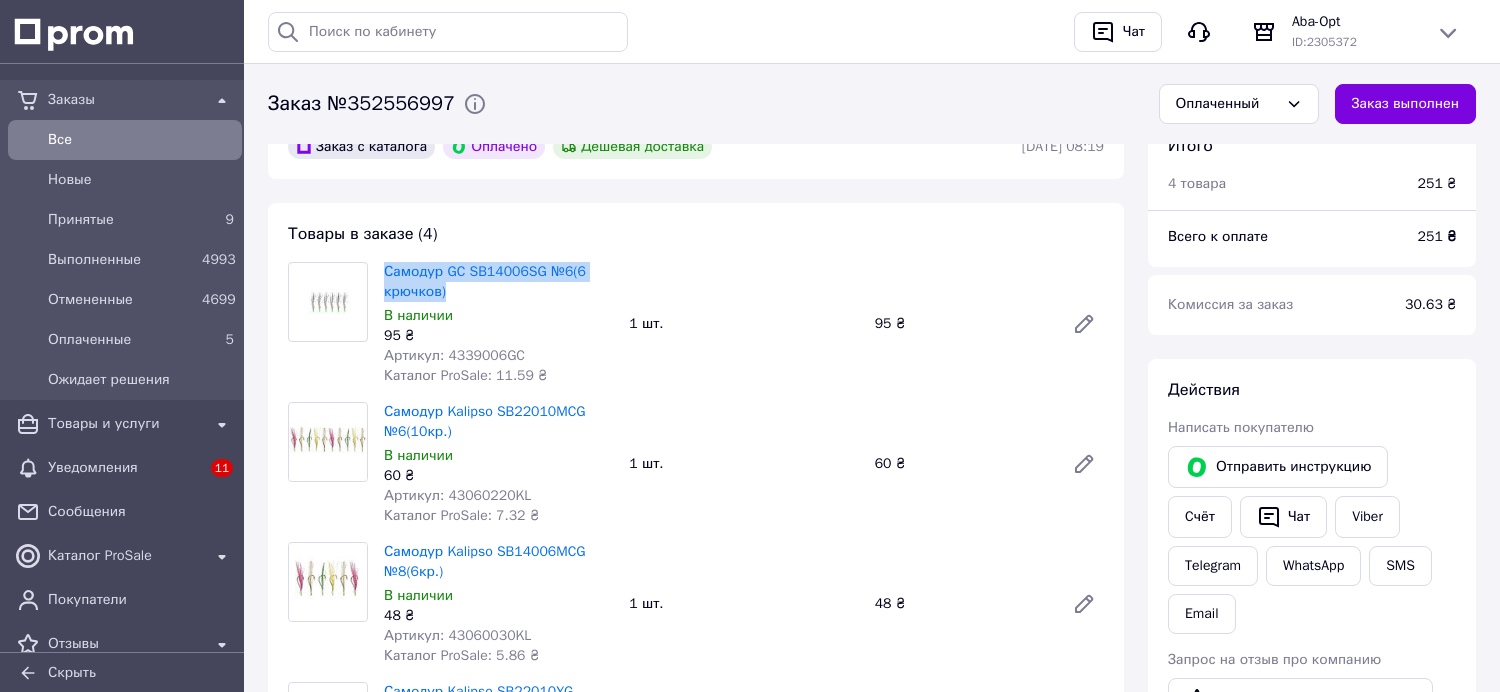 copy on "Самодур GC SB14006SG №6(6 крючков)" 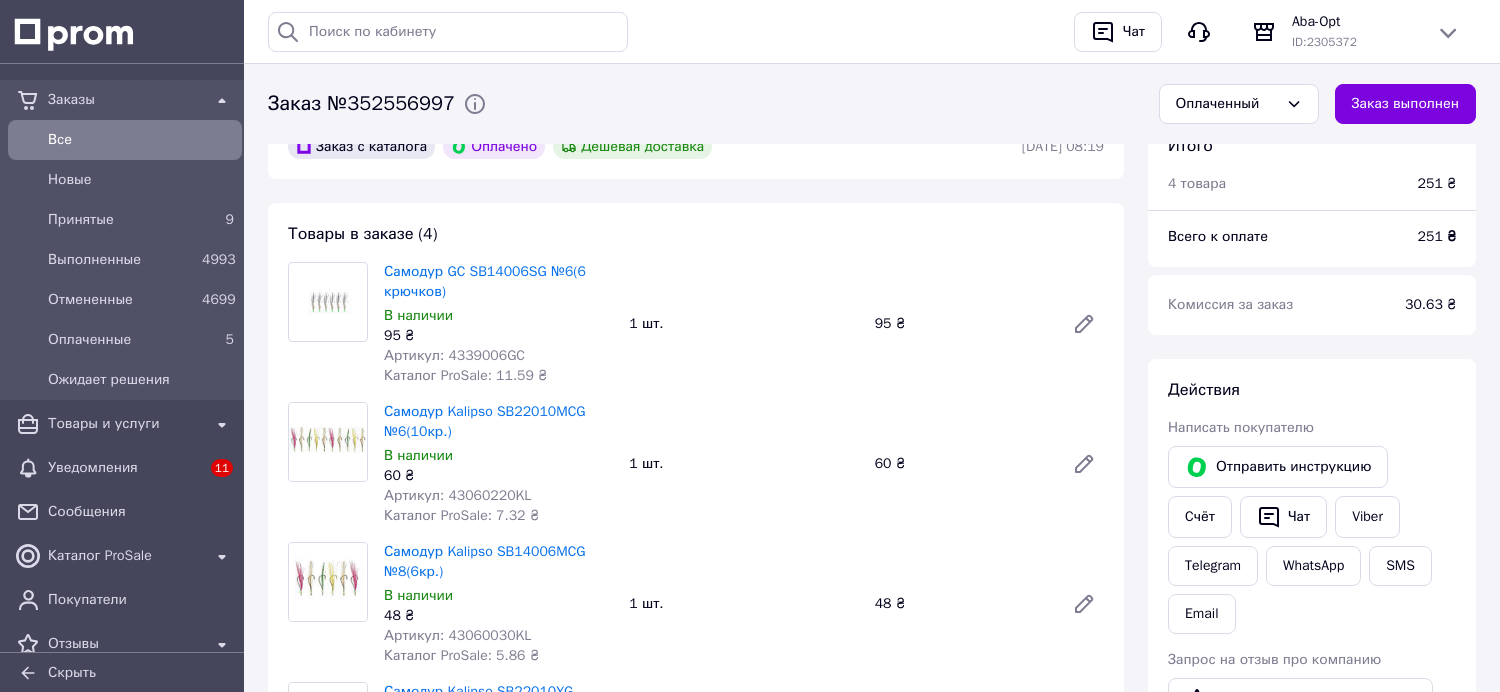 click on "Самодур Kalipso SB14006MCG №8(6кр.) В наличии 48 ₴ Артикул: 43060030KL Каталог ProSale: 5.86 ₴  1 шт. 48 ₴" at bounding box center [744, 604] 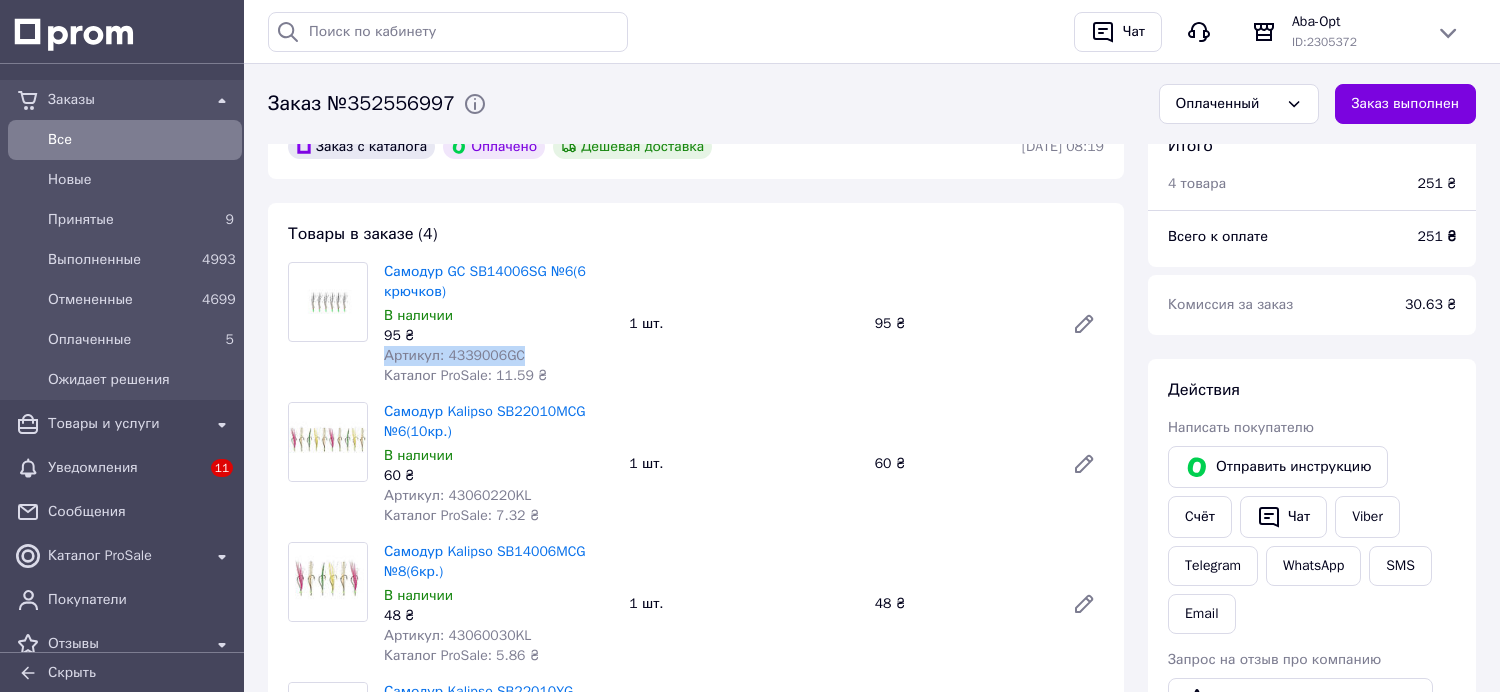 drag, startPoint x: 520, startPoint y: 353, endPoint x: 381, endPoint y: 353, distance: 139 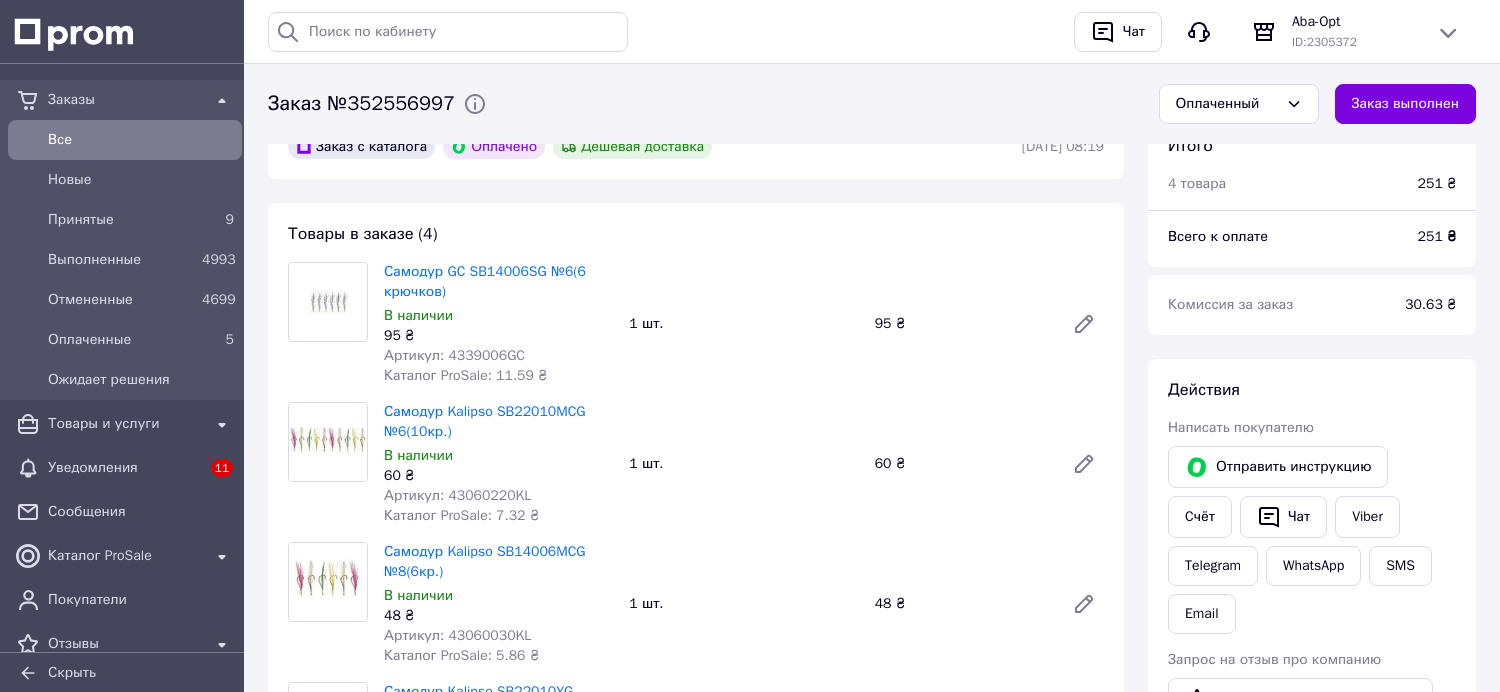 click on "Самодур Kalipso SB14006MCG №8(6кр.) В наличии 48 ₴ Артикул: 43060030KL Каталог ProSale: 5.86 ₴  1 шт. 48 ₴" at bounding box center (744, 604) 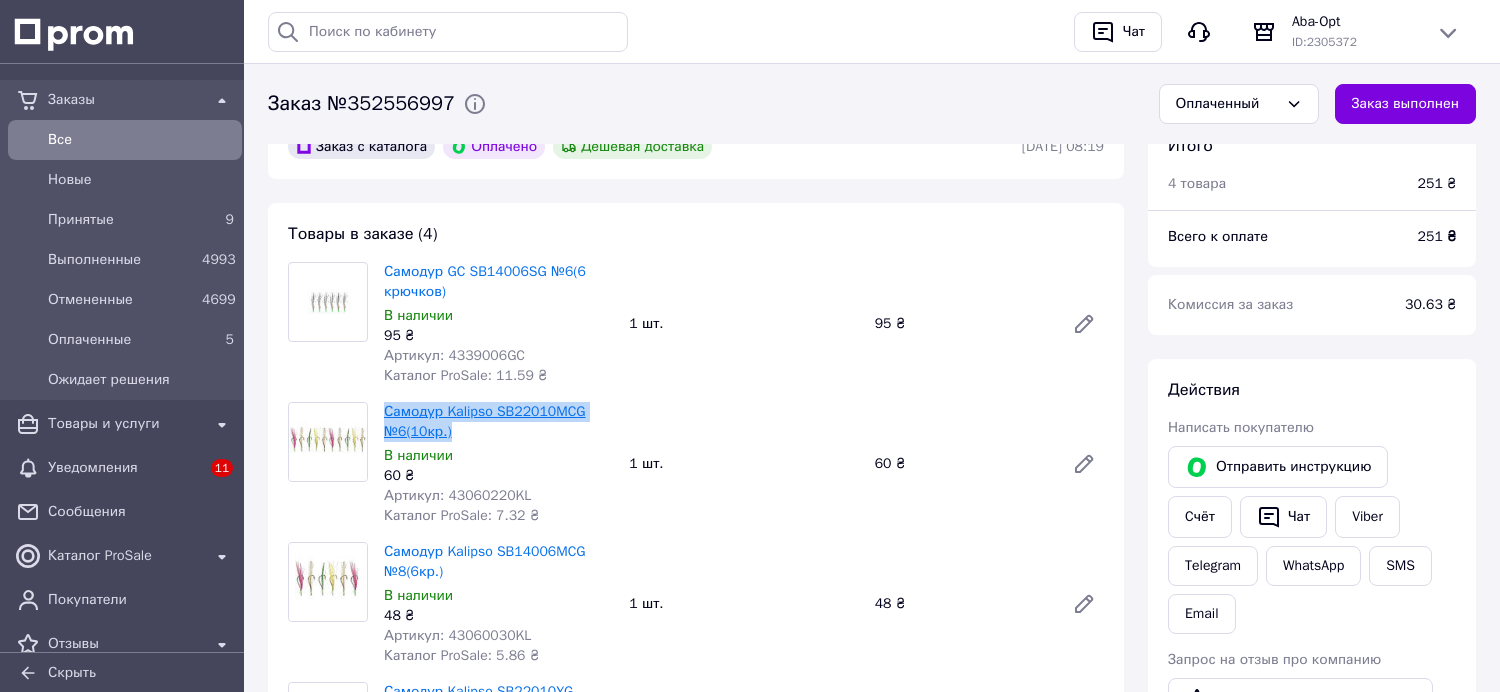 drag, startPoint x: 464, startPoint y: 431, endPoint x: 385, endPoint y: 412, distance: 81.25269 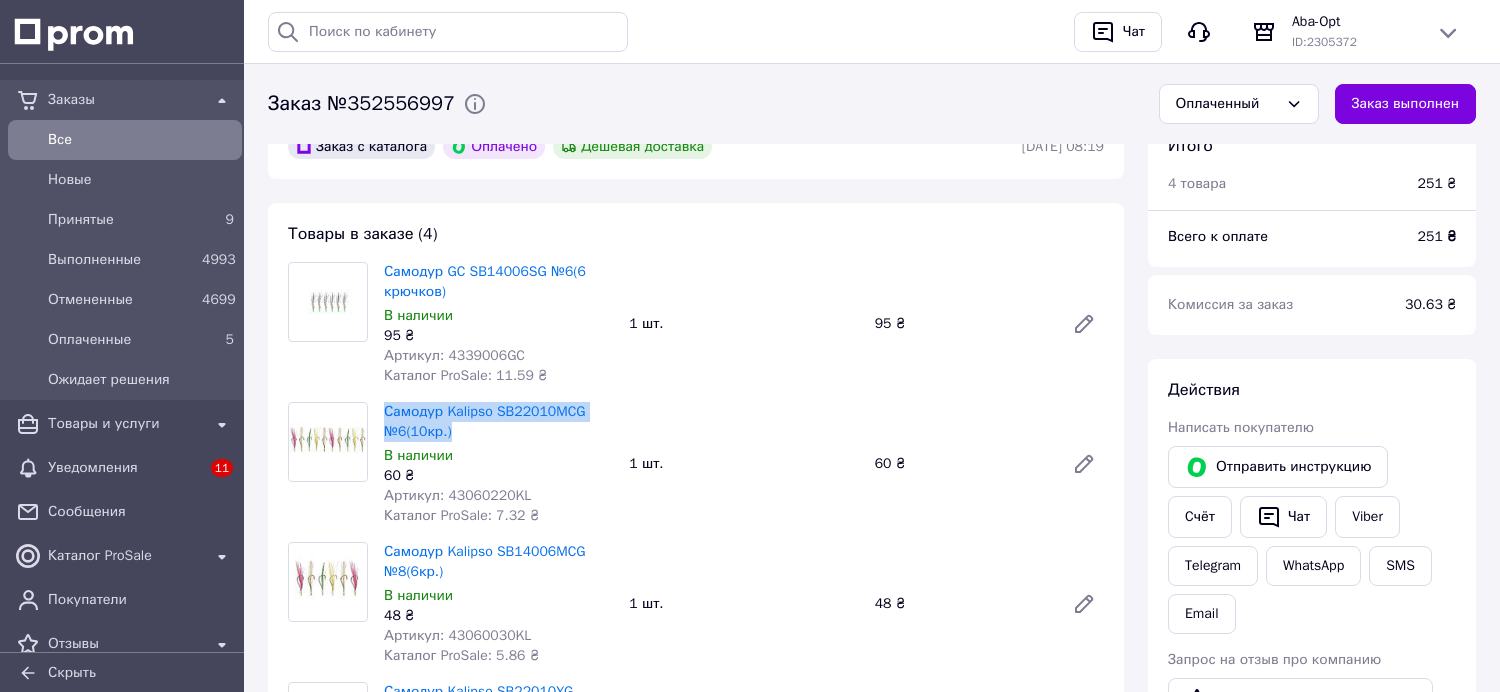 copy on "Самодур Kalipso SB22010MCG №6(10кр.)" 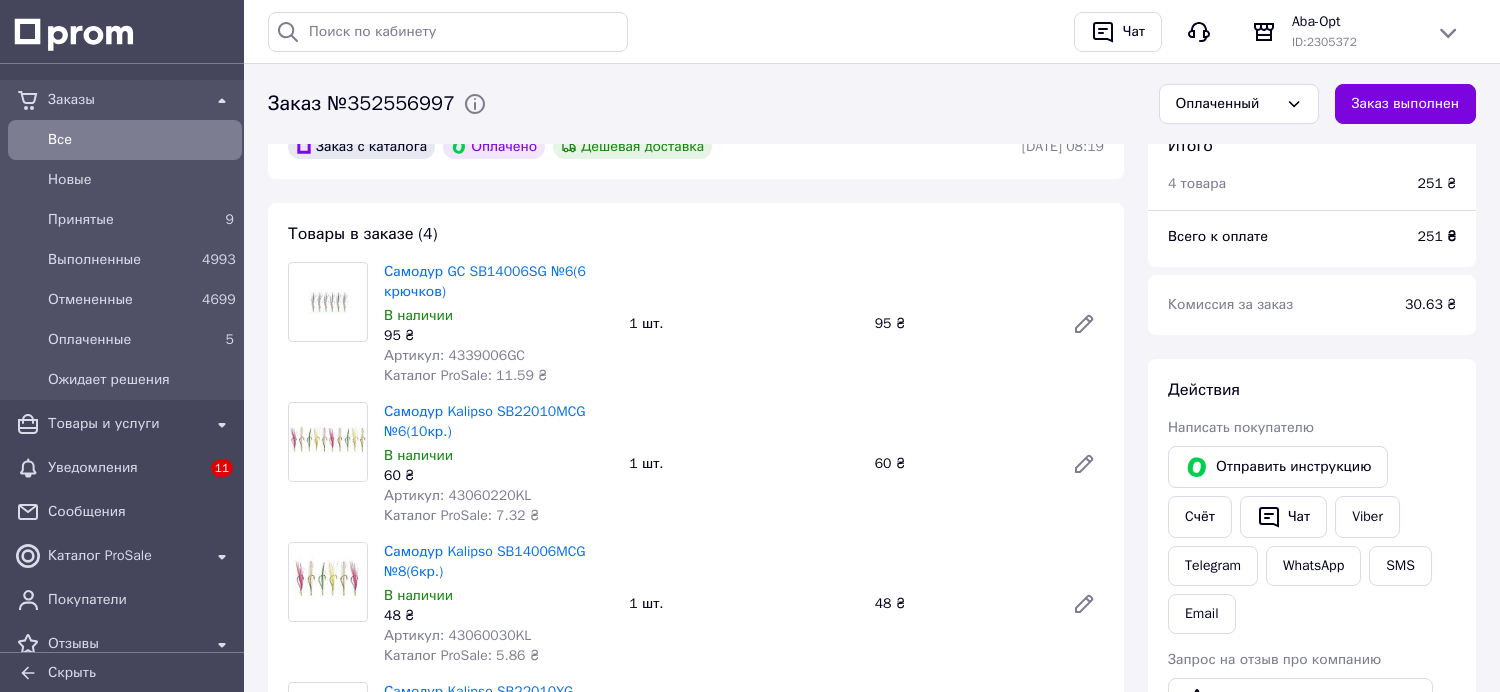 click on "Самодур Kalipso SB14006MCG №8(6кр.) В наличии 48 ₴ Артикул: 43060030KL Каталог ProSale: 5.86 ₴  1 шт. 48 ₴" at bounding box center [744, 604] 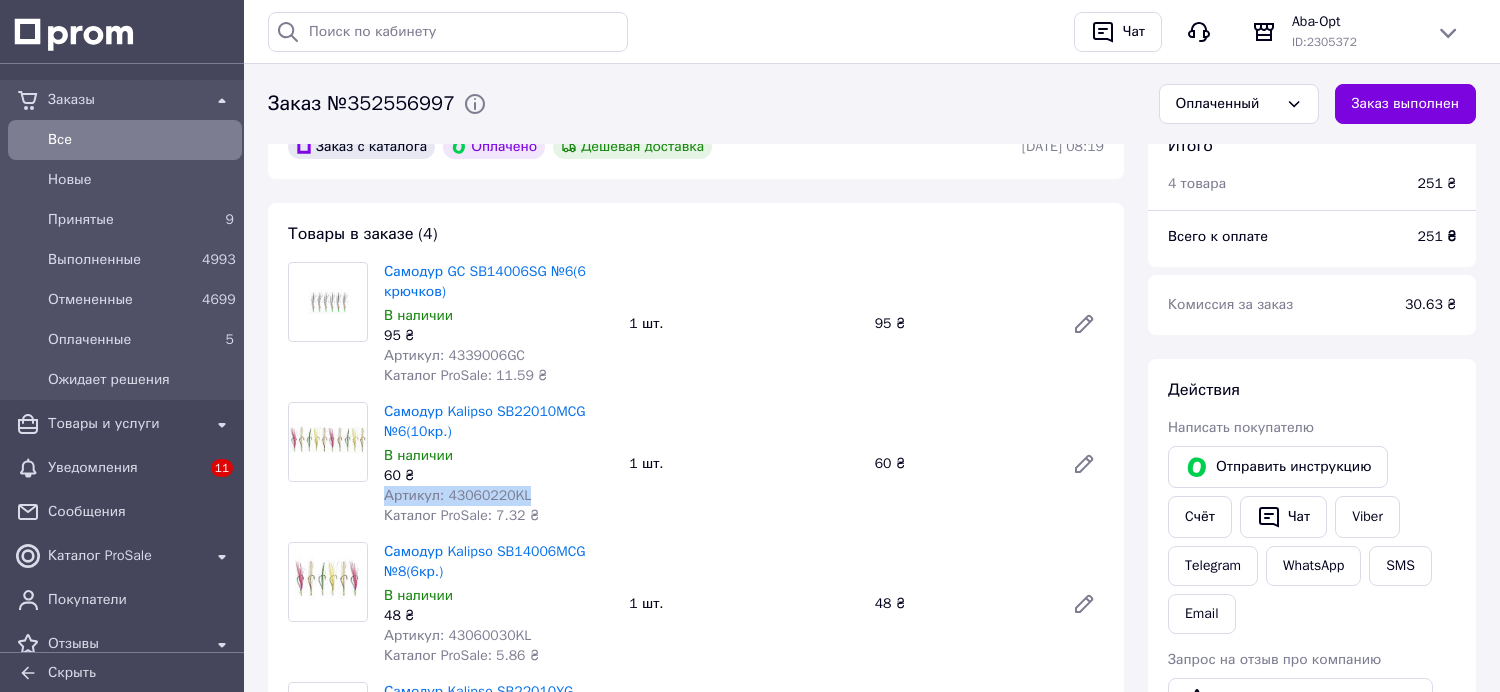 drag, startPoint x: 537, startPoint y: 488, endPoint x: 383, endPoint y: 496, distance: 154.20766 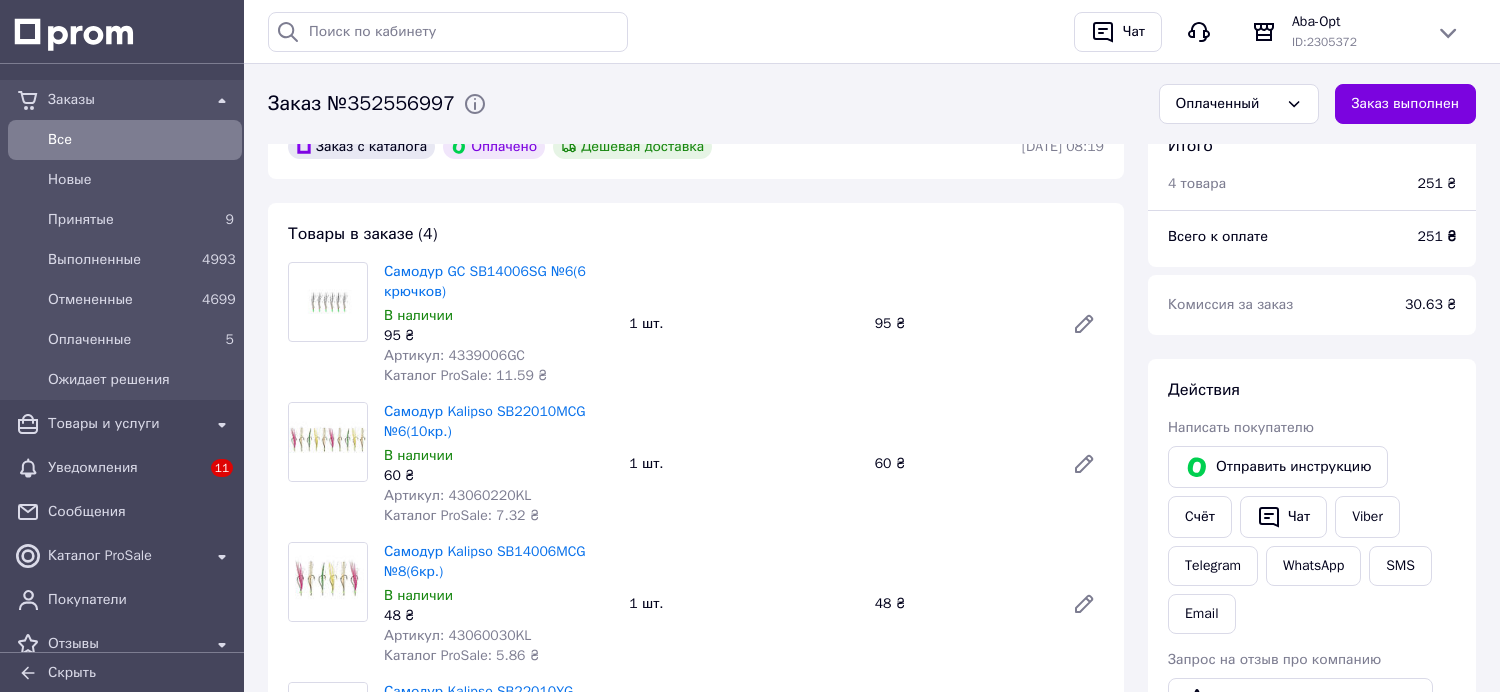 click on "Самодур Kalipso SB14006MCG №8(6кр.) В наличии 48 ₴ Артикул: 43060030KL Каталог ProSale: 5.86 ₴  1 шт. 48 ₴" at bounding box center [744, 604] 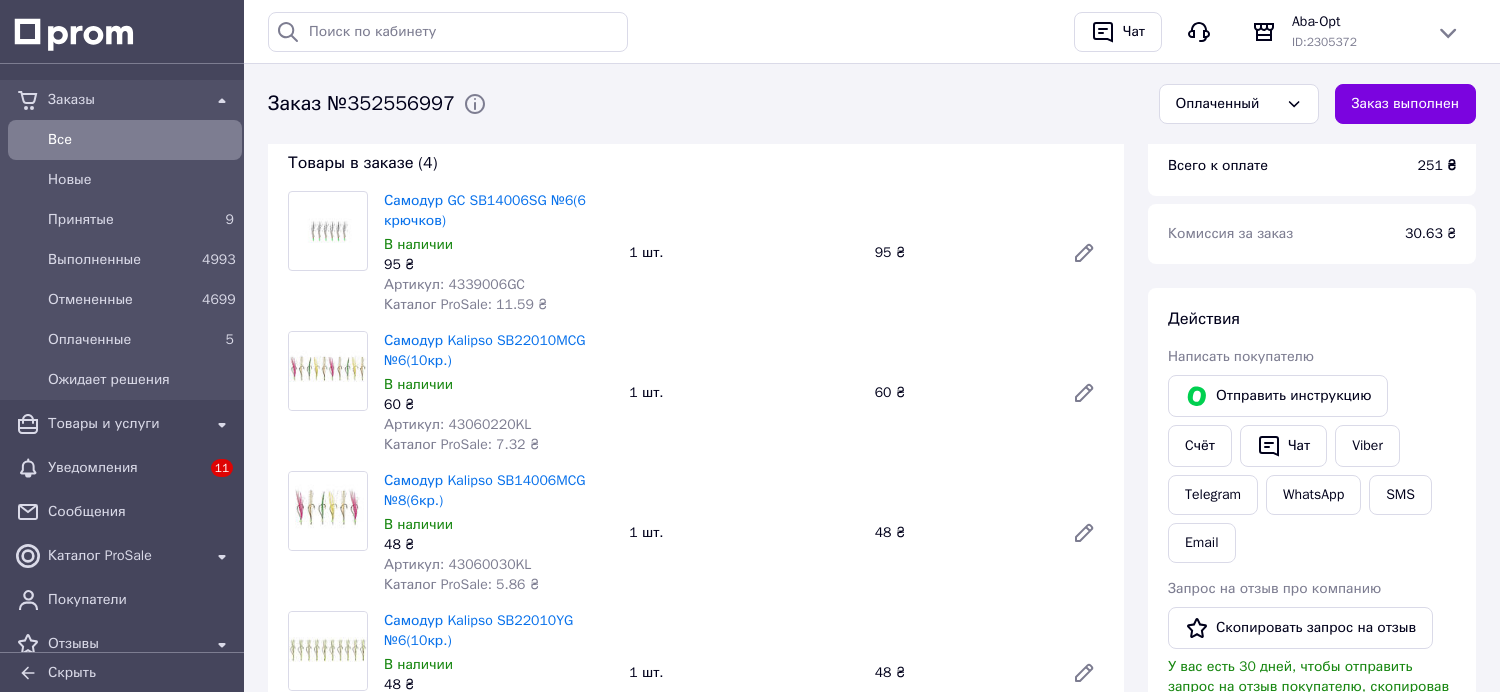 scroll, scrollTop: 222, scrollLeft: 0, axis: vertical 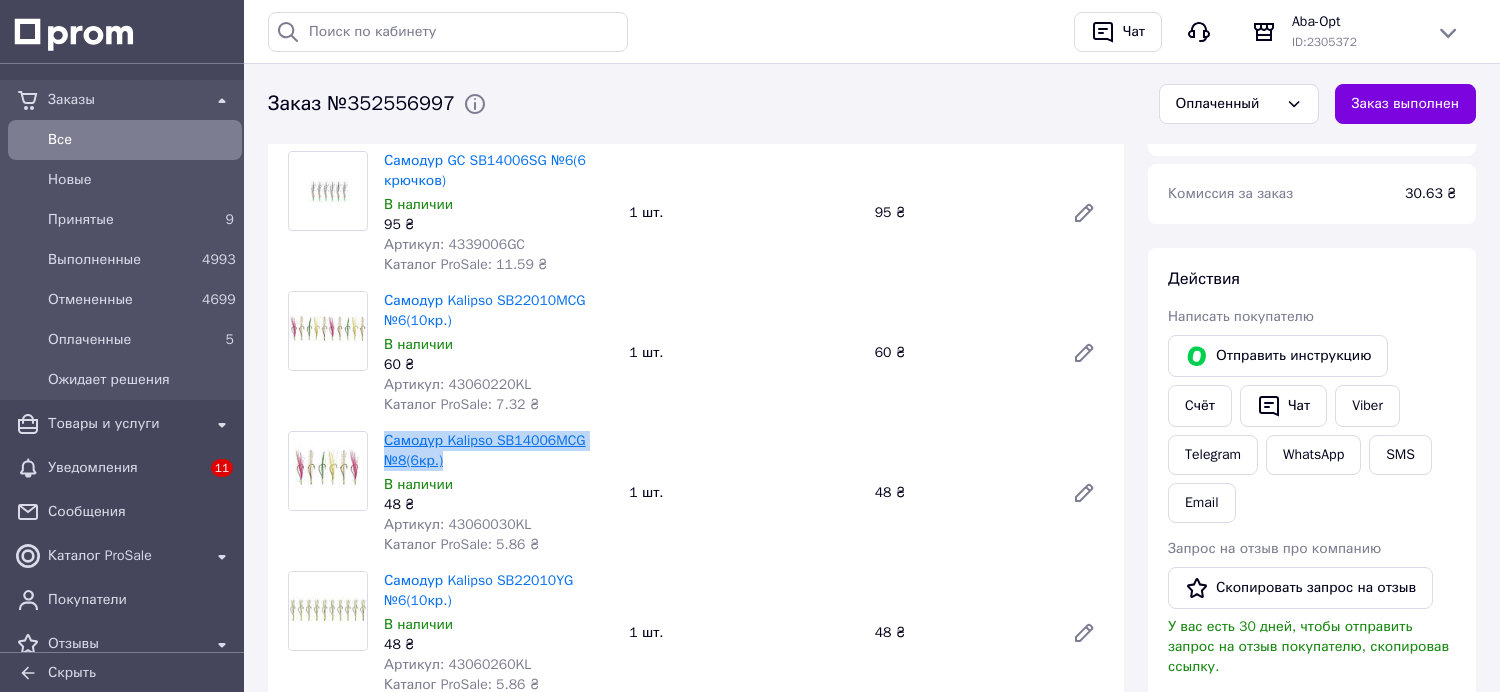 drag, startPoint x: 463, startPoint y: 466, endPoint x: 383, endPoint y: 440, distance: 84.118965 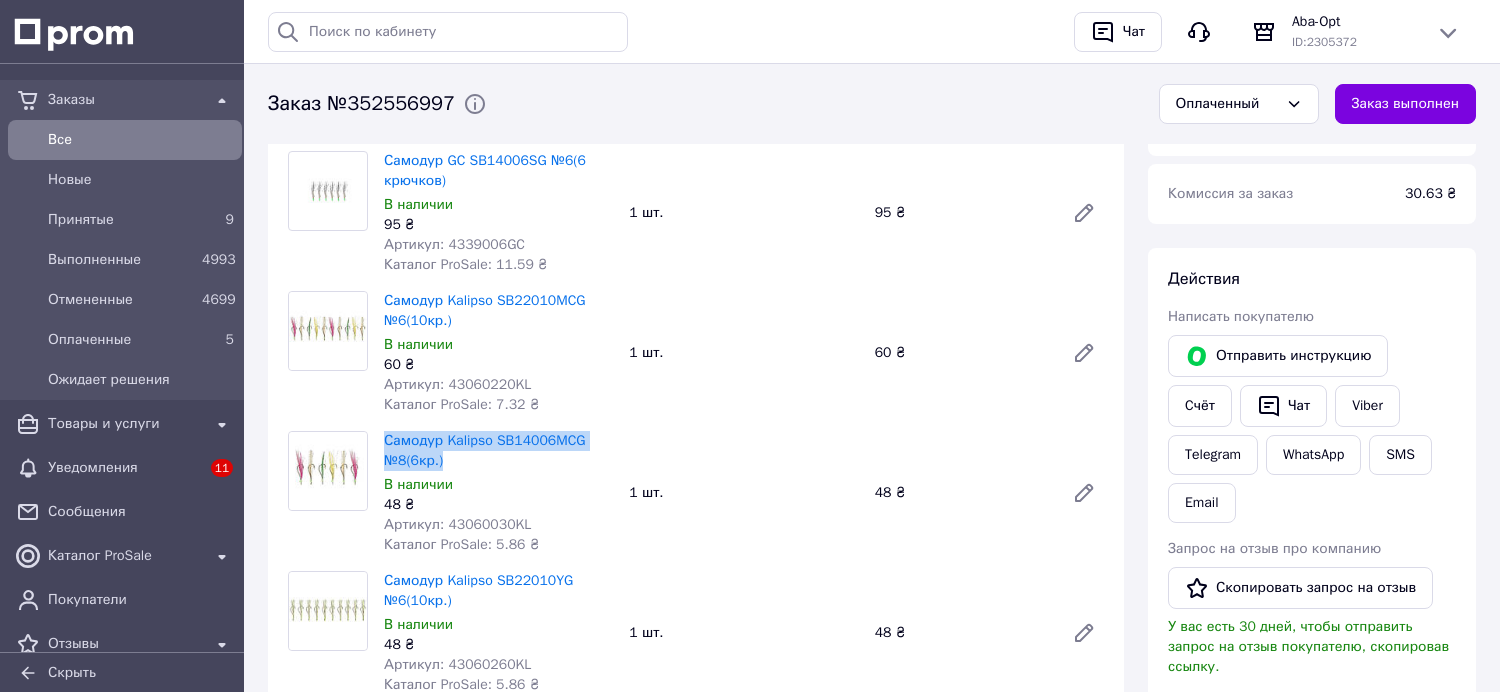 copy on "Самодур Kalipso SB14006MCG №8(6кр.)" 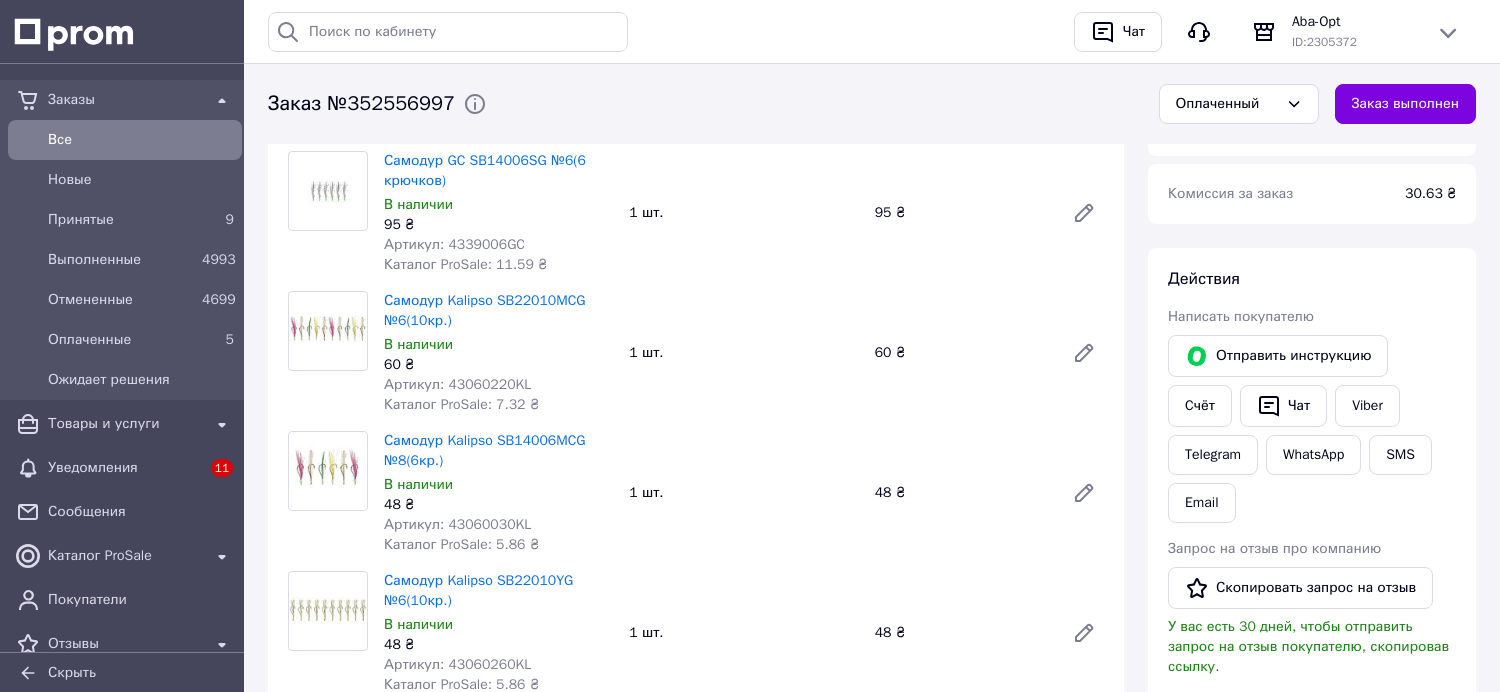click on "Самодур Kalipso SB22010YG №6(10кр.) В наличии 48 ₴ Артикул: 43060260KL Каталог ProSale: 5.86 ₴  1 шт. 48 ₴" at bounding box center [744, 633] 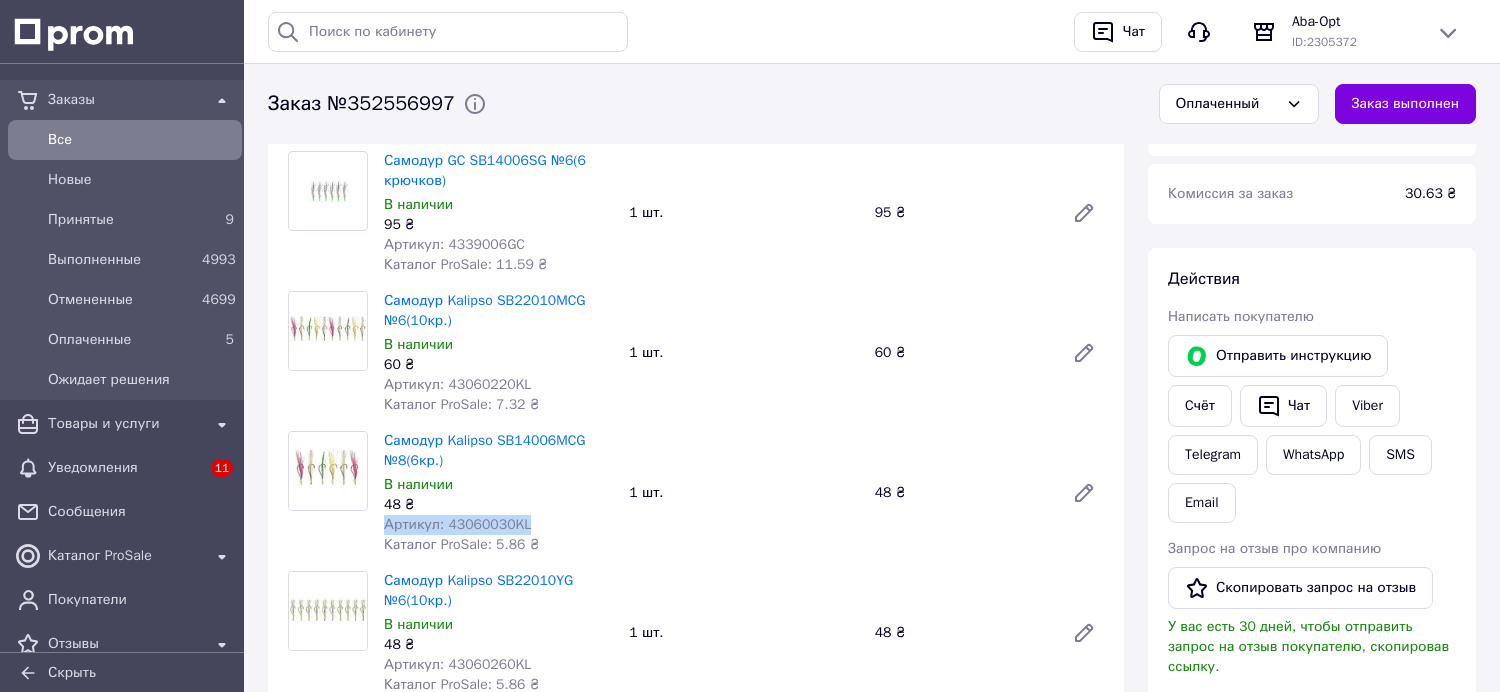 drag, startPoint x: 535, startPoint y: 521, endPoint x: 384, endPoint y: 526, distance: 151.08276 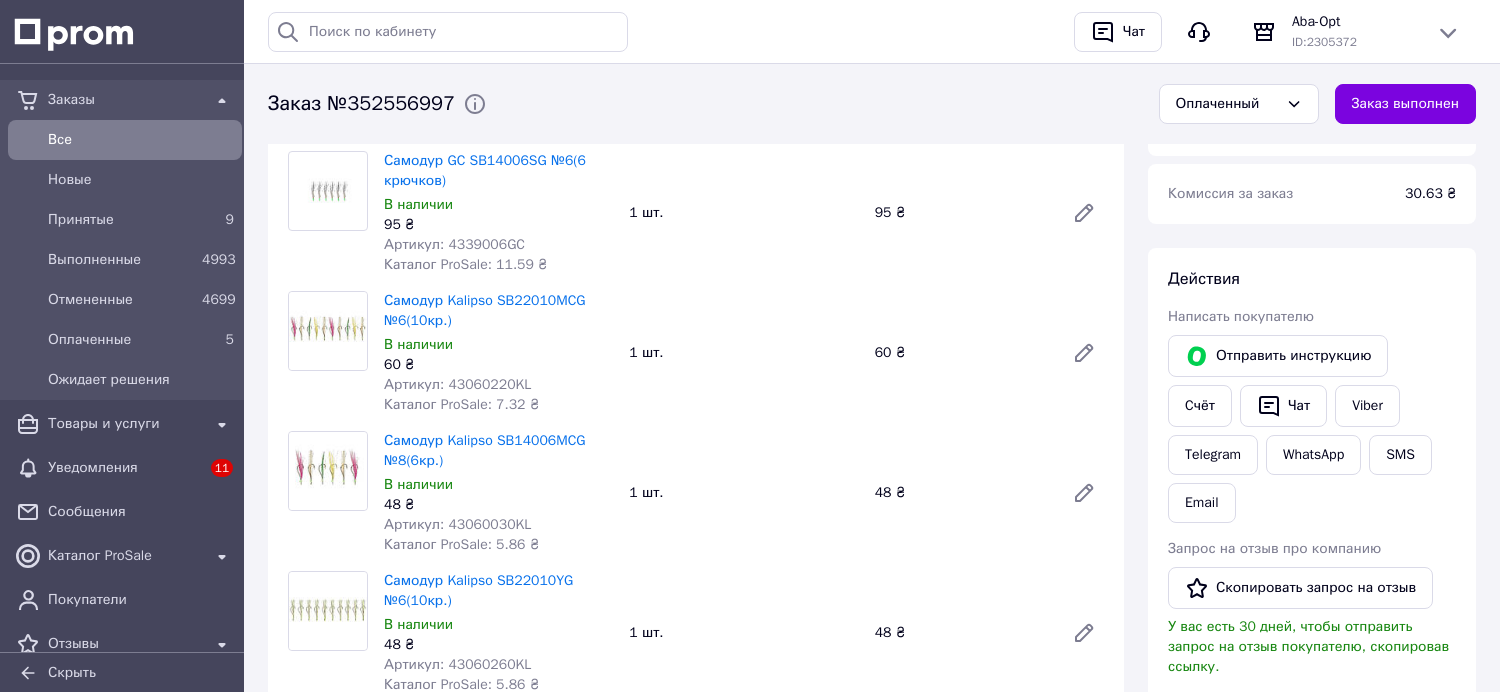click on "Самодур Kalipso SB22010YG №6(10кр.) В наличии 48 ₴ Артикул: 43060260KL Каталог ProSale: 5.86 ₴  1 шт. 48 ₴" at bounding box center [744, 633] 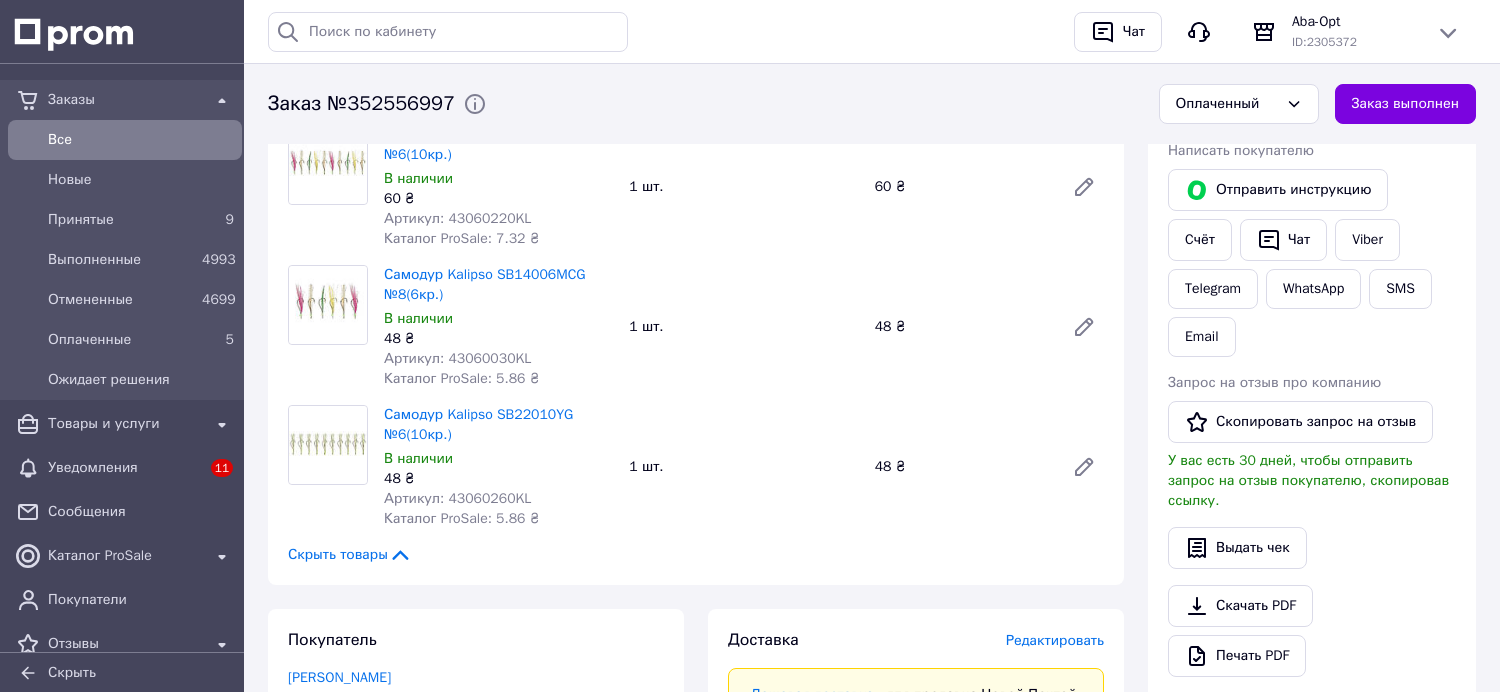 scroll, scrollTop: 444, scrollLeft: 0, axis: vertical 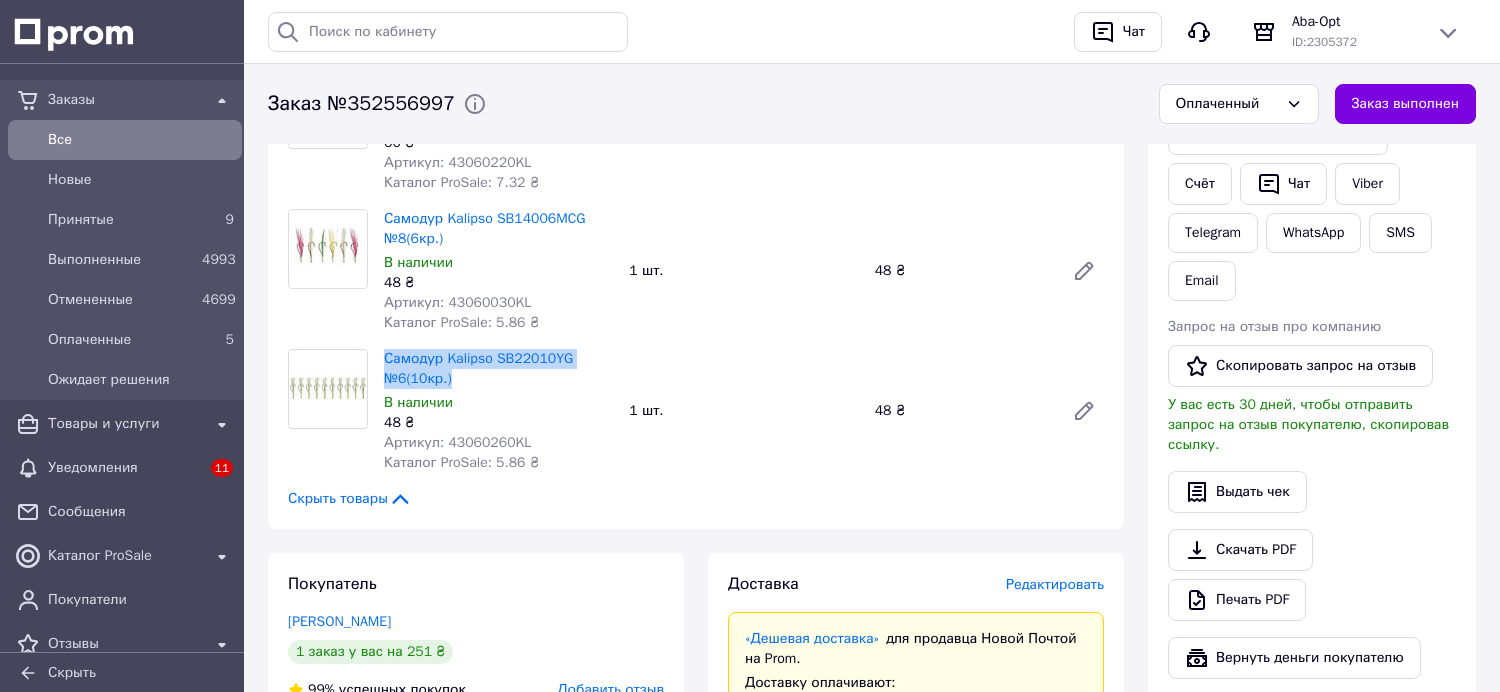 drag, startPoint x: 461, startPoint y: 380, endPoint x: 378, endPoint y: 362, distance: 84.92938 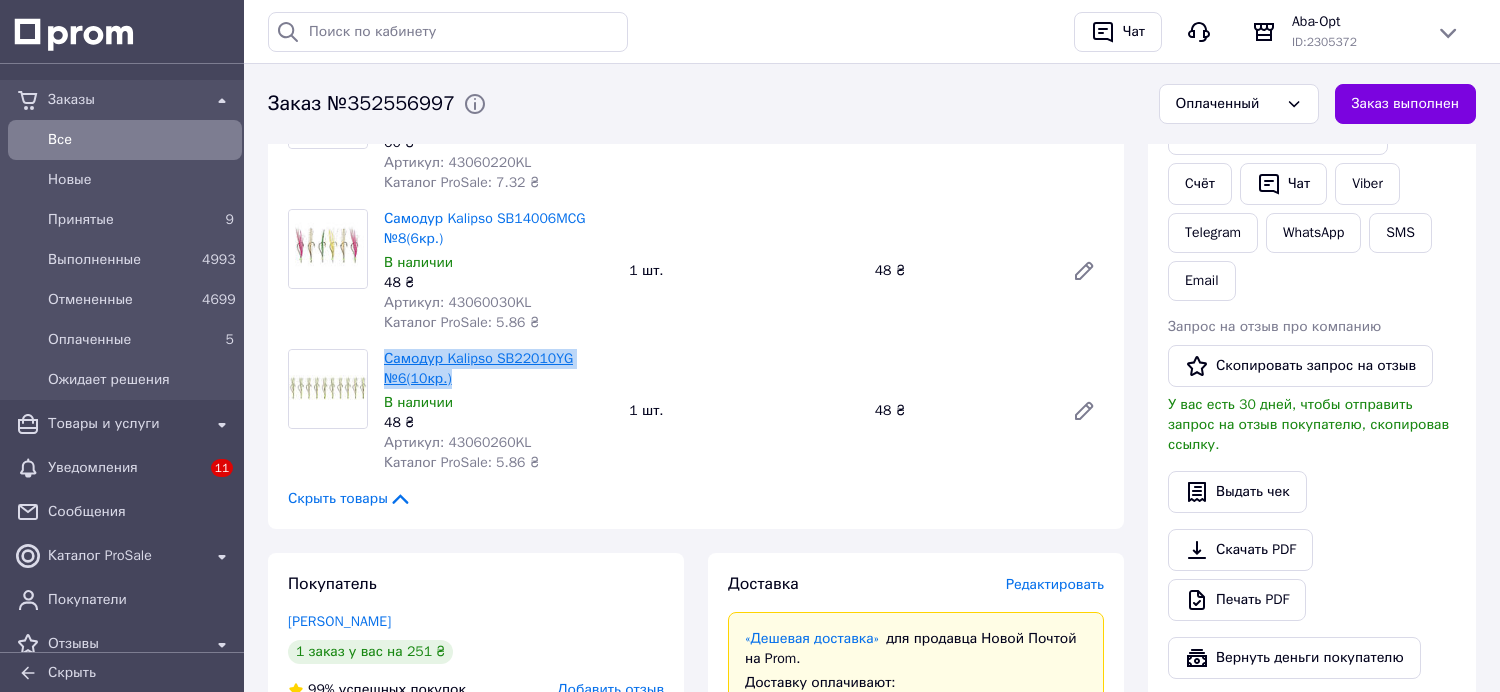 copy on "Самодур Kalipso SB22010YG №6(10кр.)" 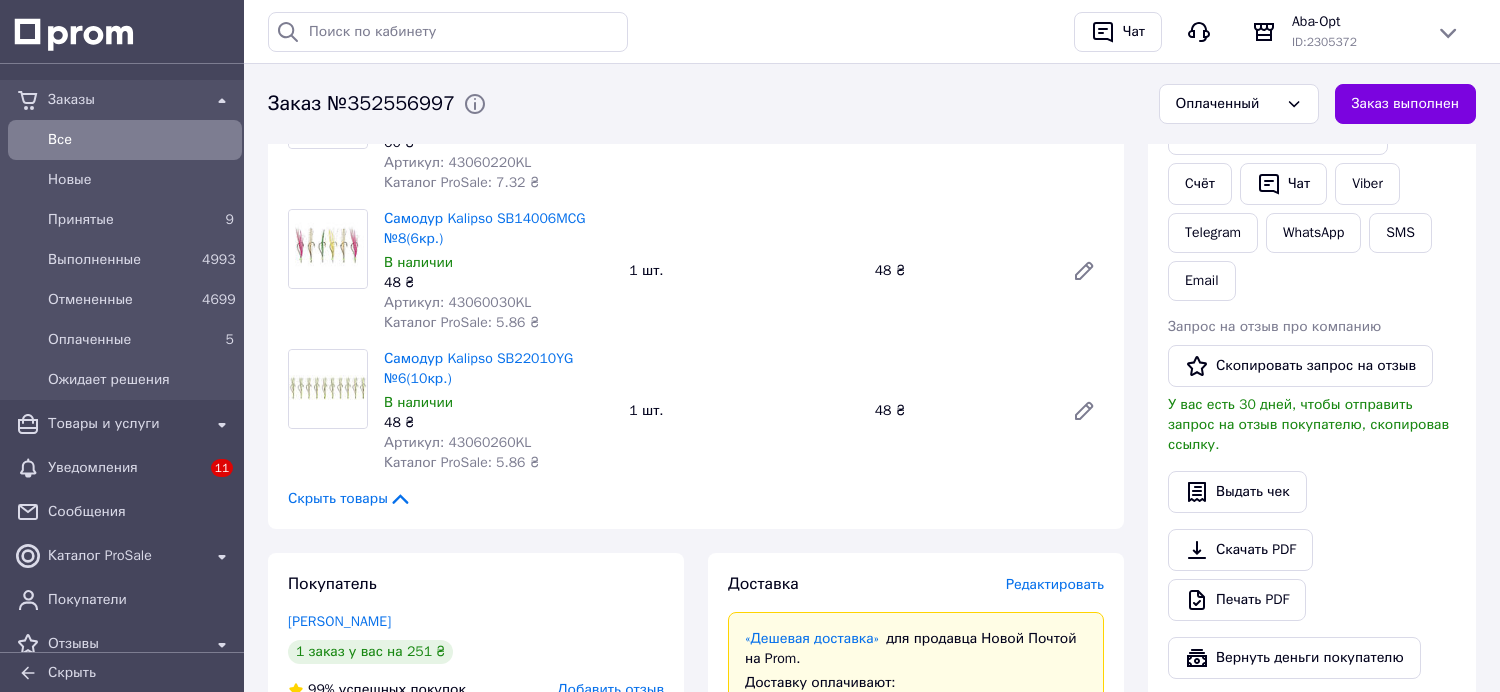 click on "1 заказ у вас на 251 ₴" at bounding box center [476, 652] 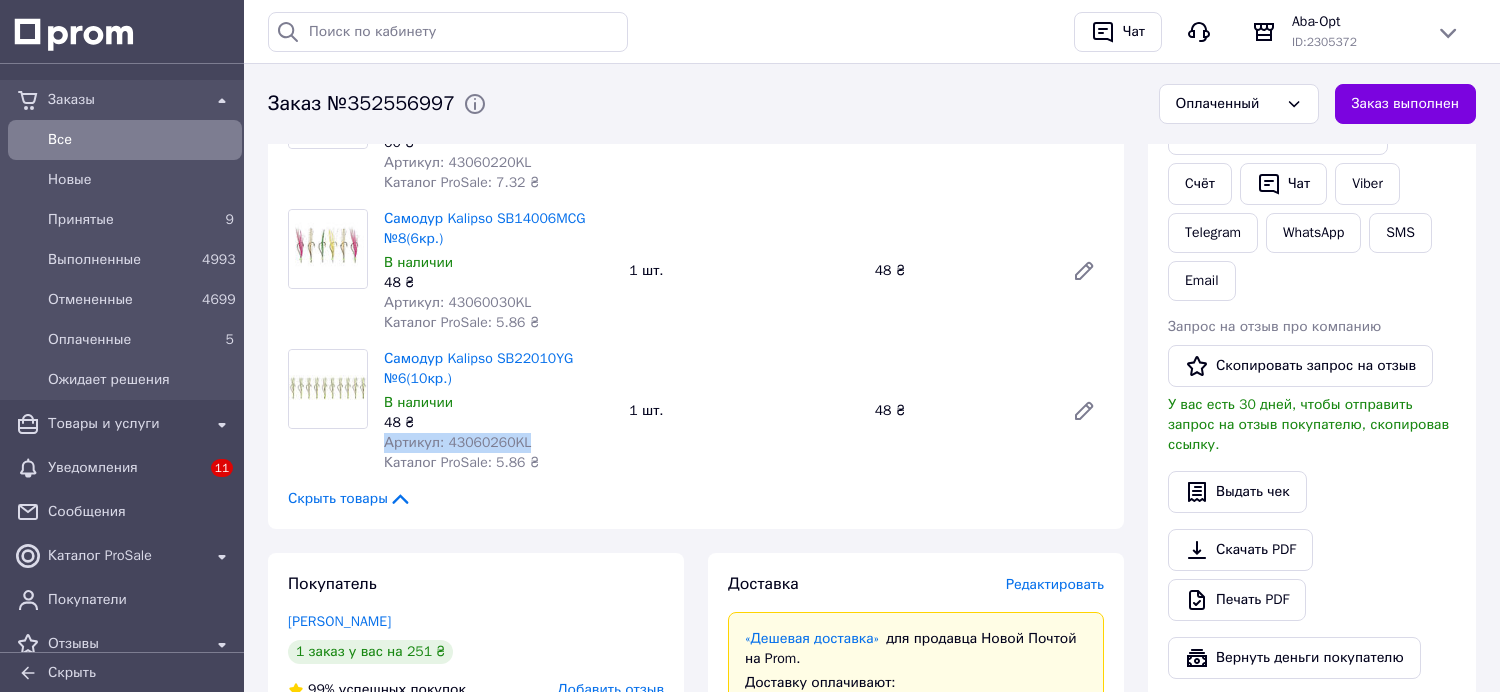drag, startPoint x: 525, startPoint y: 442, endPoint x: 384, endPoint y: 442, distance: 141 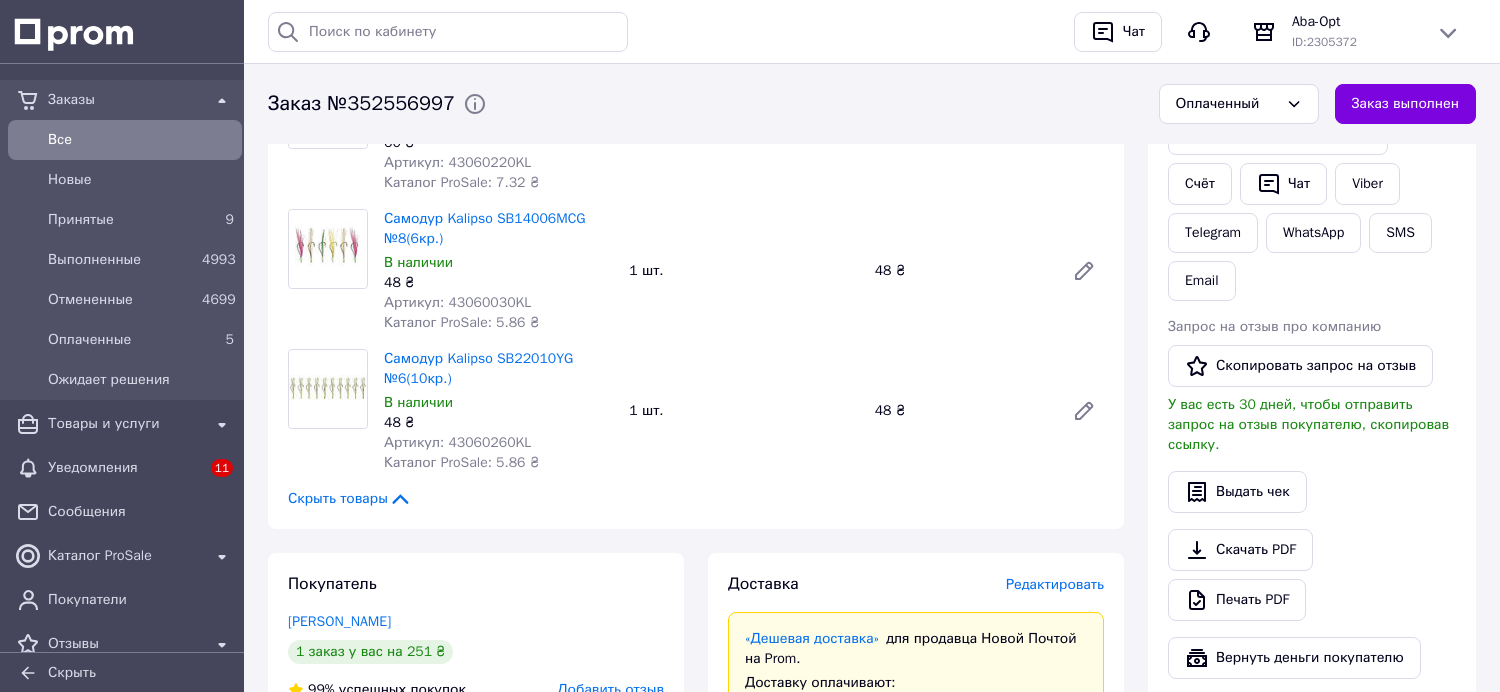 click on "Доставка Редактировать «Дешевая доставка»   для продавца Новой Почтой на Prom. Доставку оплачивают: 30 ₴   — продавец , при заказе от 700 ₴, когда он
получен покупателем (списываются с Баланса); остаток — Prom. Для покупателя доставка бесплатно. Плательщик сменится на Третье лицо в момент отправки.
Добавляйте ЭН не позже, чем в день отправки. Нова Пошта (платная) Номер накладной 20451204979383 Статус отправления Планируемый Получатель Саражин Вова Телефон получателя +380975553133 Адрес Дата отправки 14.07.2025 Плательщик Третье лицо Оценочная стоимость 251 ₴ Вова" at bounding box center [916, 951] 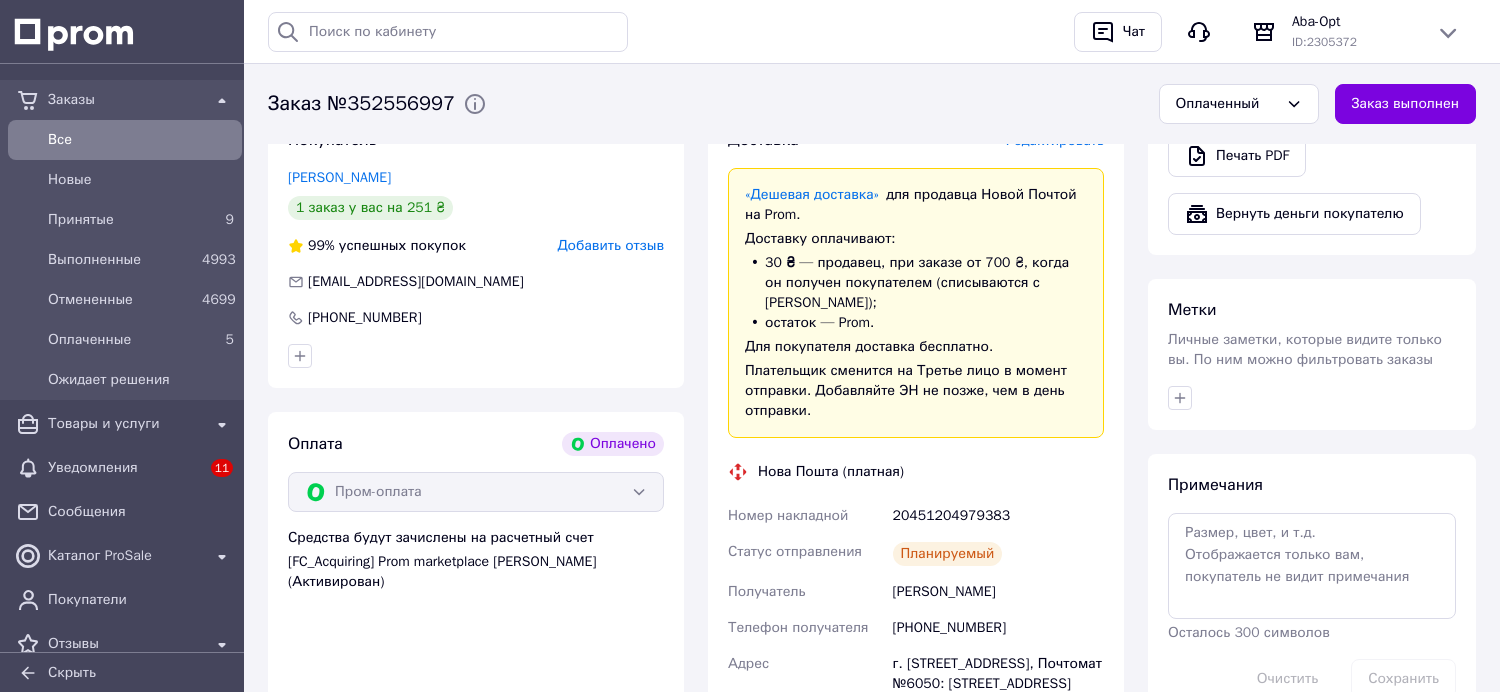 scroll, scrollTop: 1111, scrollLeft: 0, axis: vertical 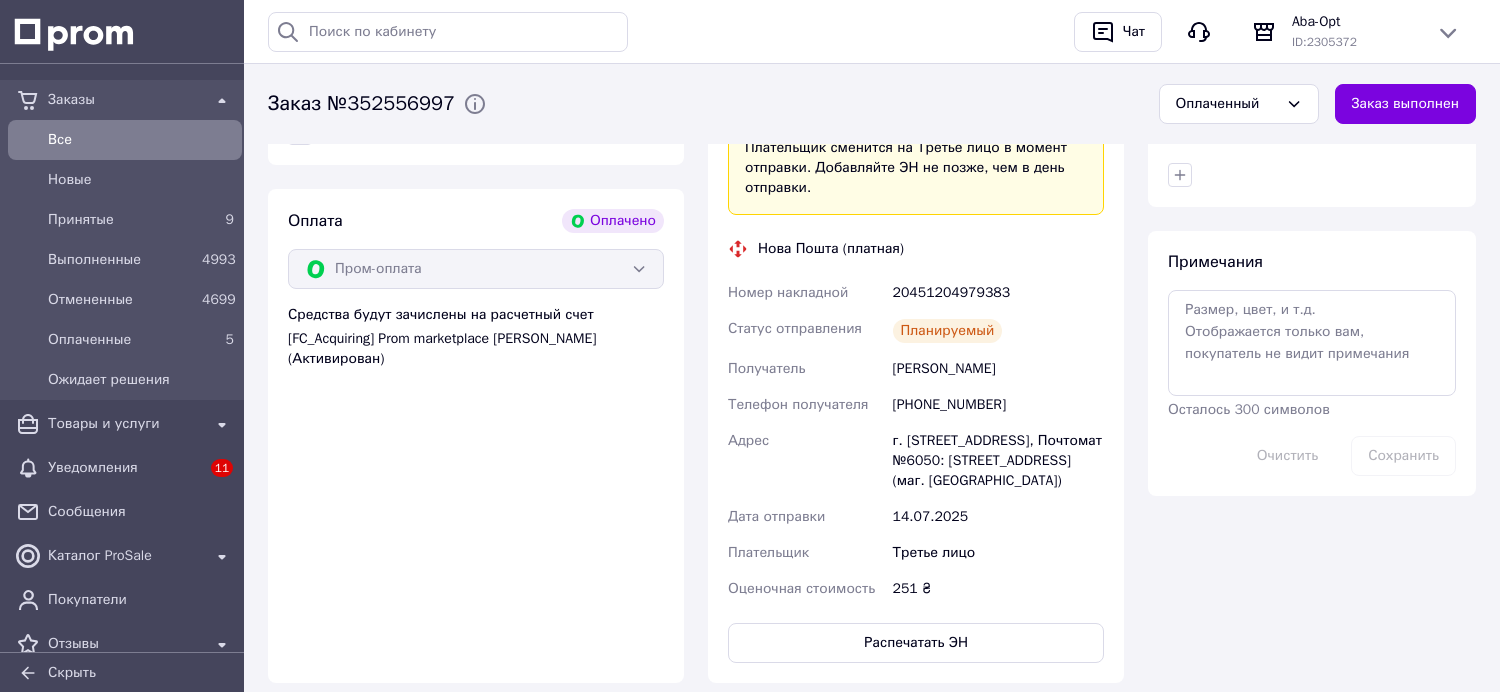 drag, startPoint x: 1062, startPoint y: 507, endPoint x: 723, endPoint y: 304, distance: 395.1329 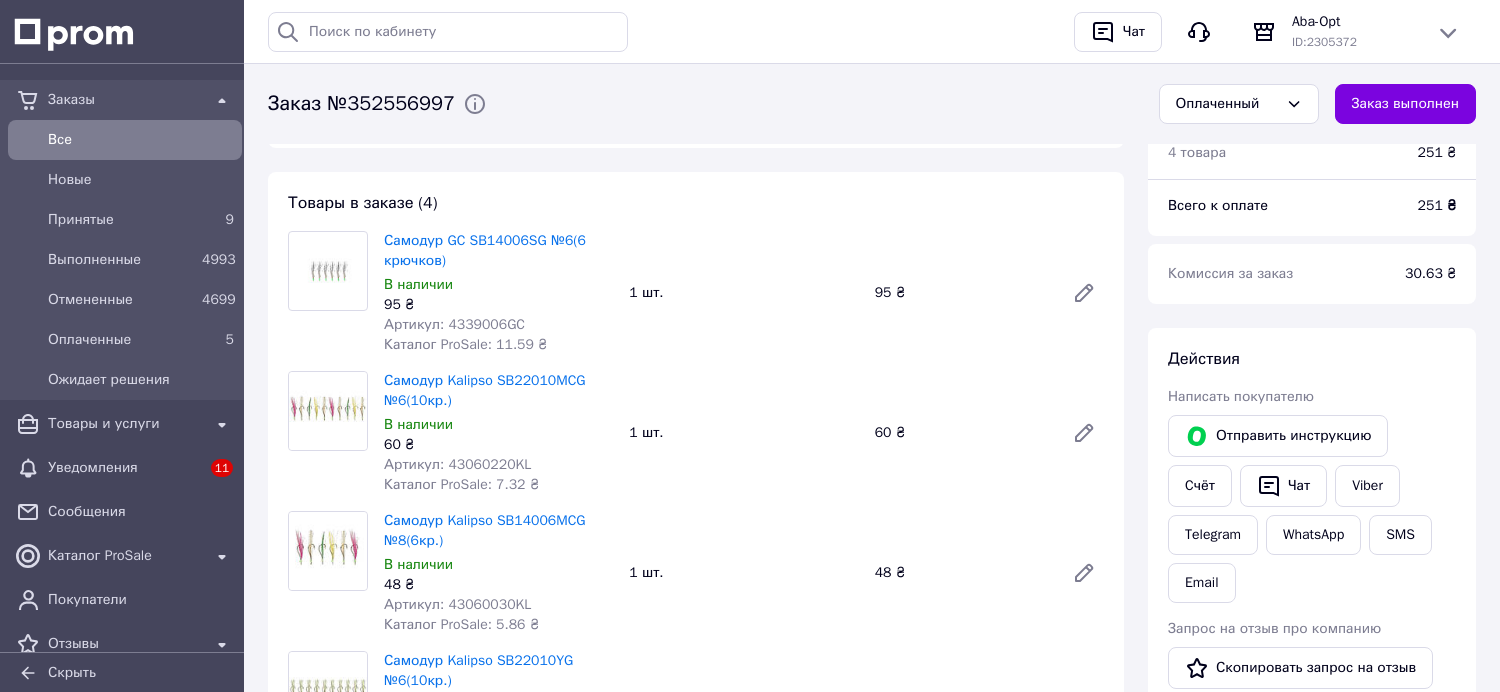 scroll, scrollTop: 111, scrollLeft: 0, axis: vertical 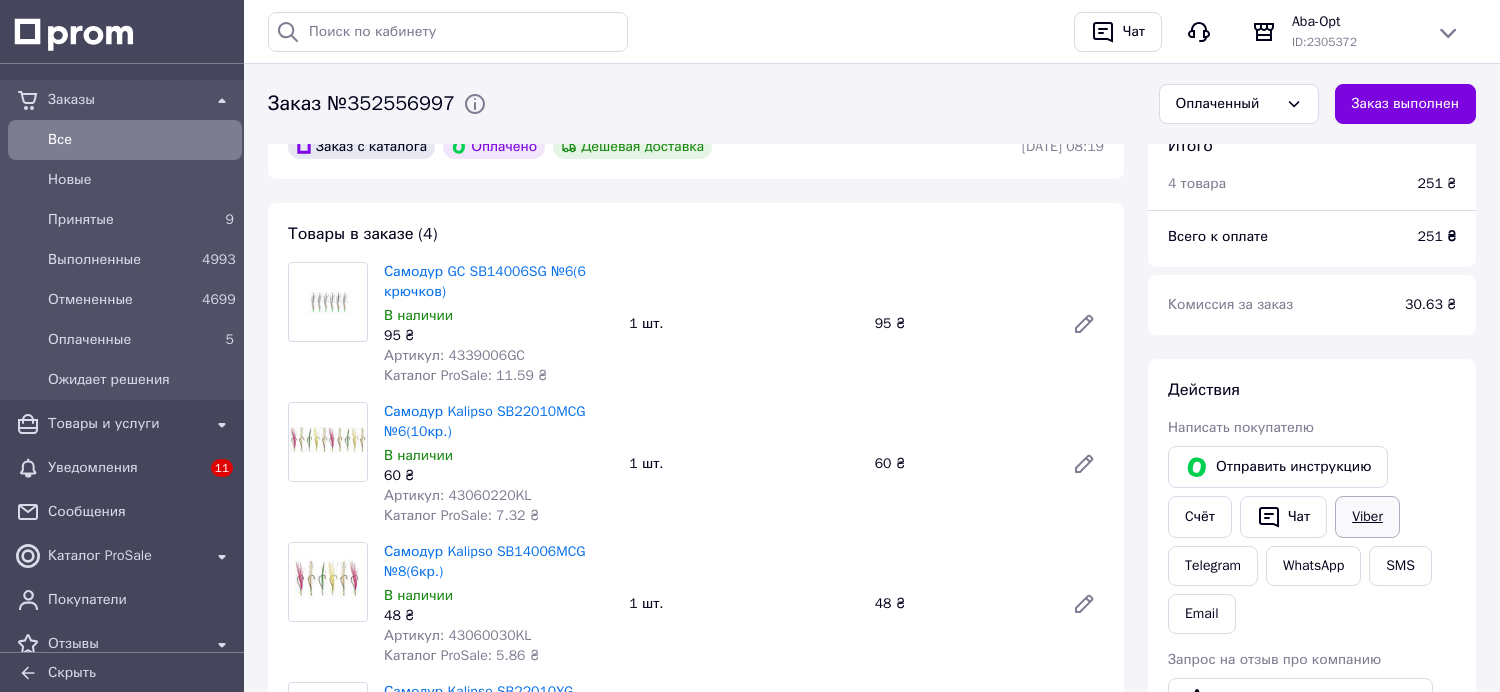 click on "Viber" at bounding box center (1367, 517) 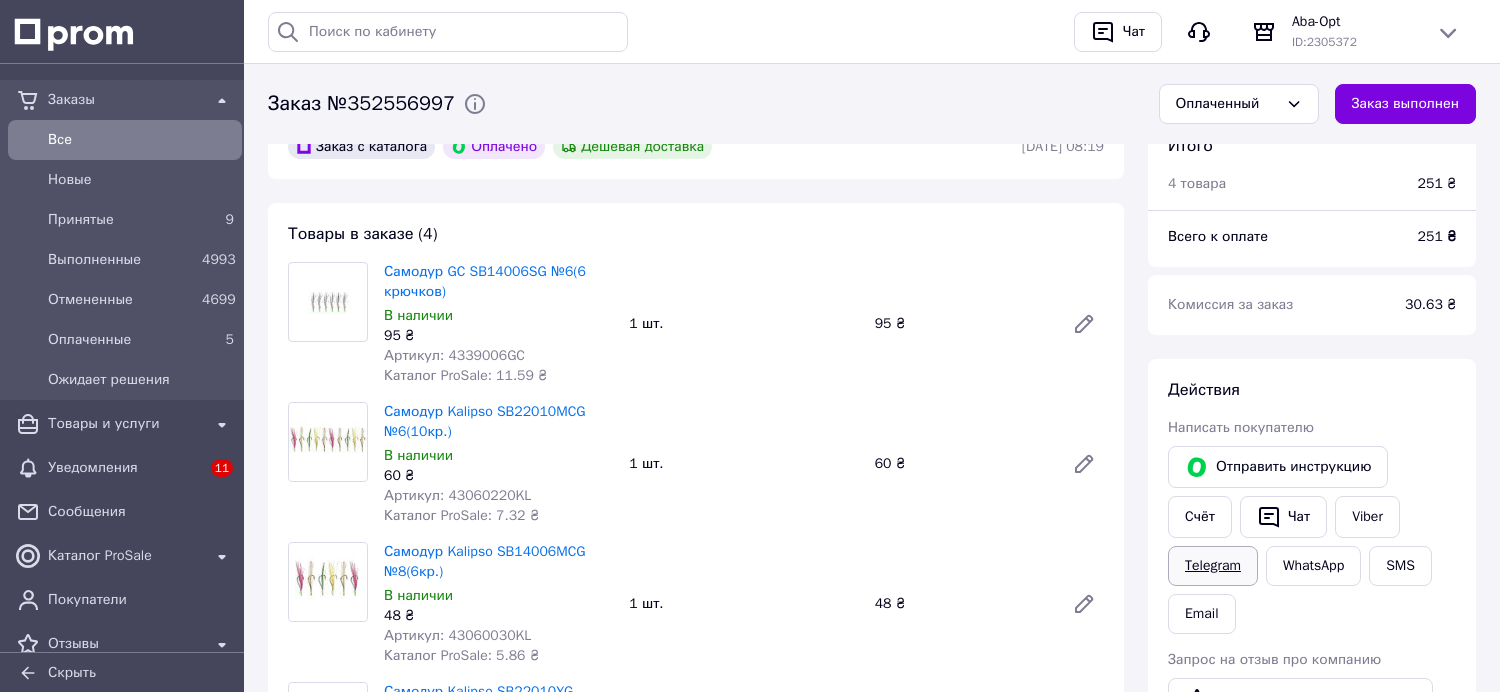 click on "Telegram" at bounding box center (1213, 566) 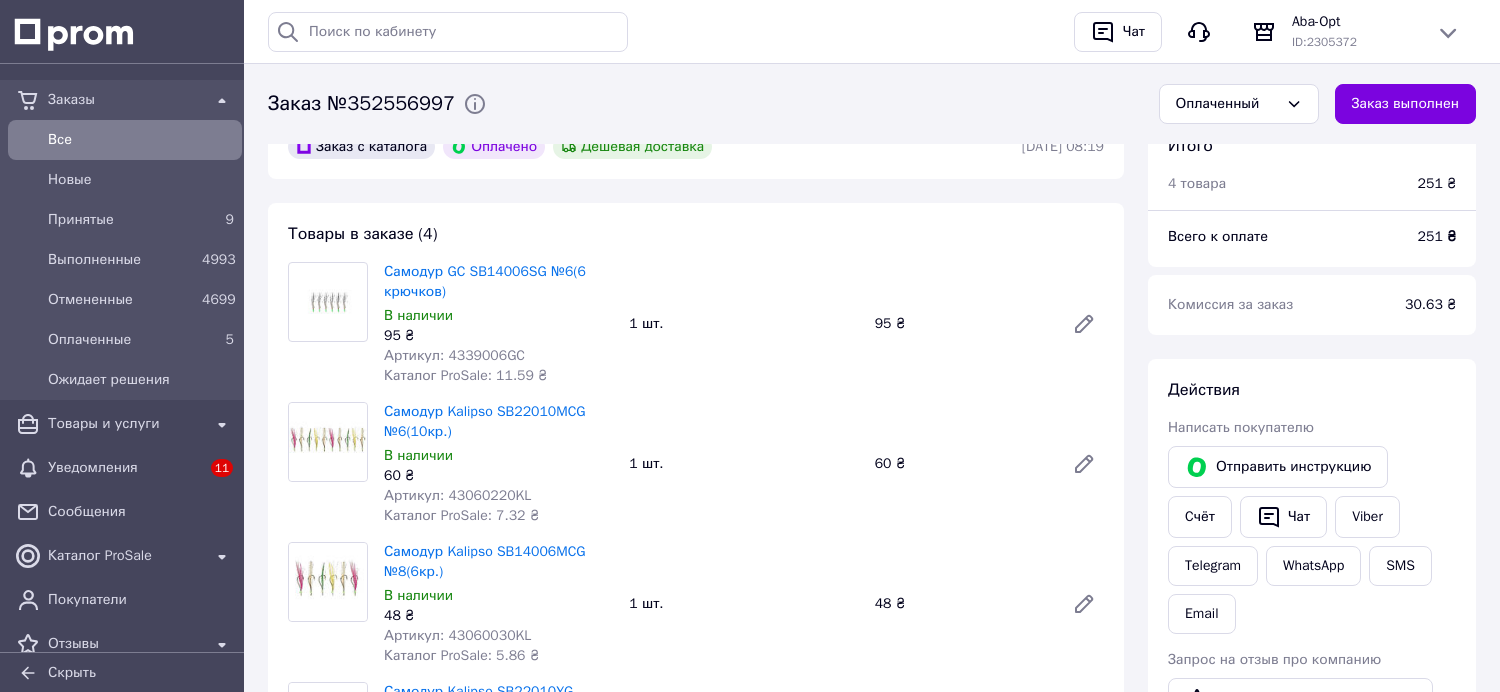 scroll, scrollTop: 111, scrollLeft: 0, axis: vertical 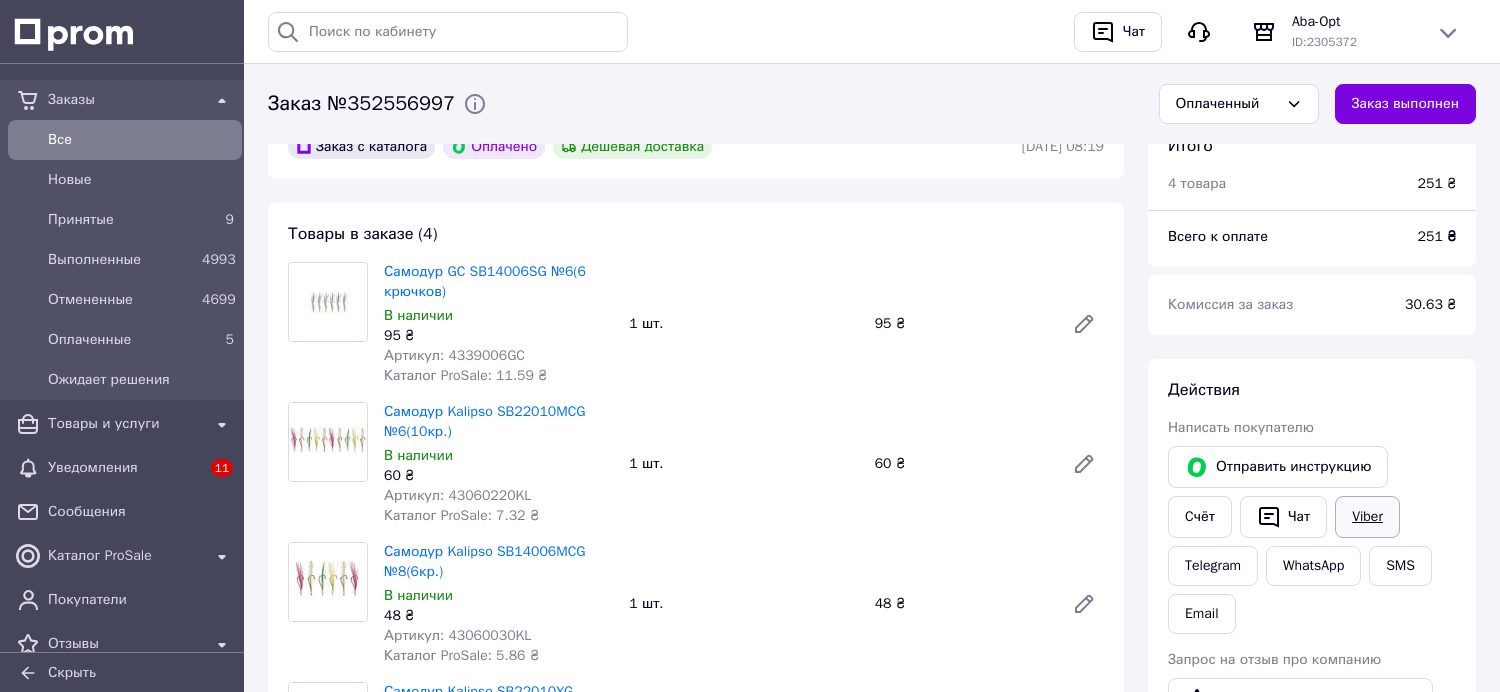 click on "Viber" at bounding box center [1367, 517] 